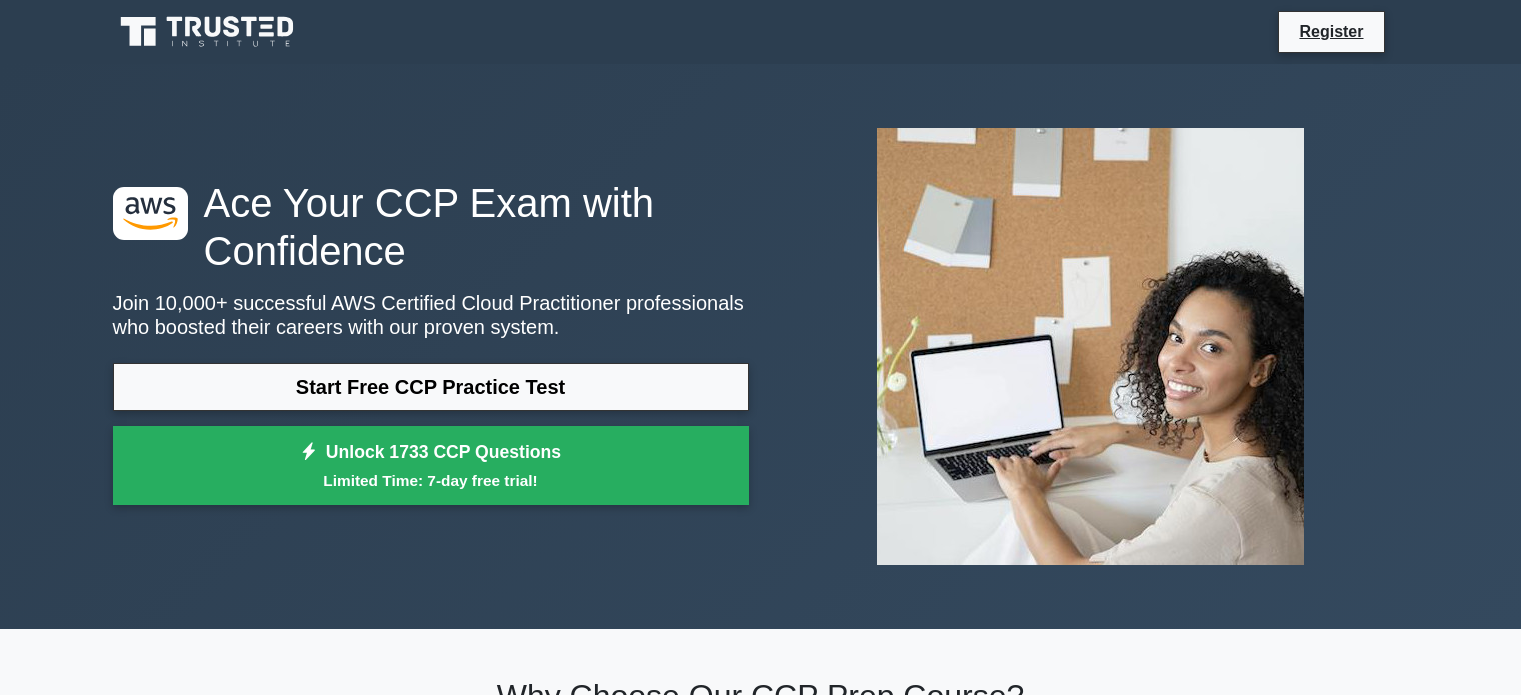 scroll, scrollTop: 0, scrollLeft: 0, axis: both 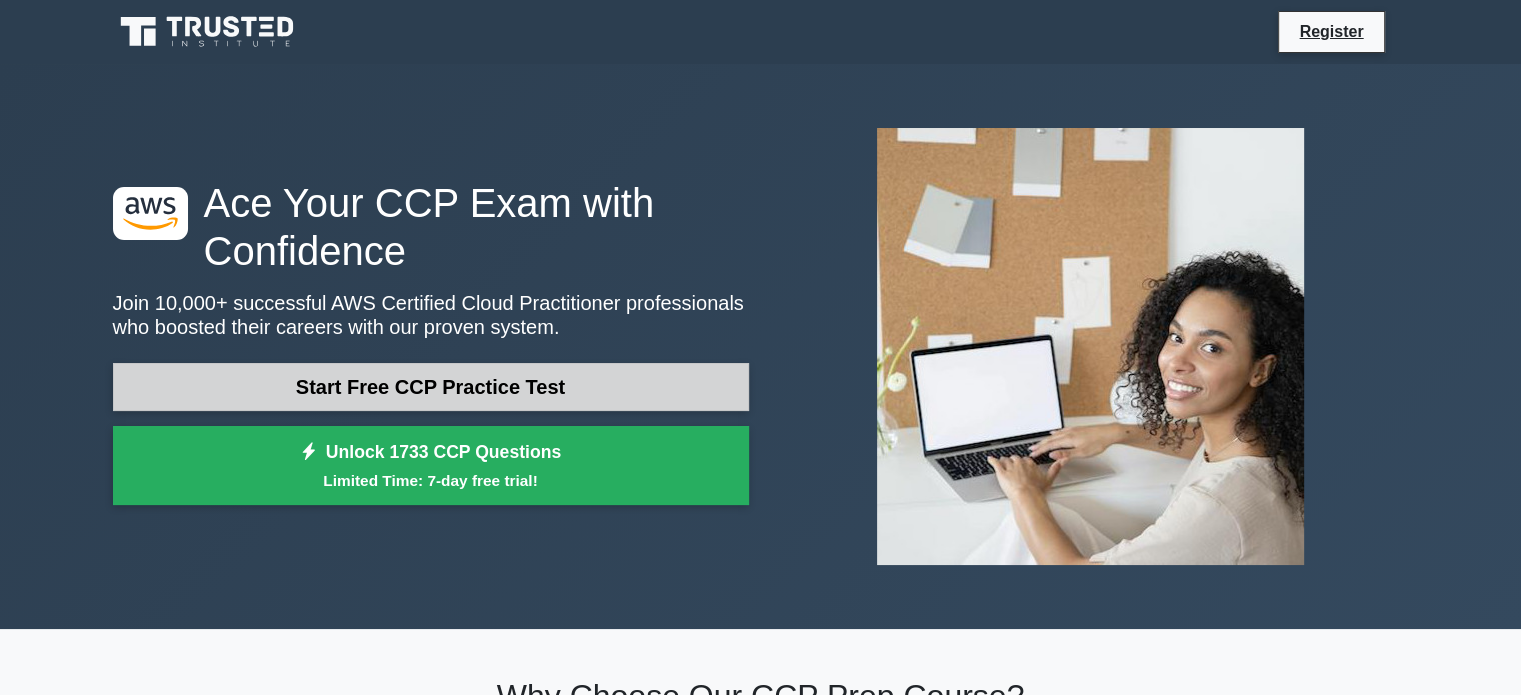 click on "Start Free CCP Practice Test" at bounding box center (431, 387) 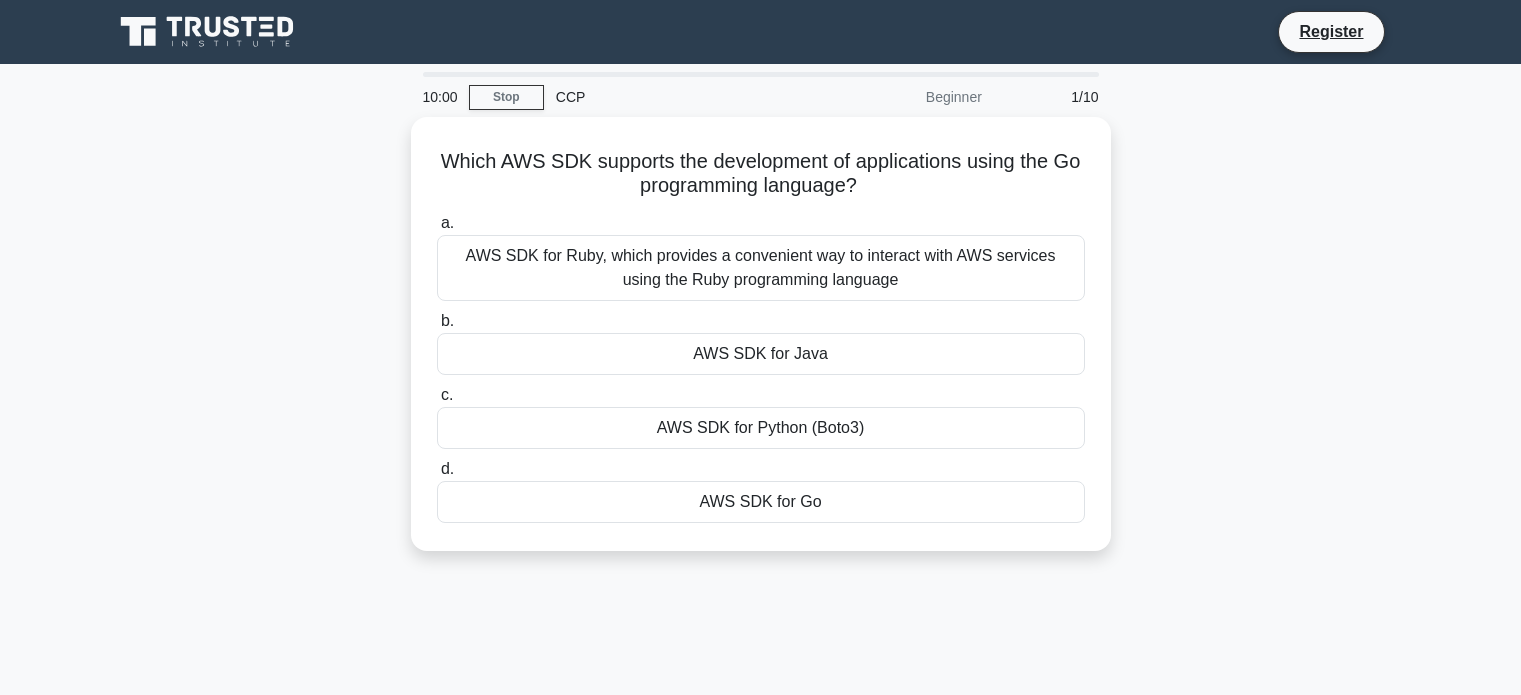 scroll, scrollTop: 0, scrollLeft: 0, axis: both 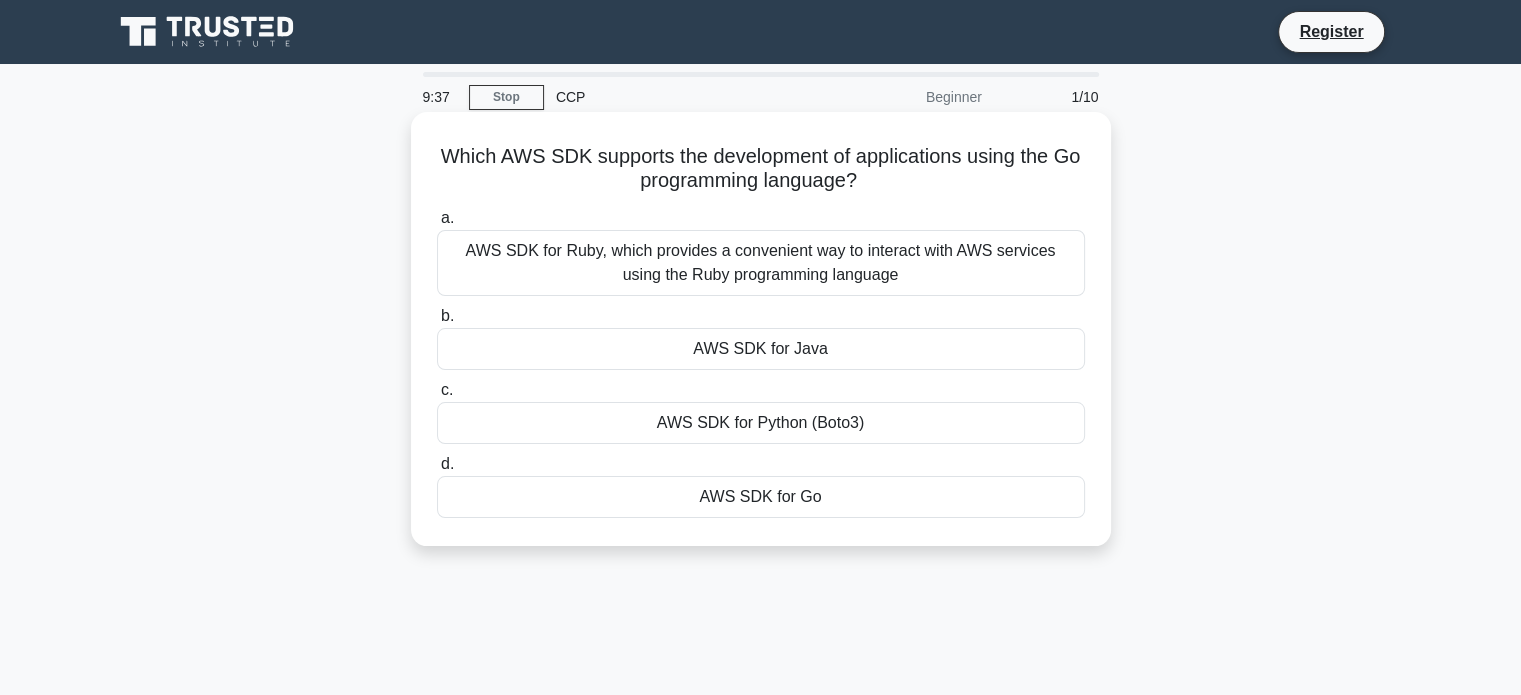 click on "AWS SDK for Go" at bounding box center (761, 497) 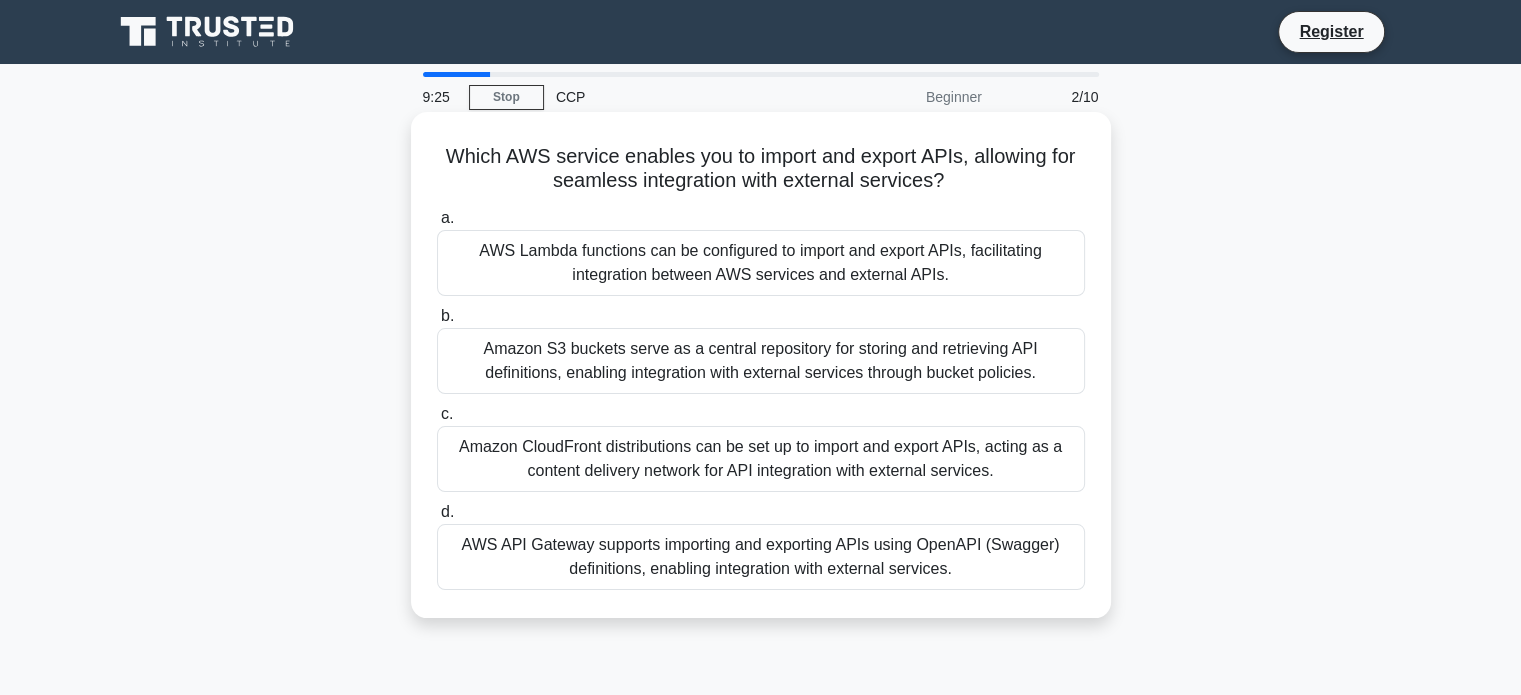 click on "AWS API Gateway supports importing and exporting APIs using OpenAPI (Swagger) definitions, enabling integration with external services." at bounding box center [761, 557] 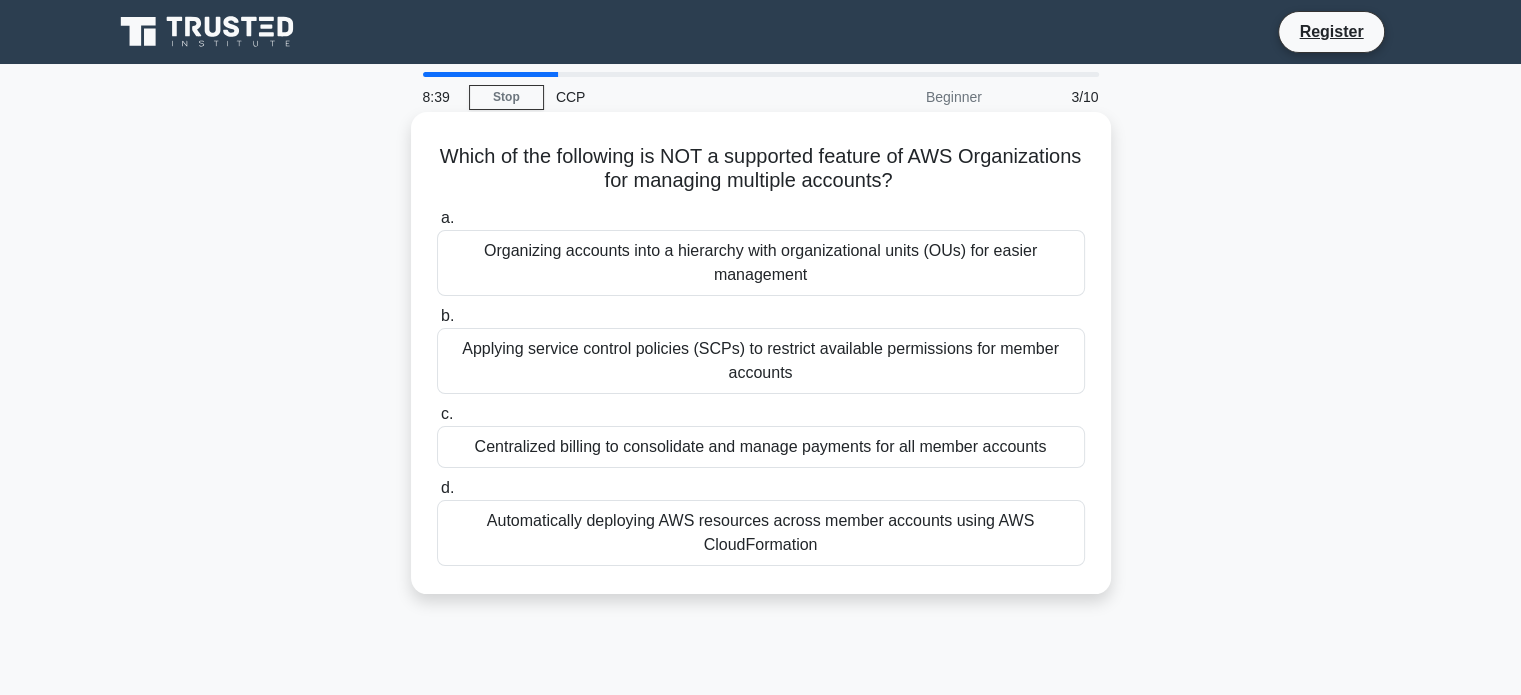 click on "Automatically deploying AWS resources across member accounts using AWS CloudFormation" at bounding box center (761, 533) 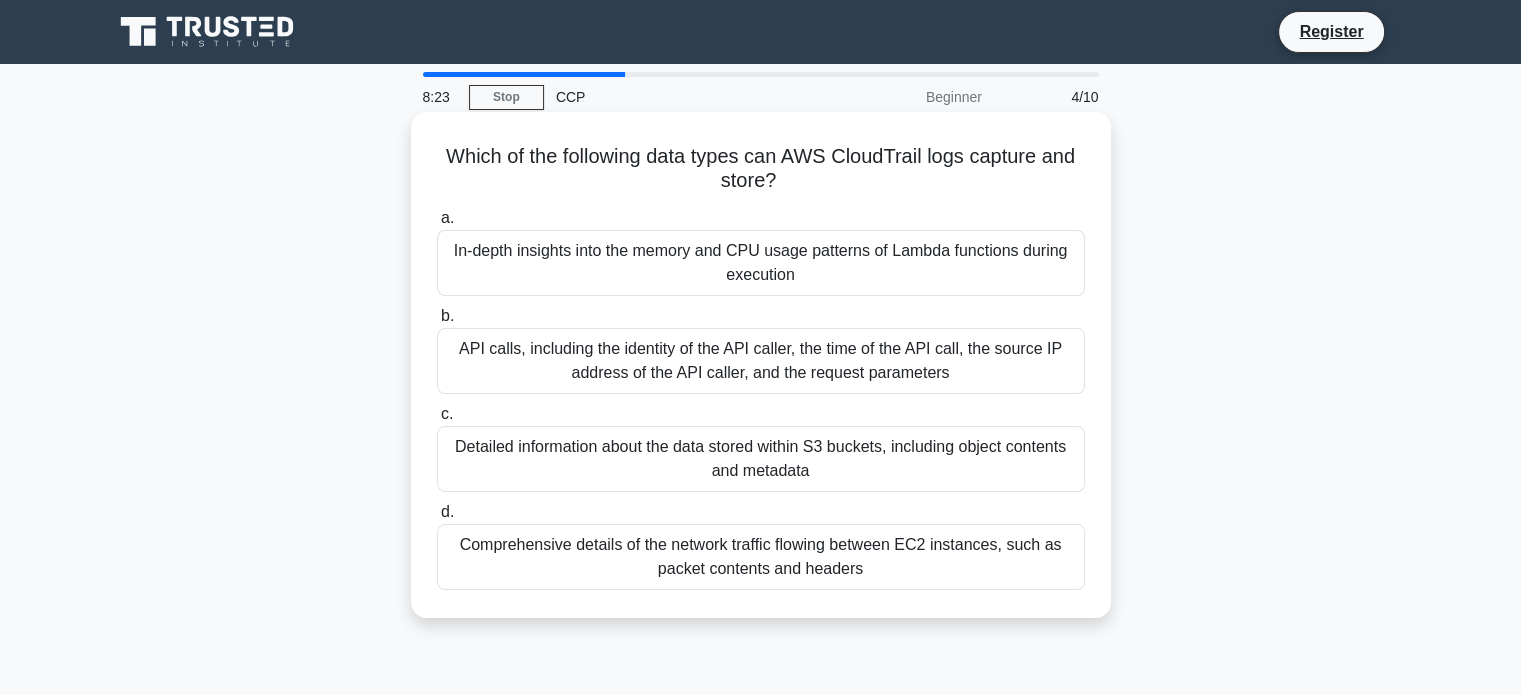 click on "API calls, including the identity of the API caller, the time of the API call, the source IP address of the API caller, and the request parameters" at bounding box center (761, 361) 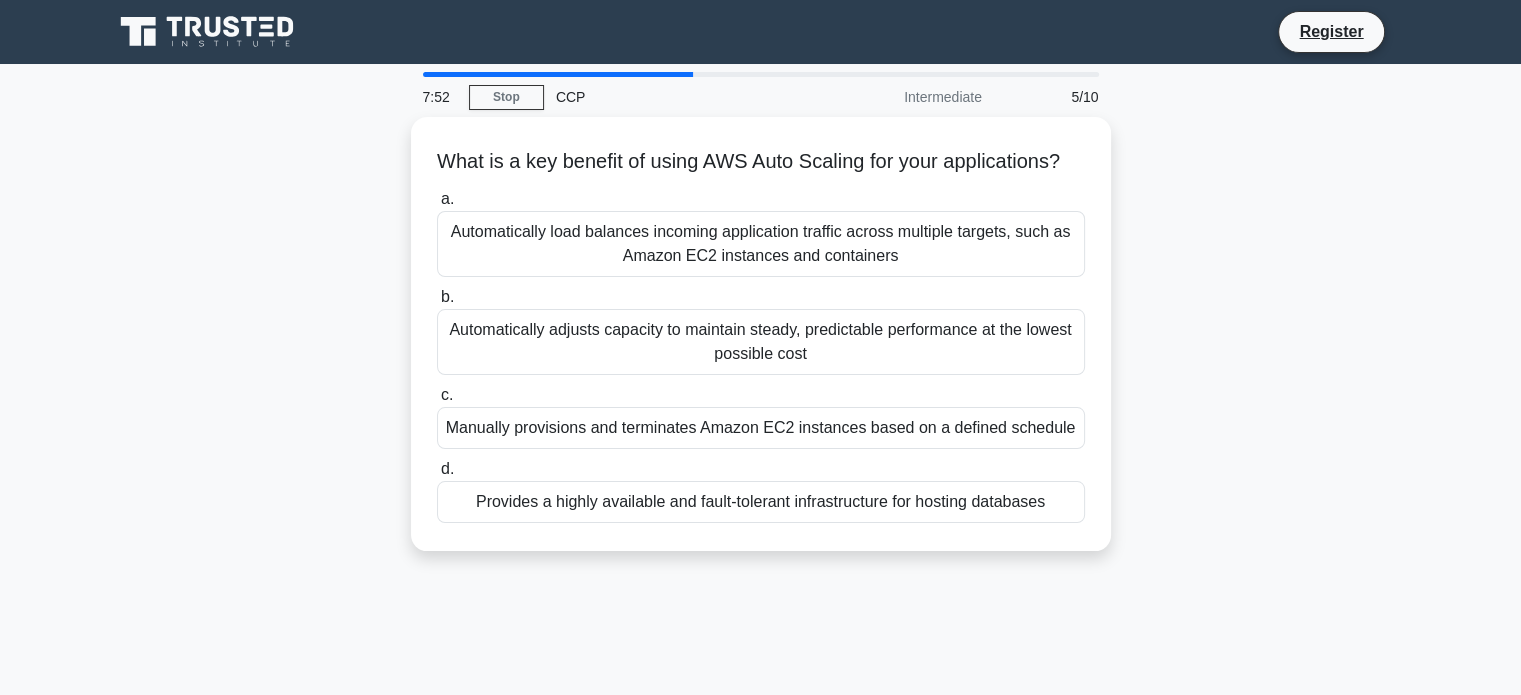 click on "Automatically adjusts capacity to maintain steady, predictable performance at the lowest possible cost" at bounding box center [761, 342] 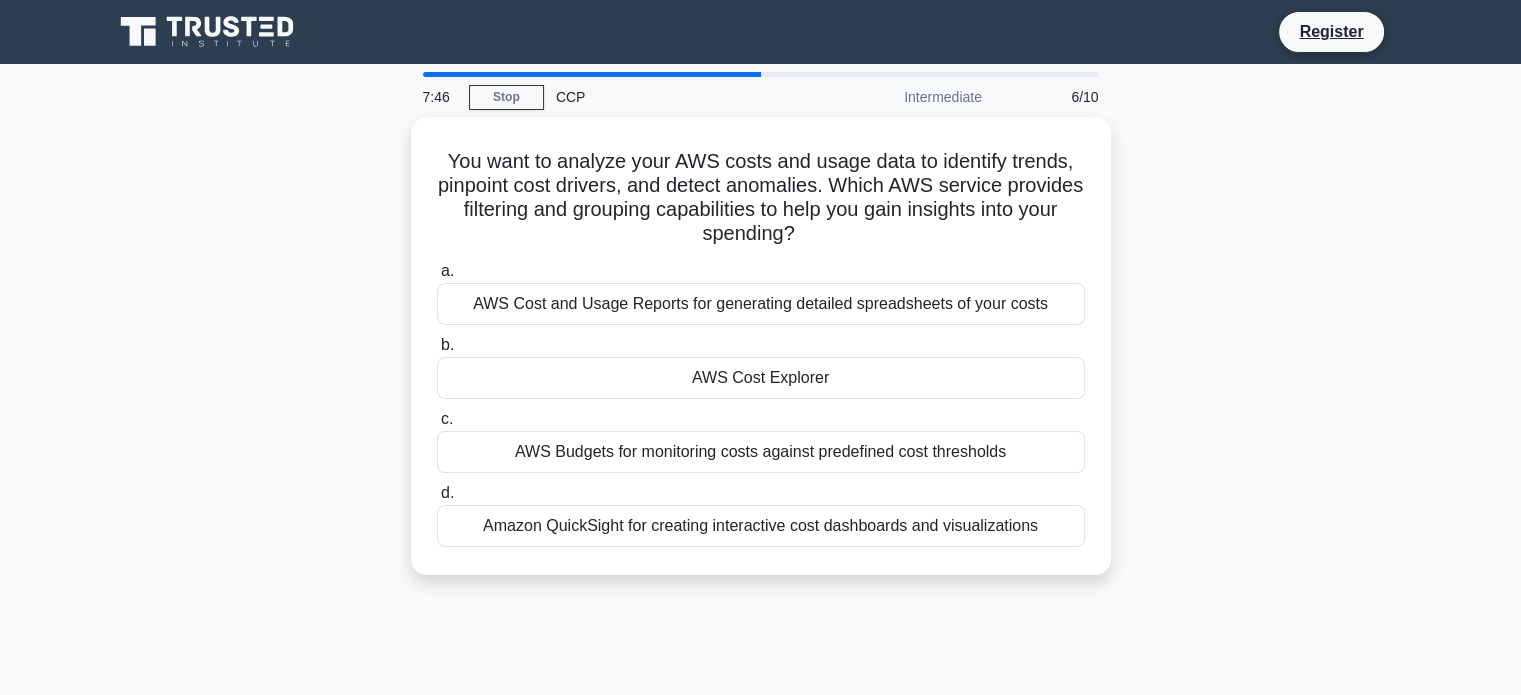 click on "AWS Cost Explorer" at bounding box center [761, 378] 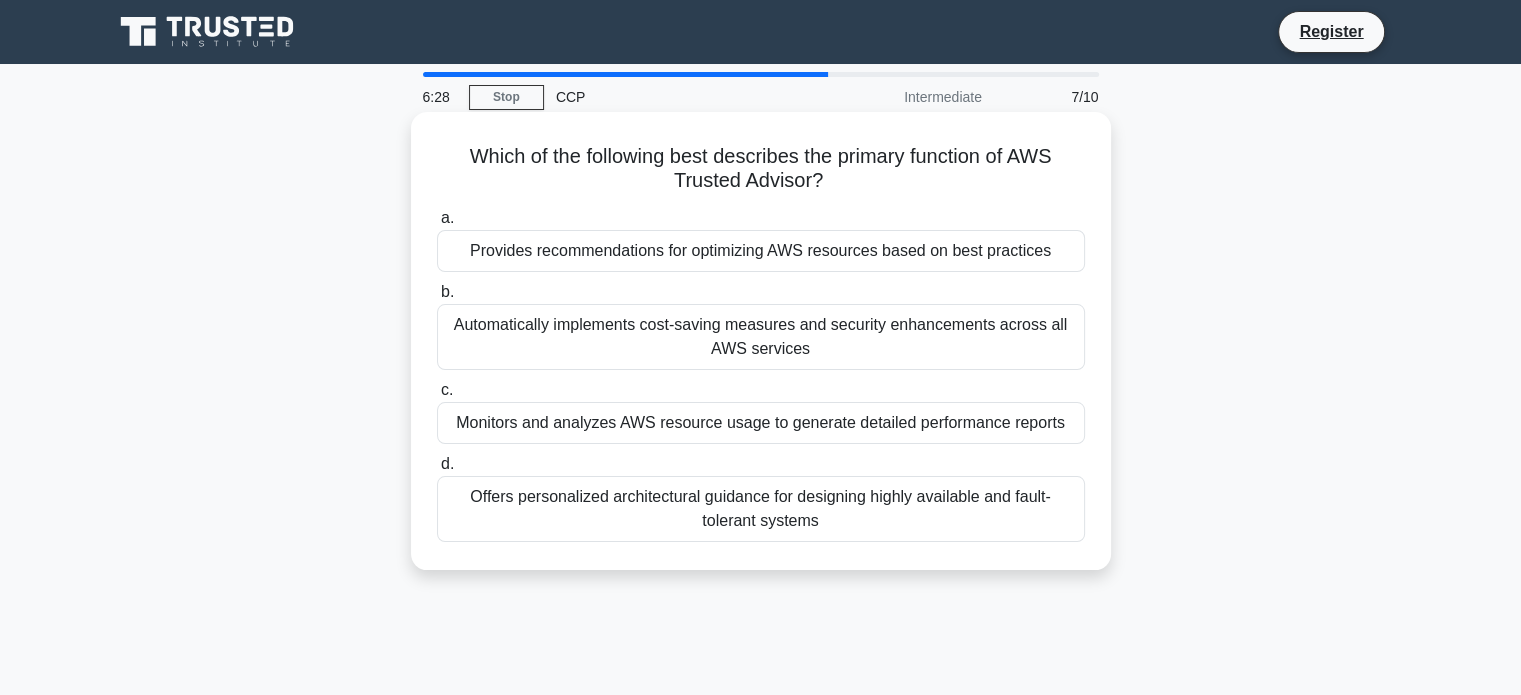 click on "Provides recommendations for optimizing AWS resources based on best practices" at bounding box center [761, 251] 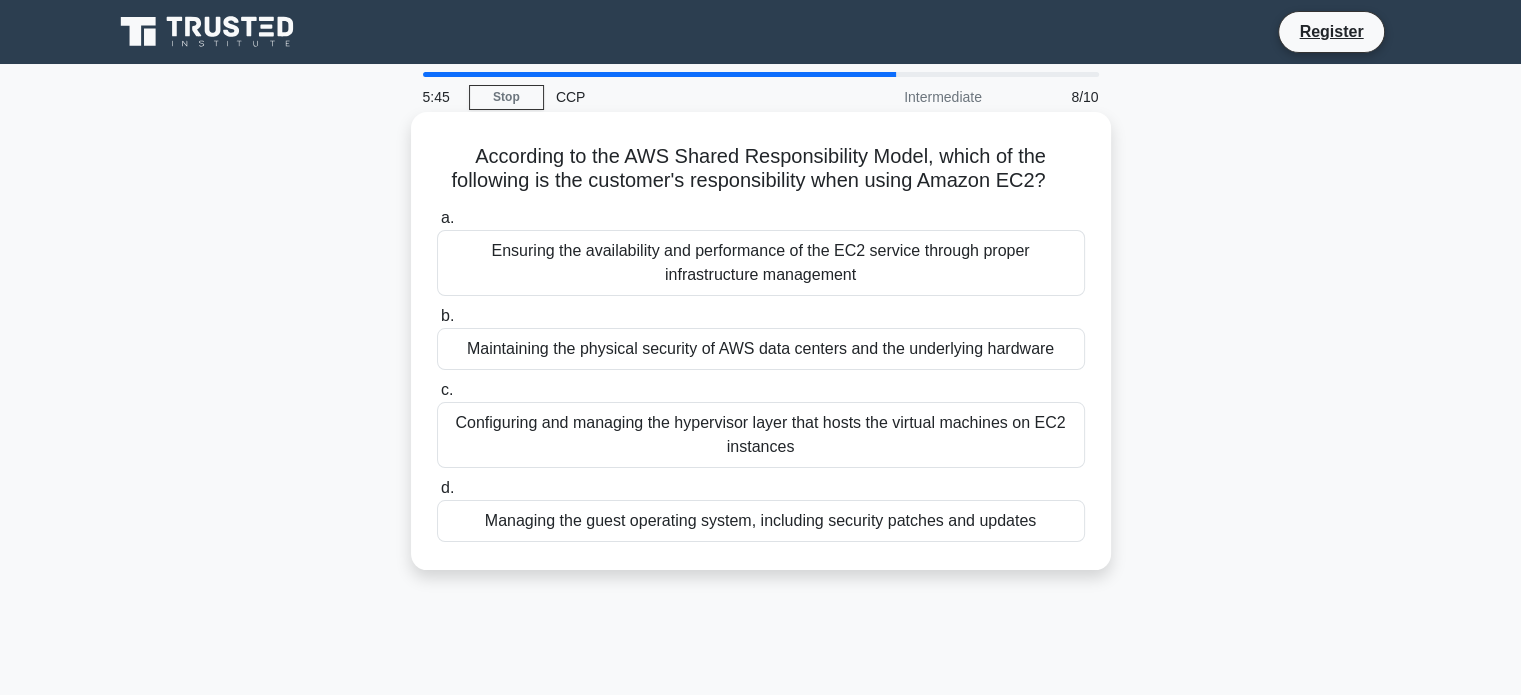 click on "Configuring and managing the hypervisor layer that hosts the virtual machines on EC2 instances" at bounding box center (761, 435) 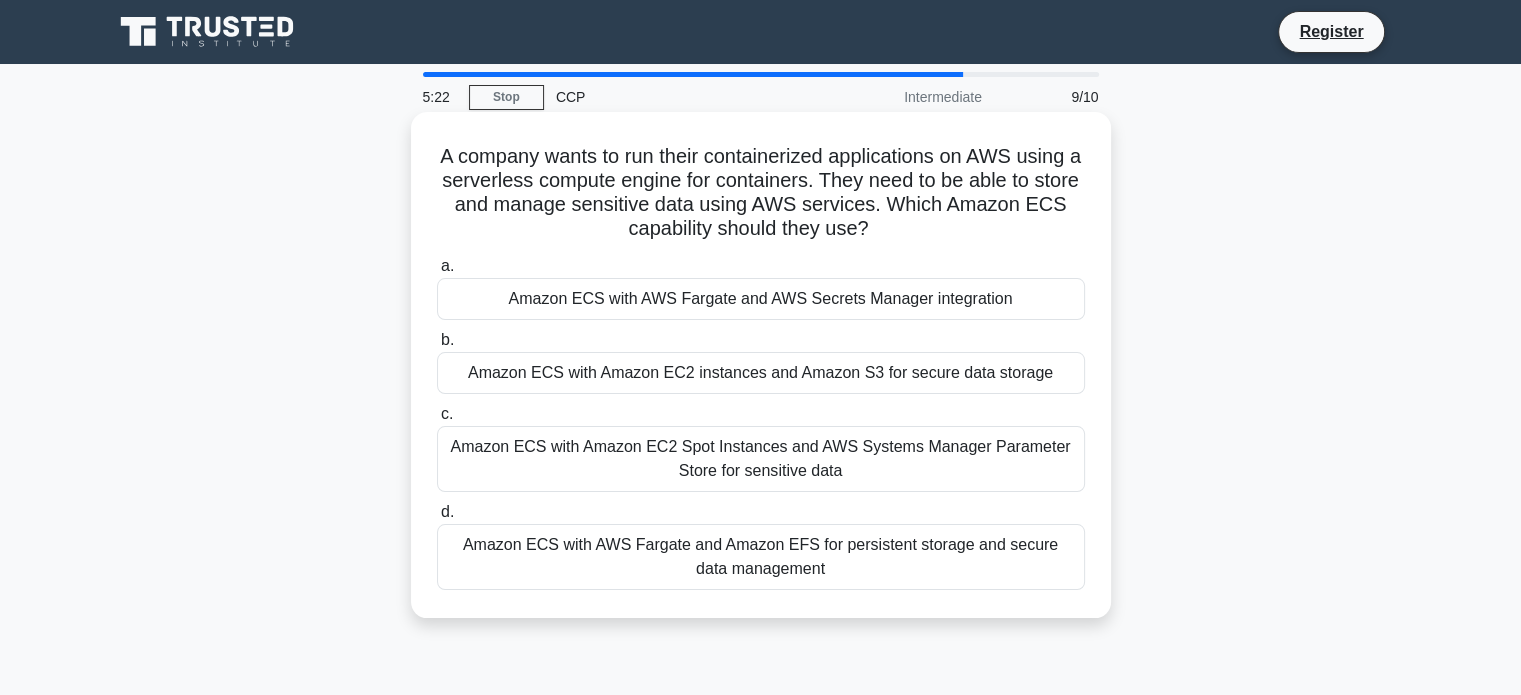 click on "Amazon ECS with AWS Fargate and AWS Secrets Manager integration" at bounding box center [761, 299] 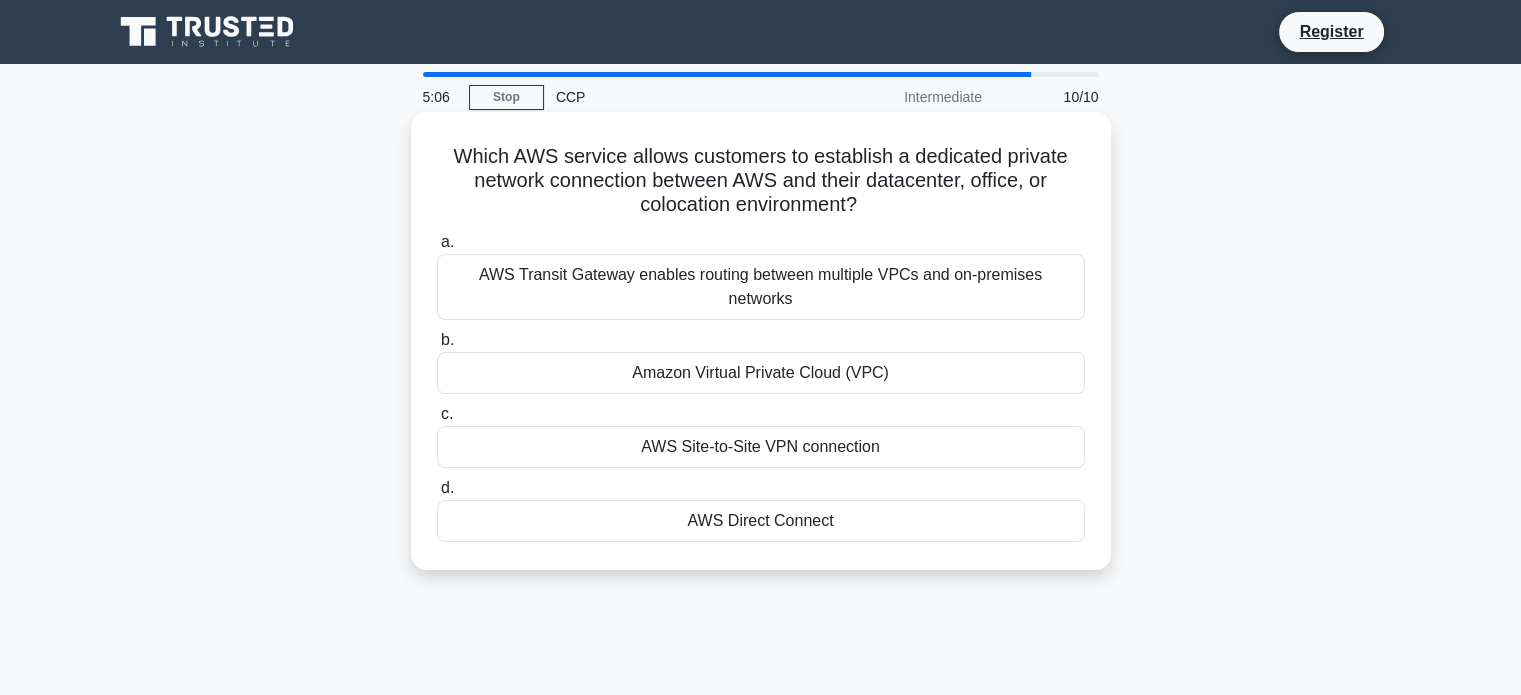 click on "AWS Transit Gateway enables routing between multiple VPCs and on-premises networks" at bounding box center (761, 287) 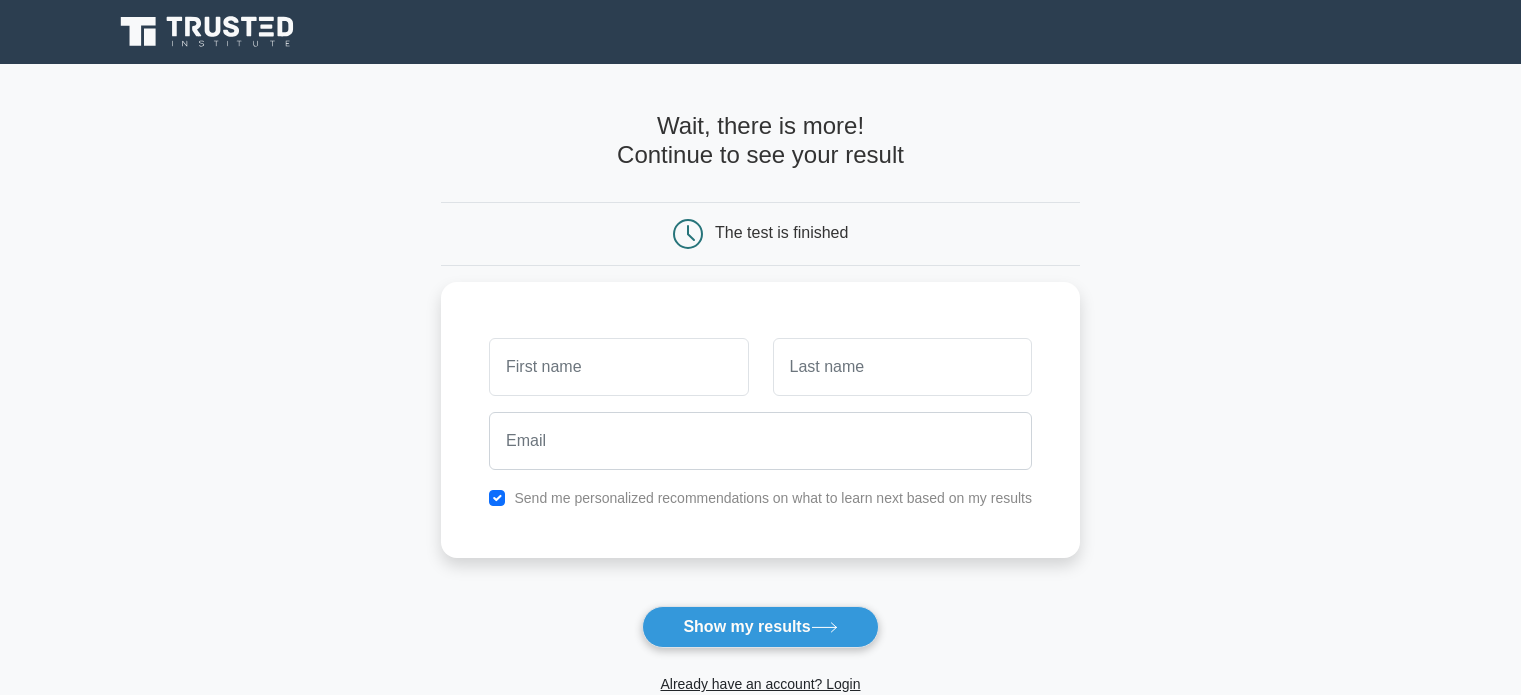 scroll, scrollTop: 0, scrollLeft: 0, axis: both 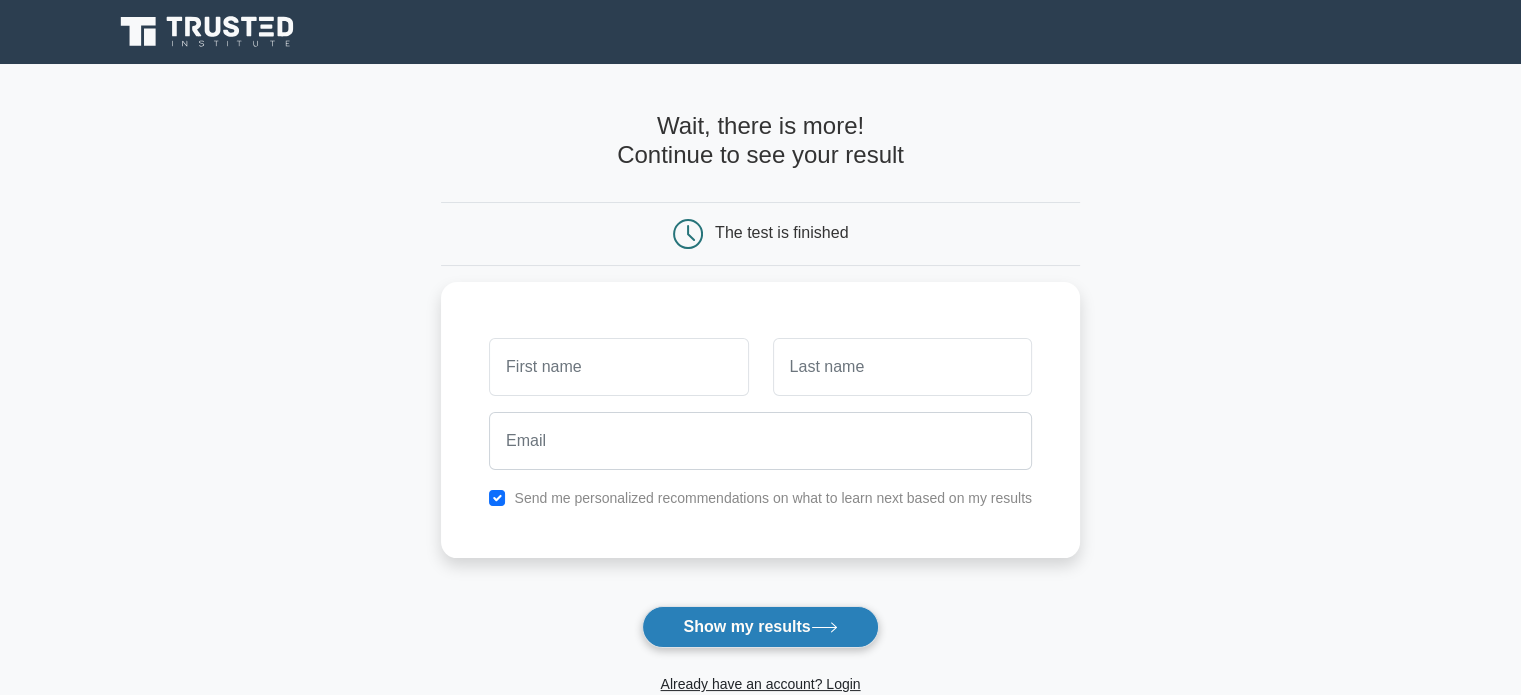 click on "Show my results" at bounding box center (760, 627) 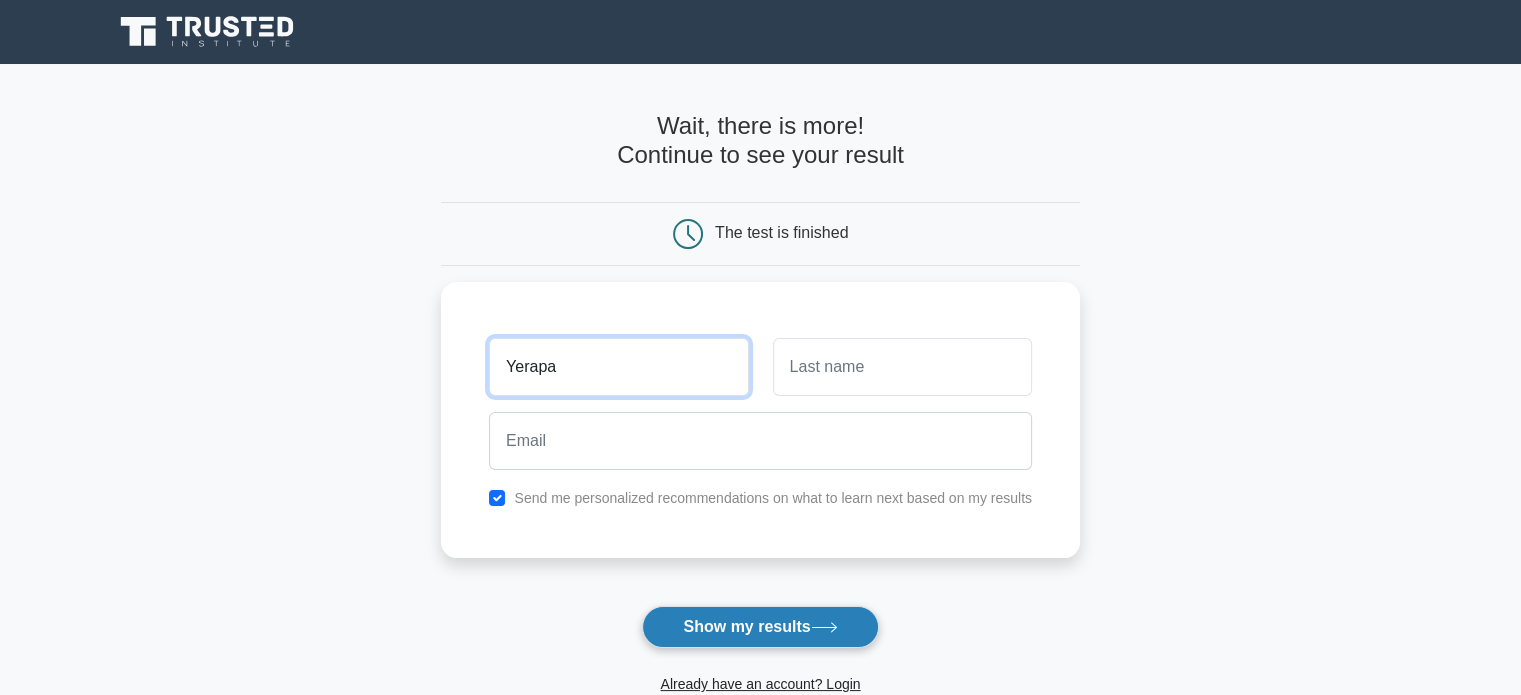 type on "[LAST]" 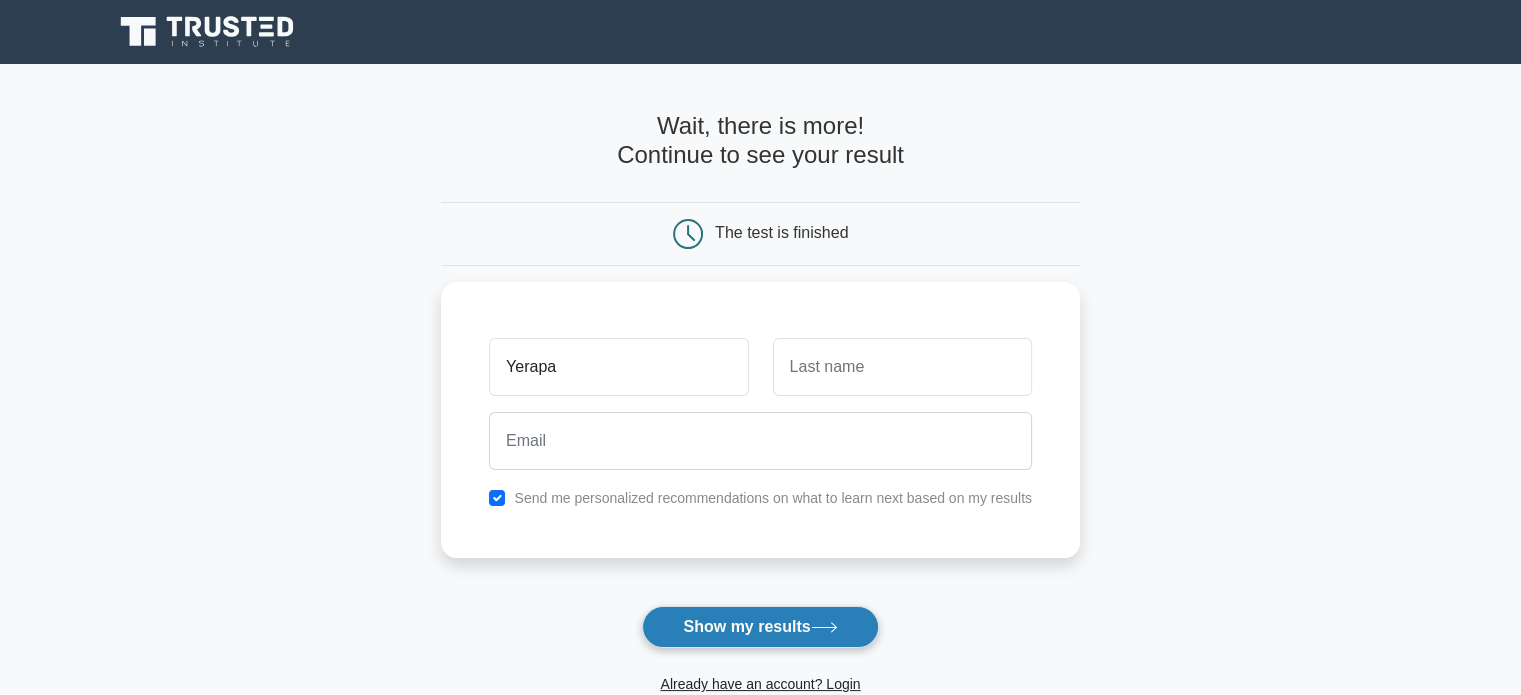 click on "Show my results" at bounding box center (760, 627) 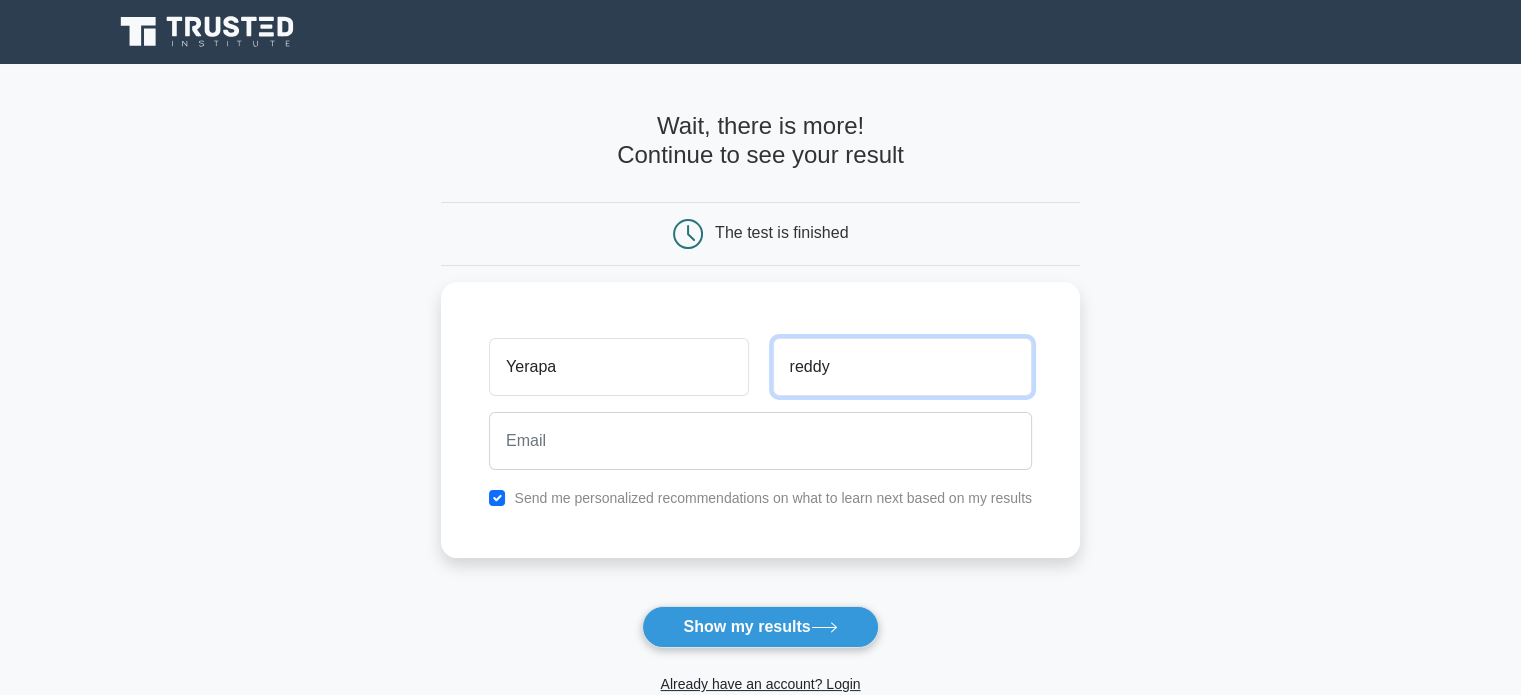 type on "reddy" 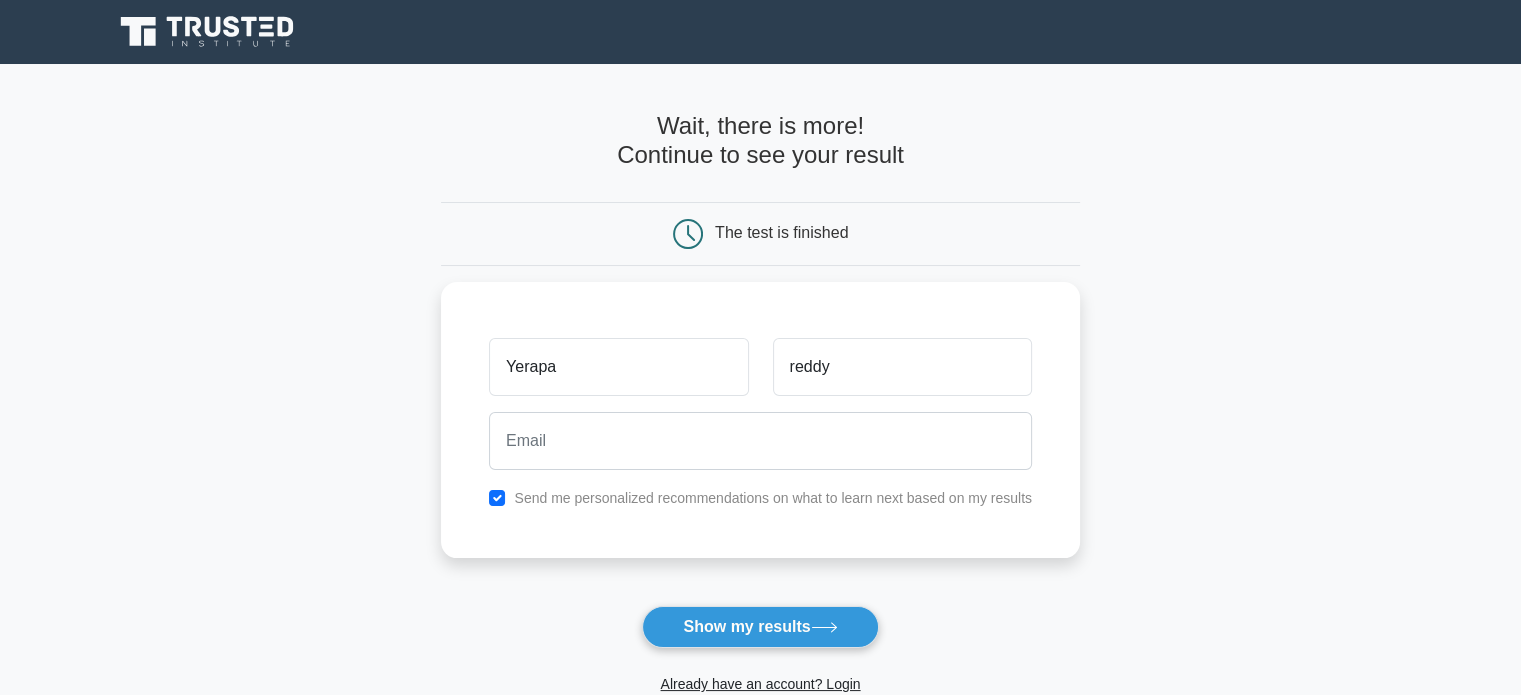 click on "Already have an account? Login" at bounding box center [760, 672] 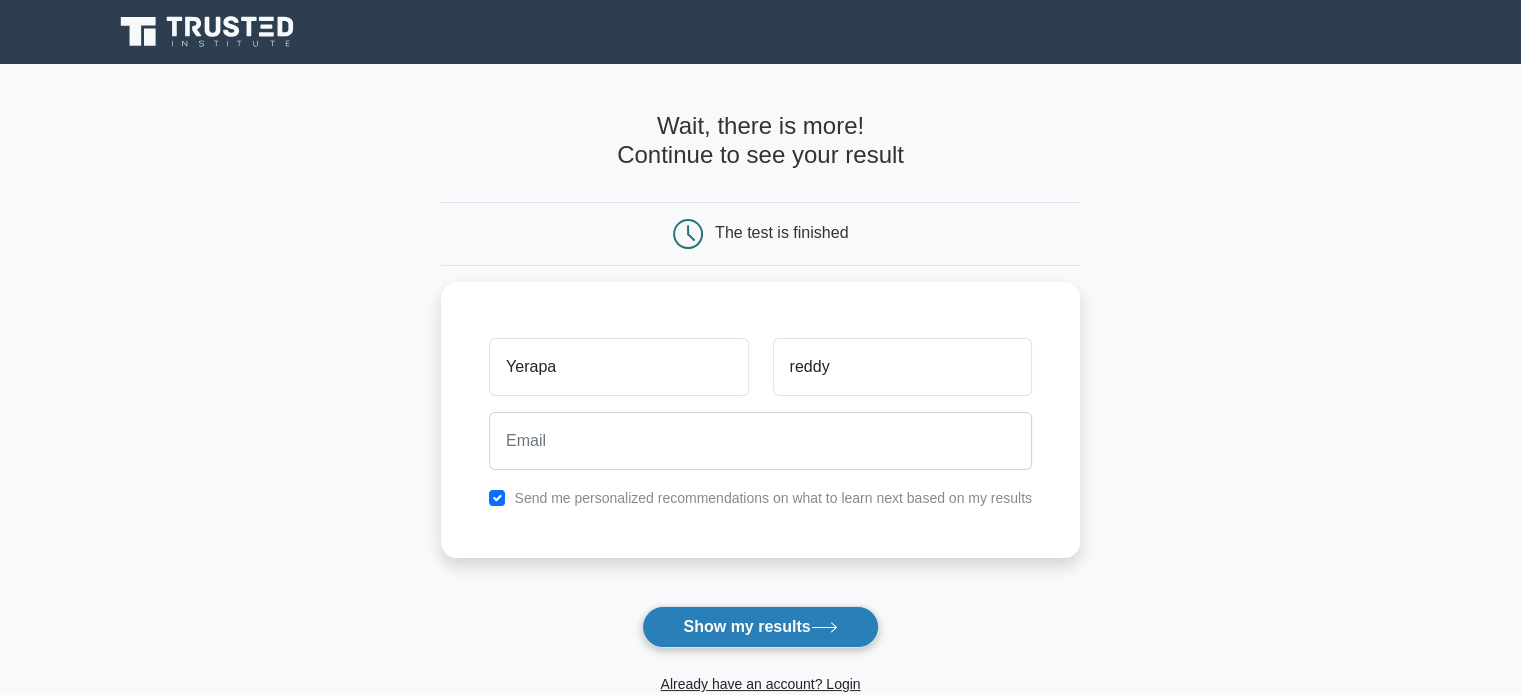 click on "Show my results" at bounding box center (760, 627) 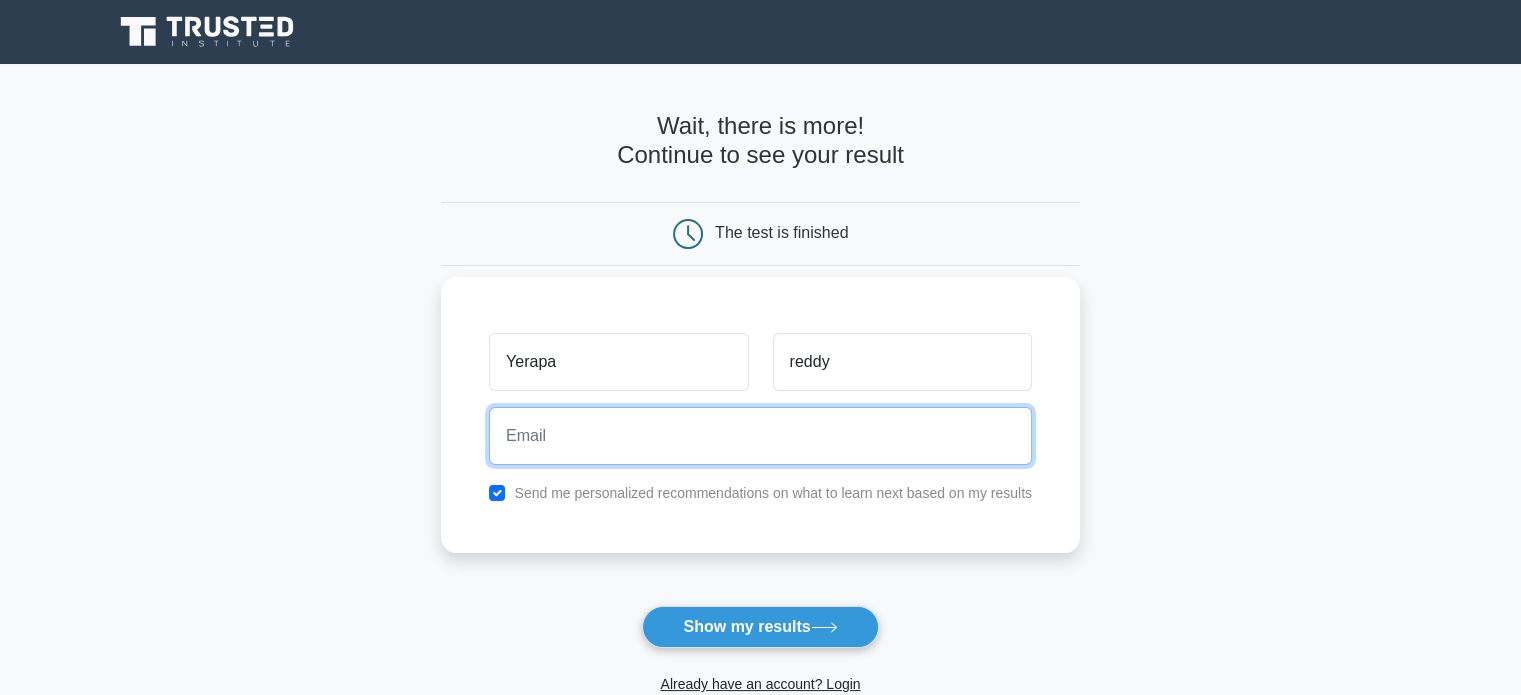 click at bounding box center [760, 436] 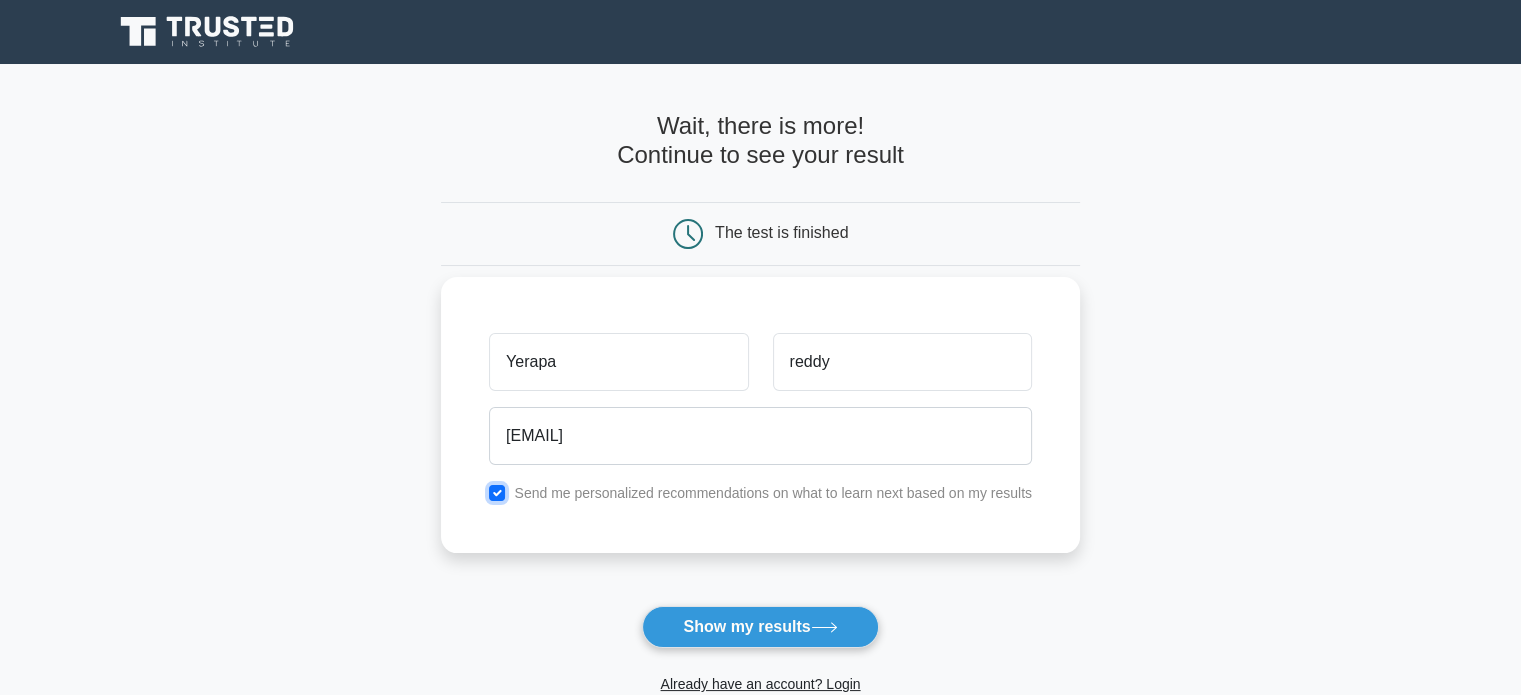 click at bounding box center (497, 493) 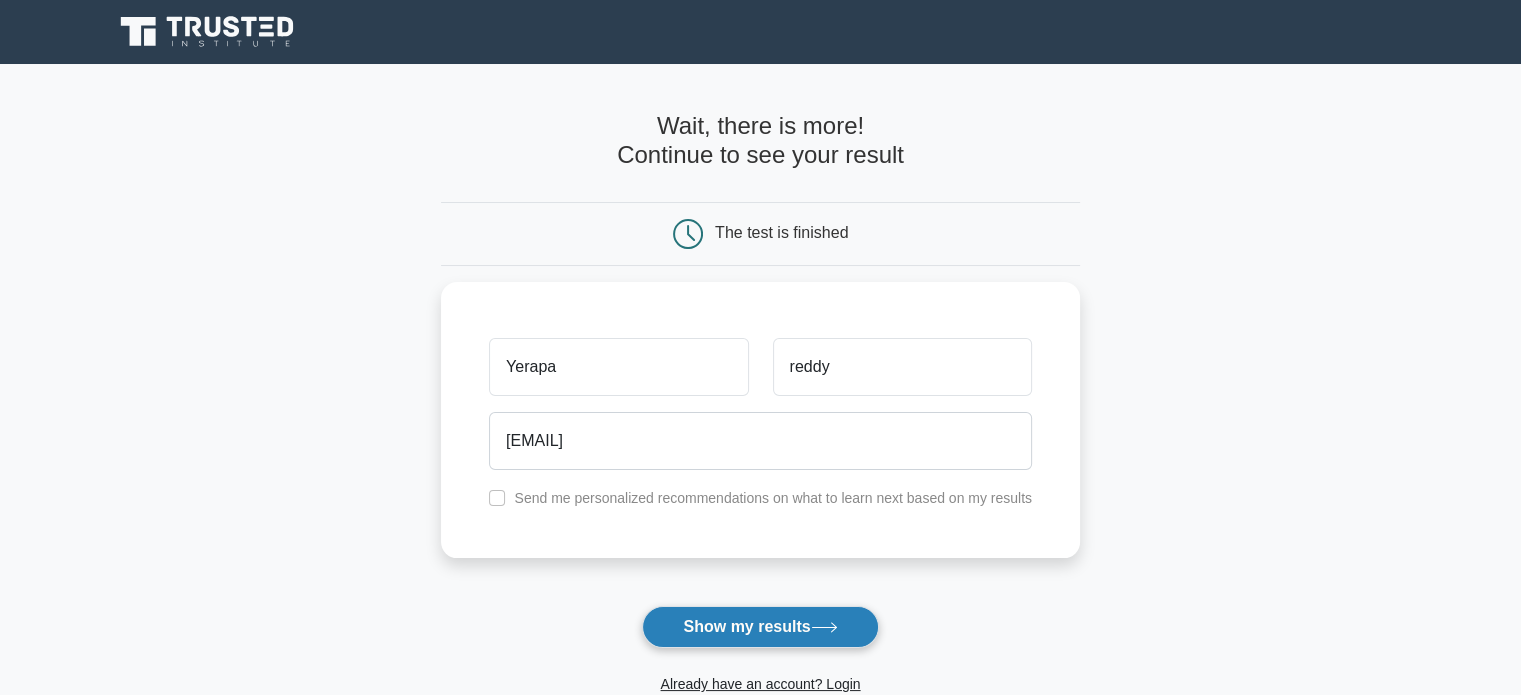 click on "Show my results" at bounding box center [760, 627] 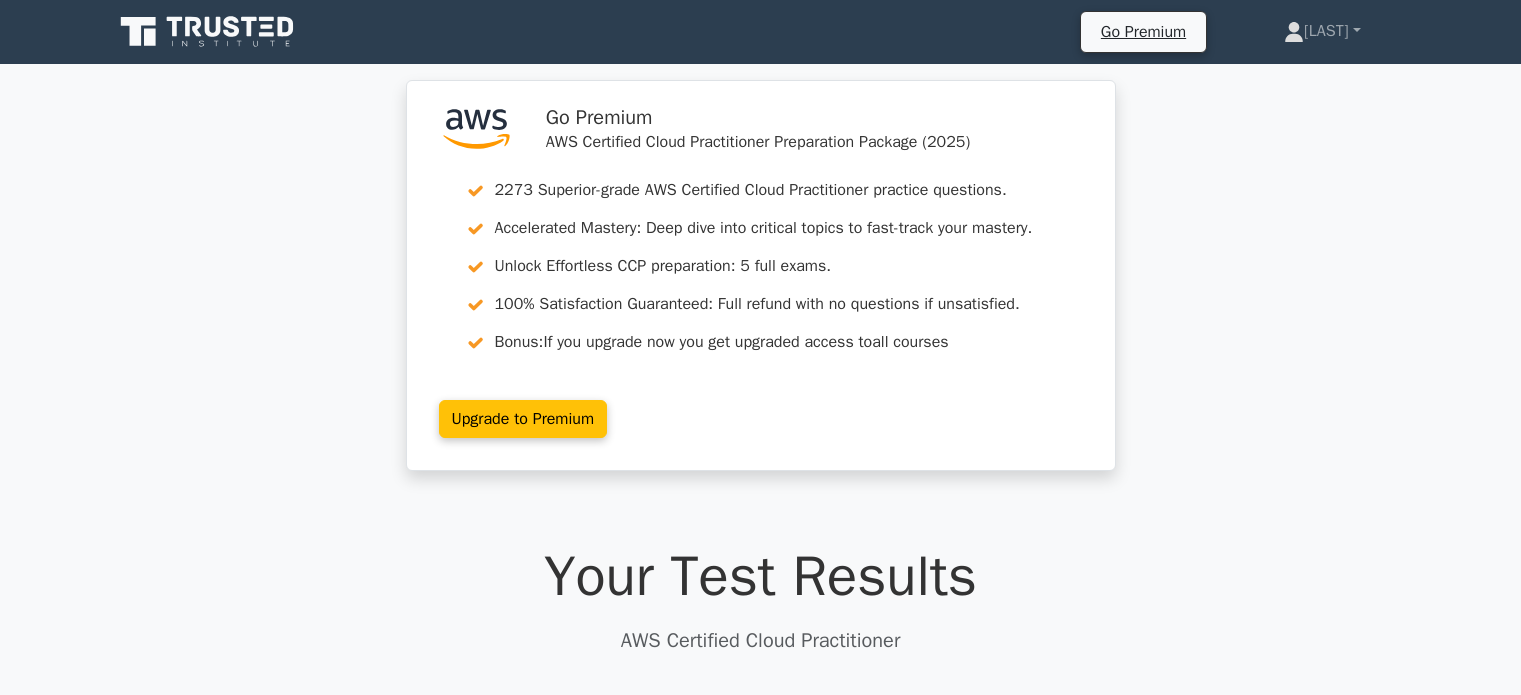 scroll, scrollTop: 0, scrollLeft: 0, axis: both 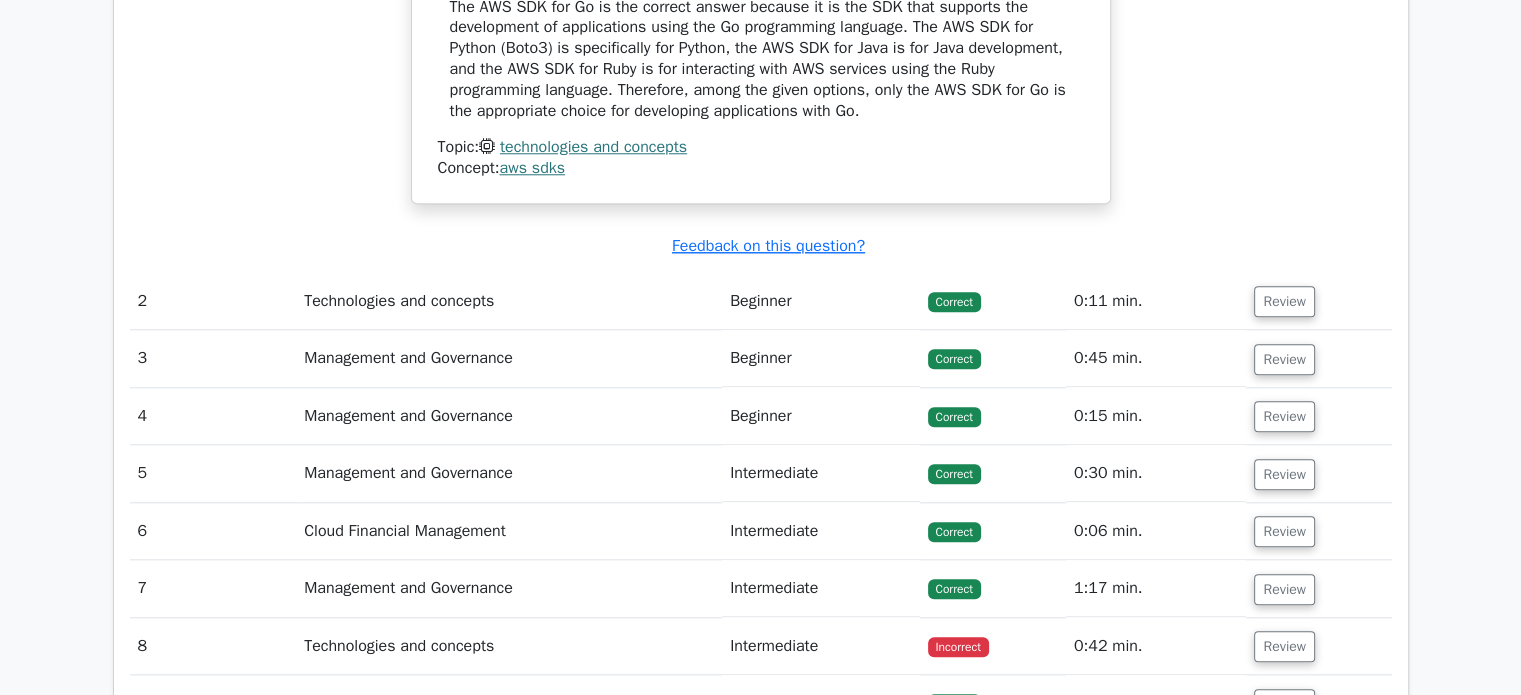 click on "0:11 min." at bounding box center (1156, 301) 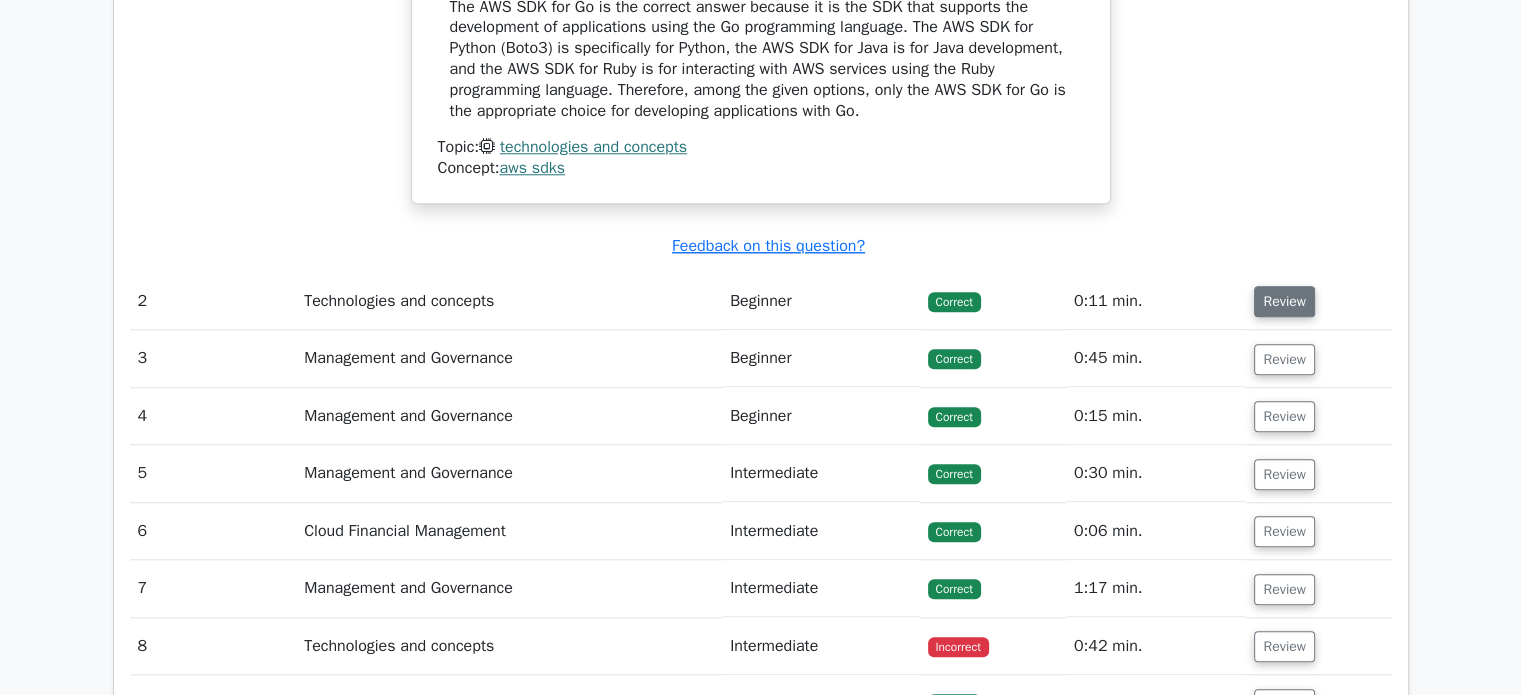 click on "Review" at bounding box center [1284, 301] 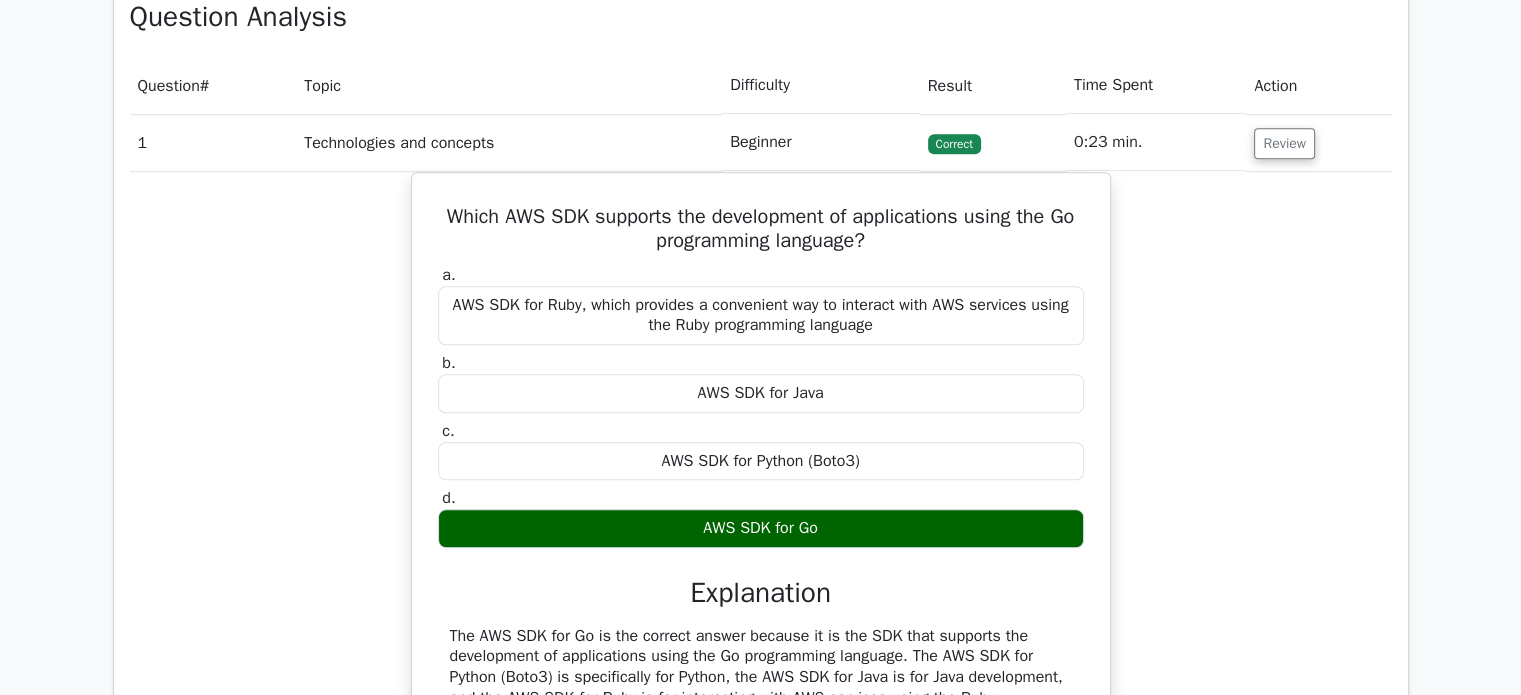 scroll, scrollTop: 1262, scrollLeft: 0, axis: vertical 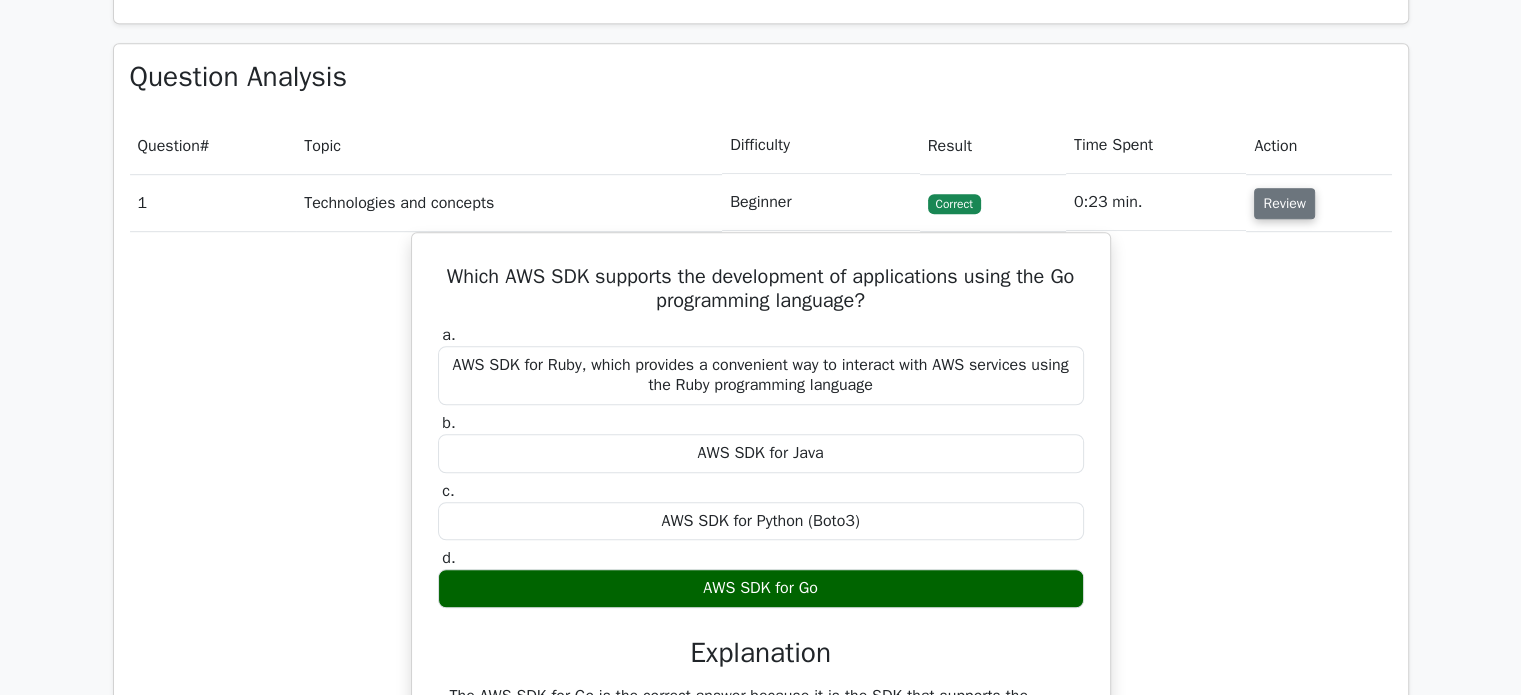 click on "Review" at bounding box center [1284, 203] 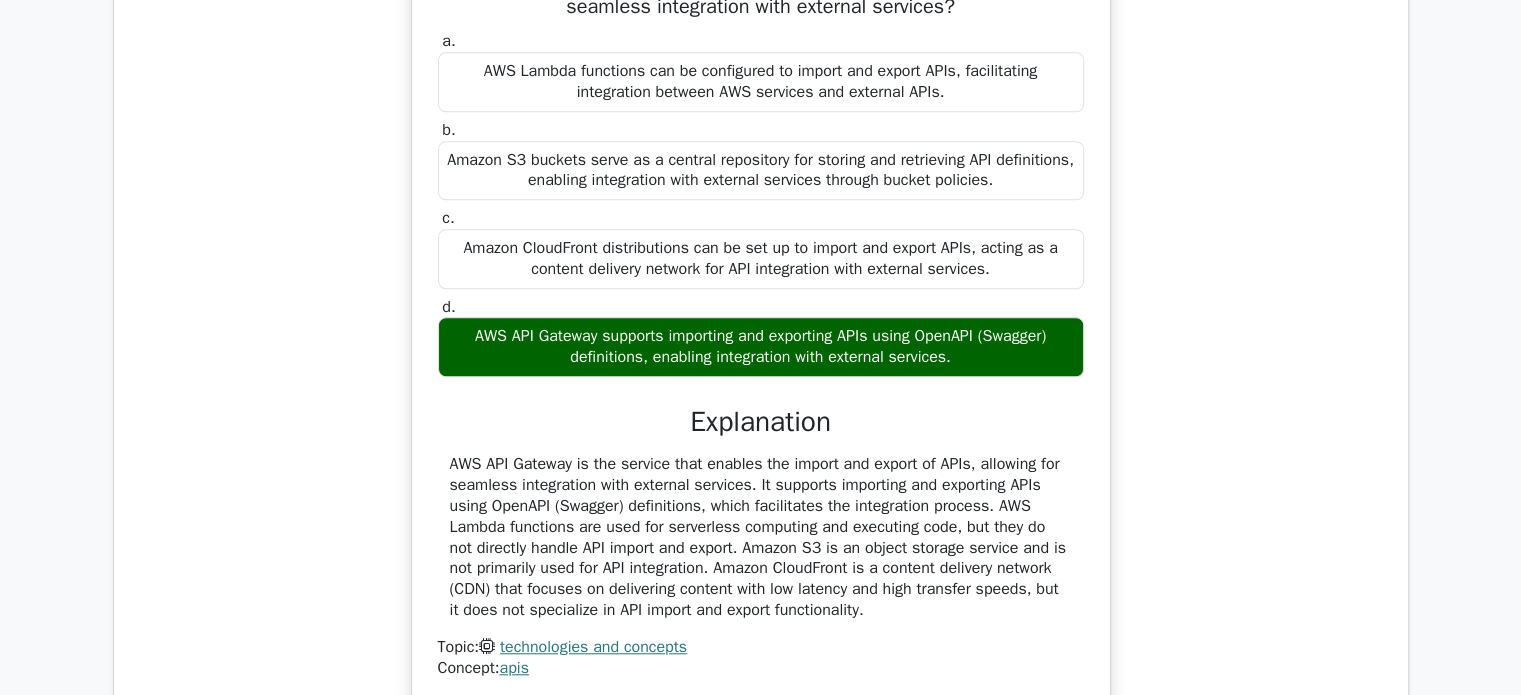 scroll, scrollTop: 1632, scrollLeft: 0, axis: vertical 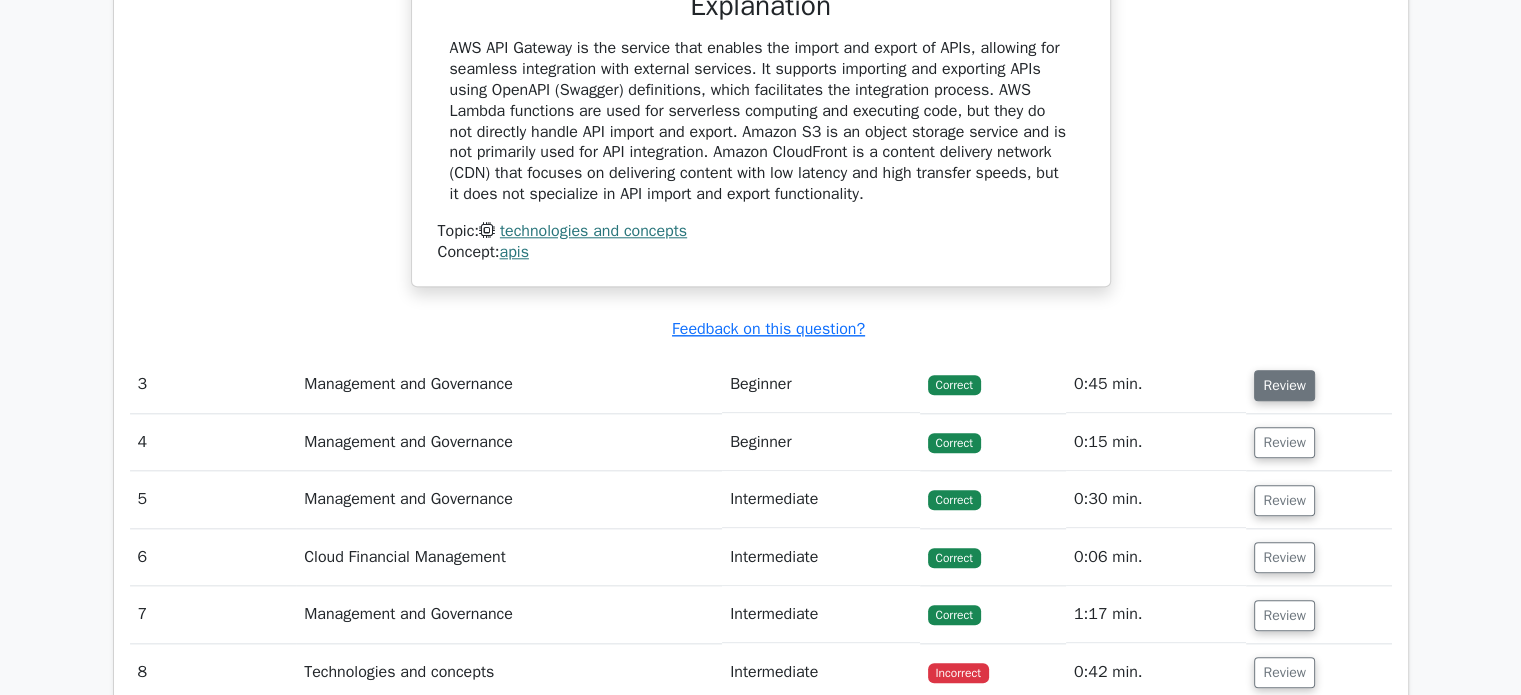 click on "Review" at bounding box center [1284, 385] 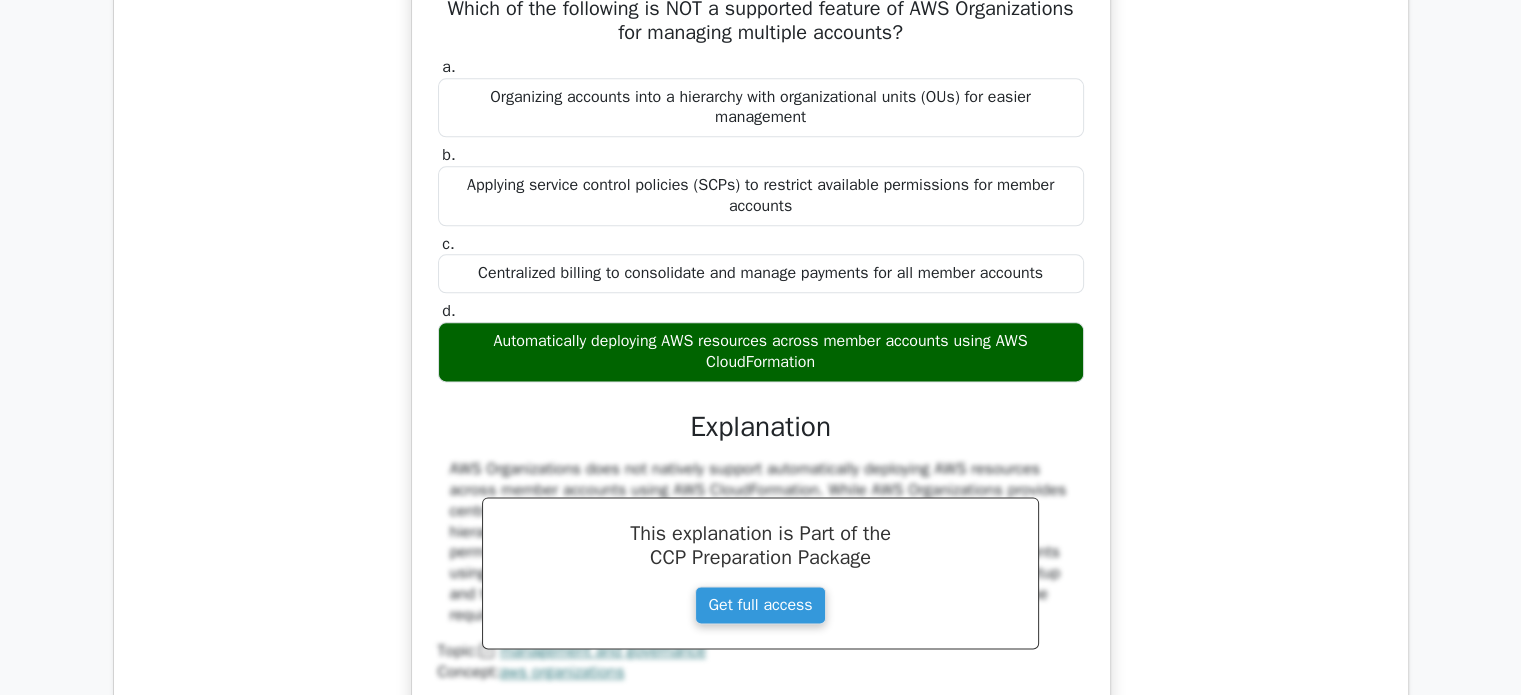 scroll, scrollTop: 2501, scrollLeft: 0, axis: vertical 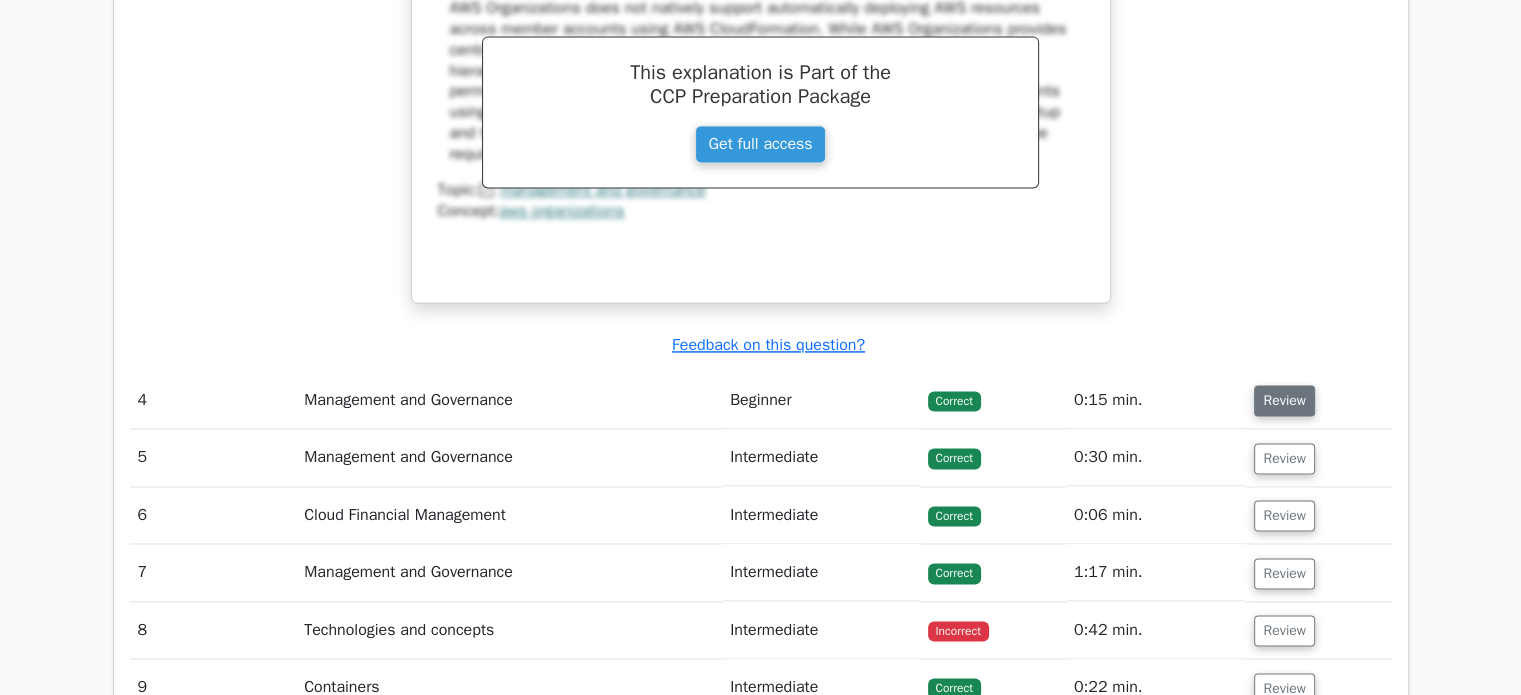 click on "Review" at bounding box center [1284, 400] 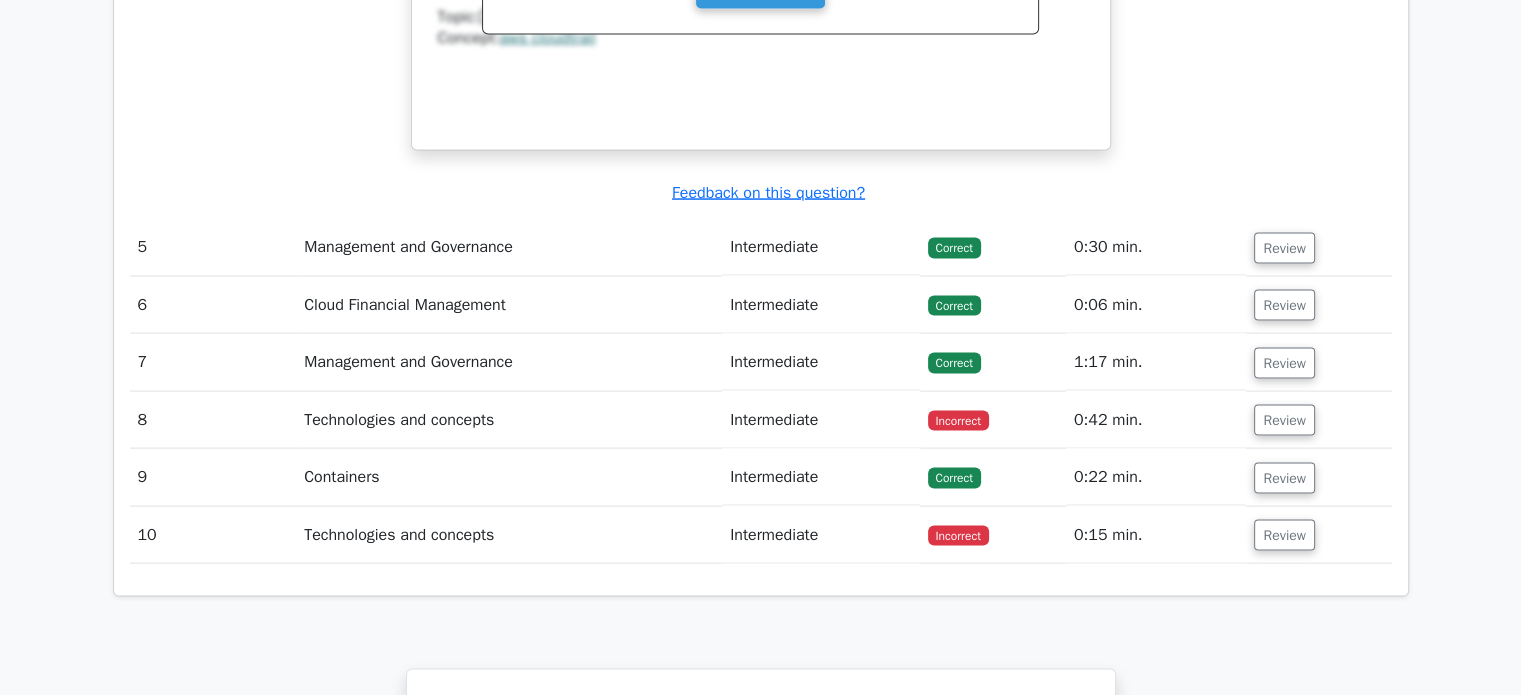 scroll, scrollTop: 4105, scrollLeft: 0, axis: vertical 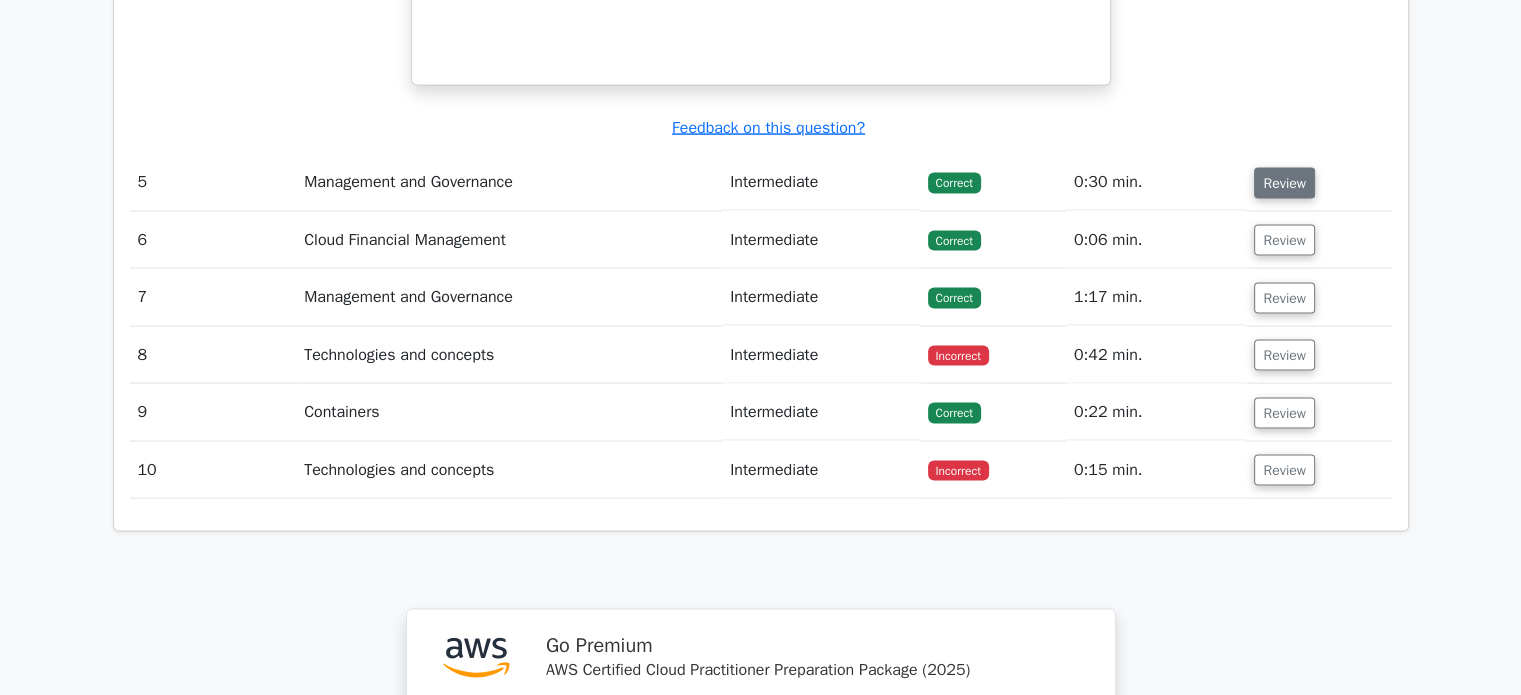 click on "Review" at bounding box center [1284, 183] 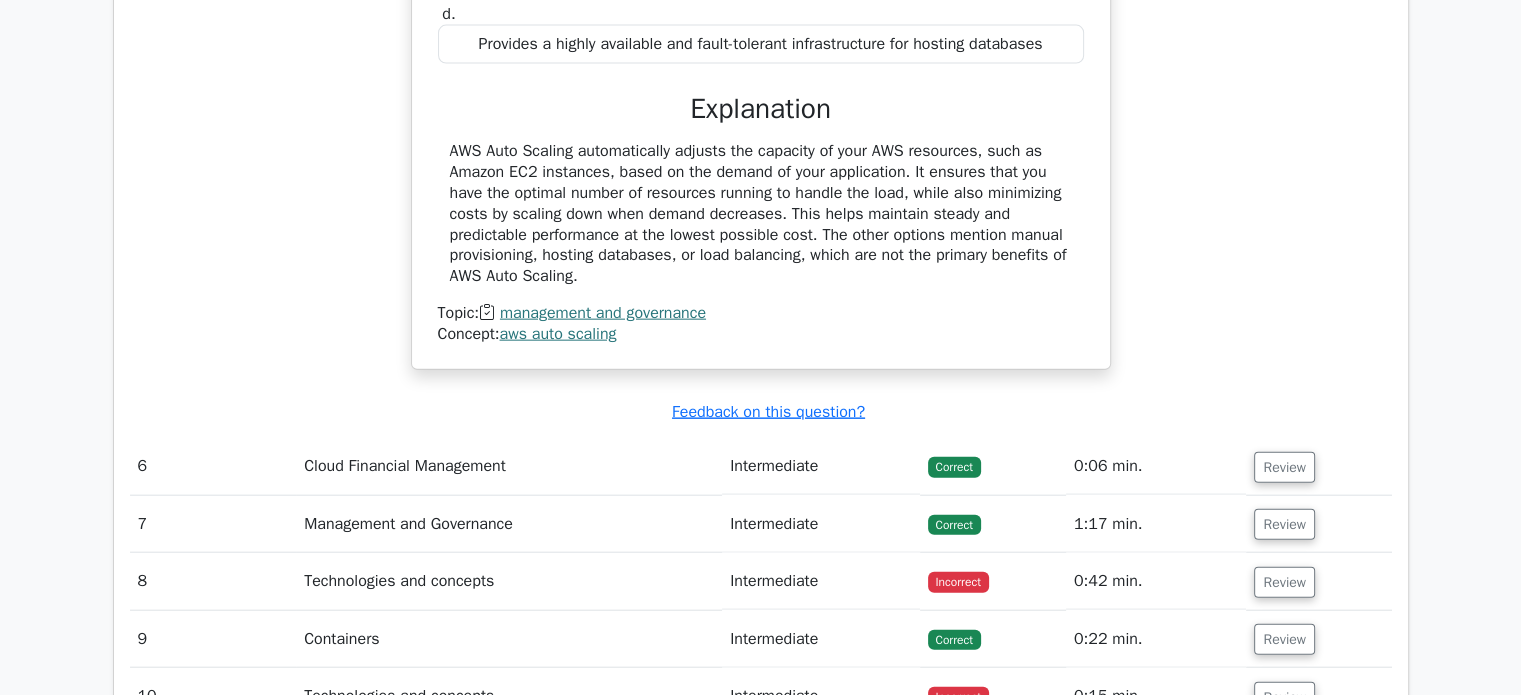 scroll, scrollTop: 4684, scrollLeft: 0, axis: vertical 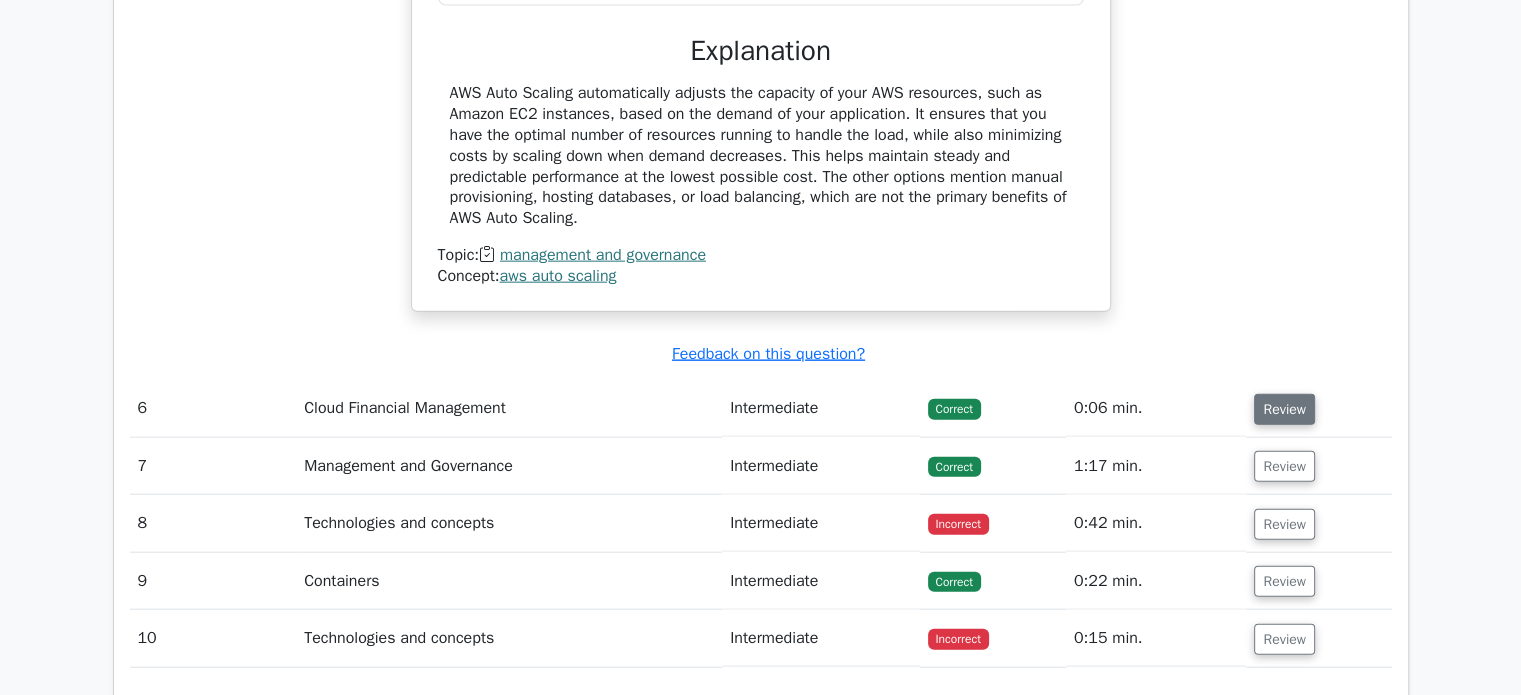 click on "Review" at bounding box center [1284, 409] 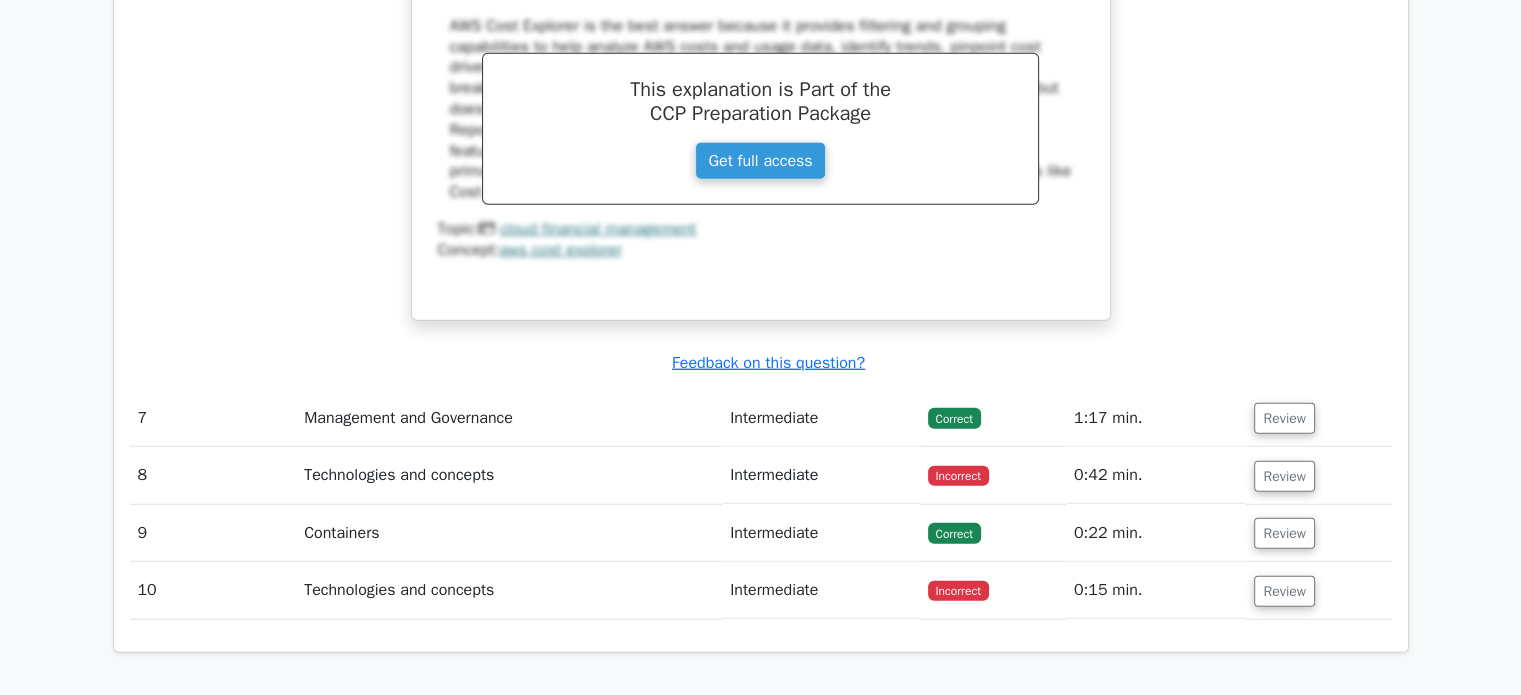 scroll, scrollTop: 5644, scrollLeft: 0, axis: vertical 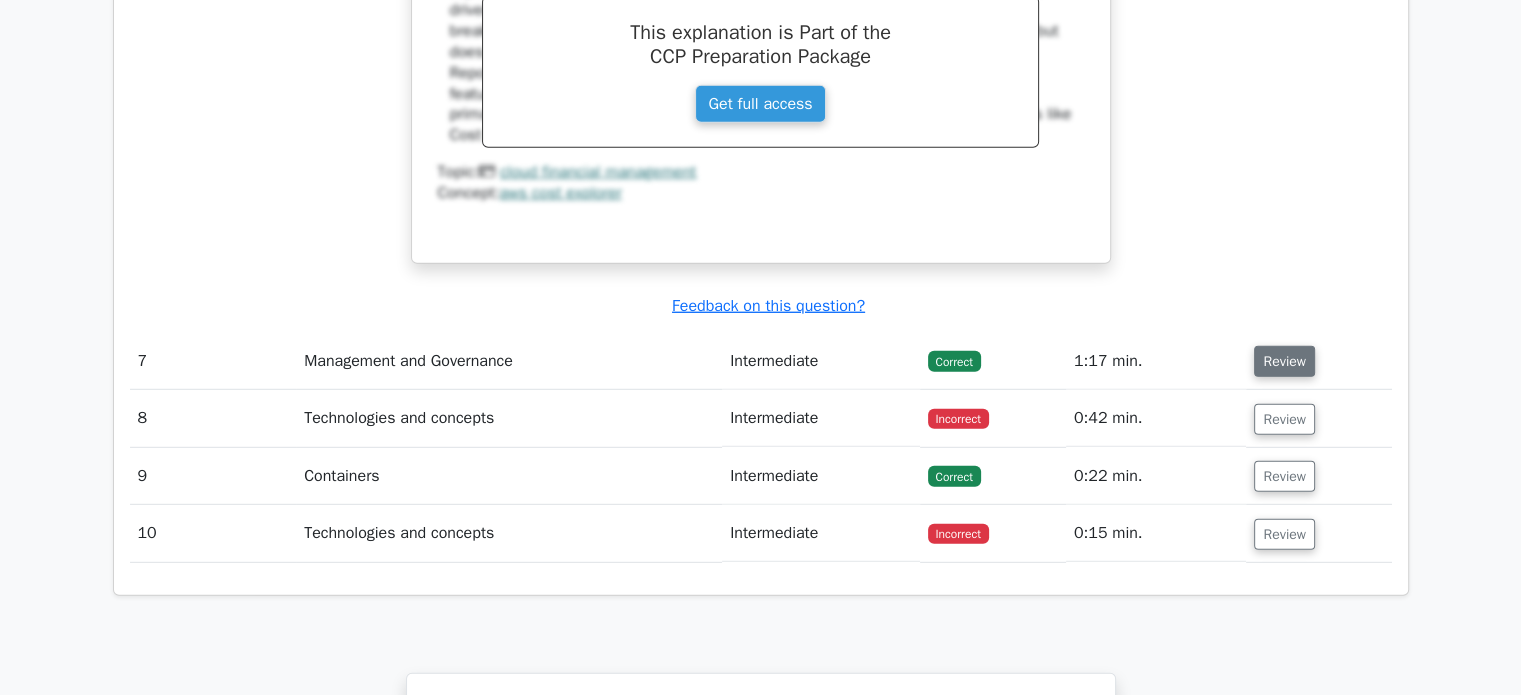 click on "Review" at bounding box center (1284, 361) 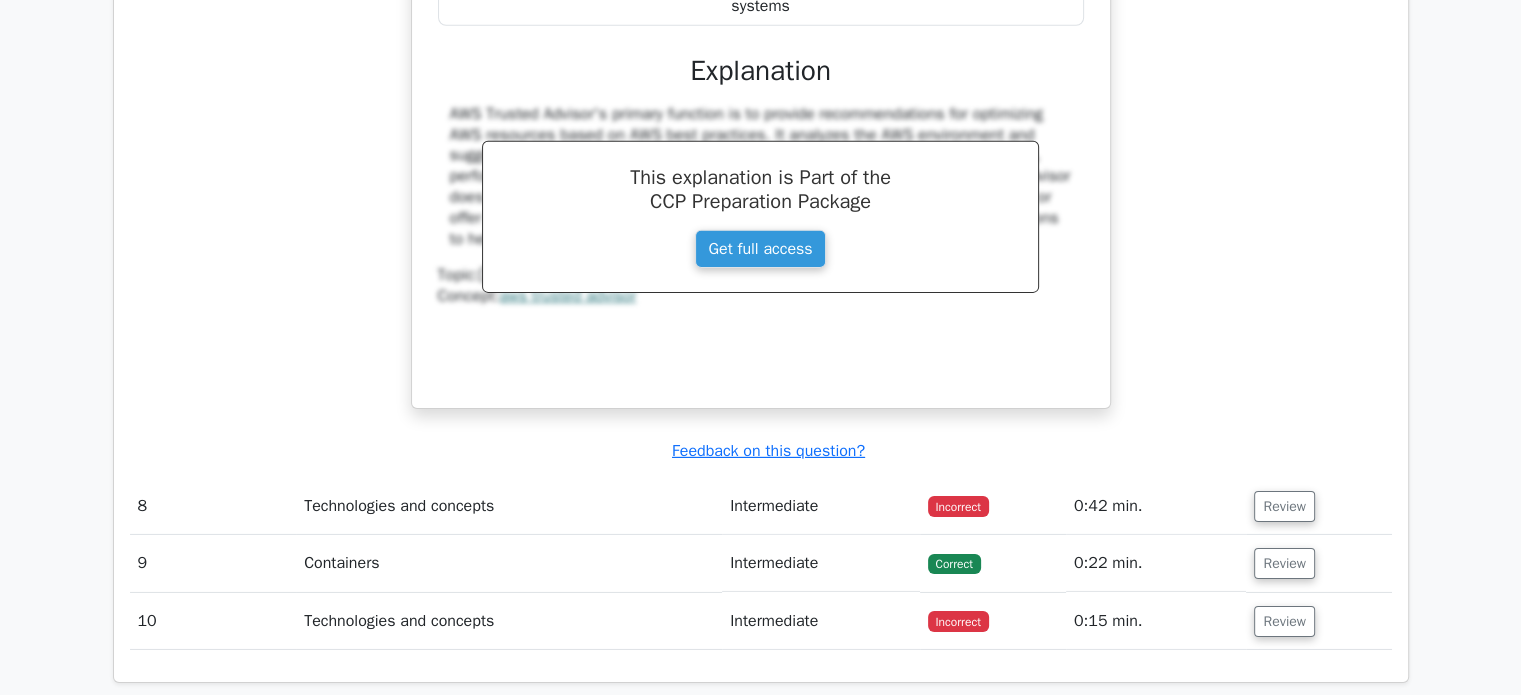 scroll, scrollTop: 6429, scrollLeft: 0, axis: vertical 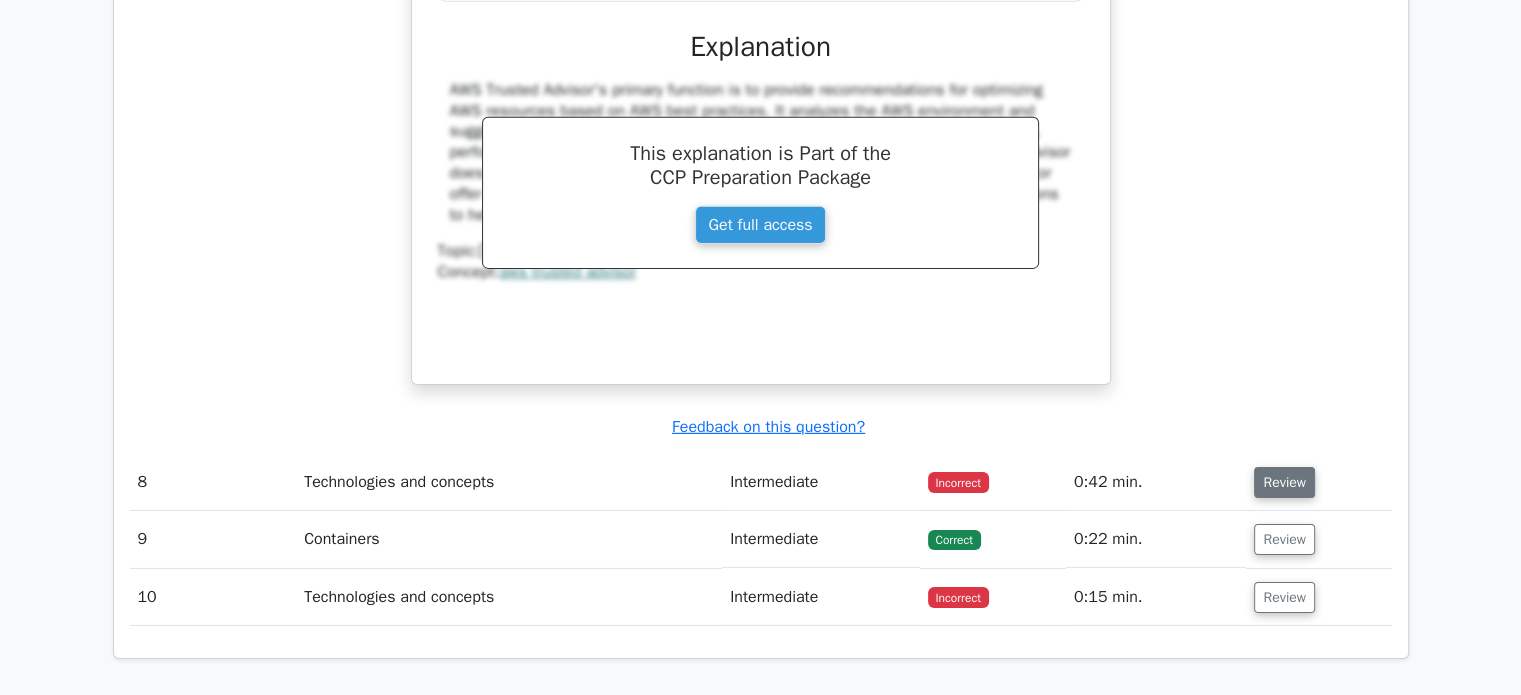 click on "Review" at bounding box center [1284, 482] 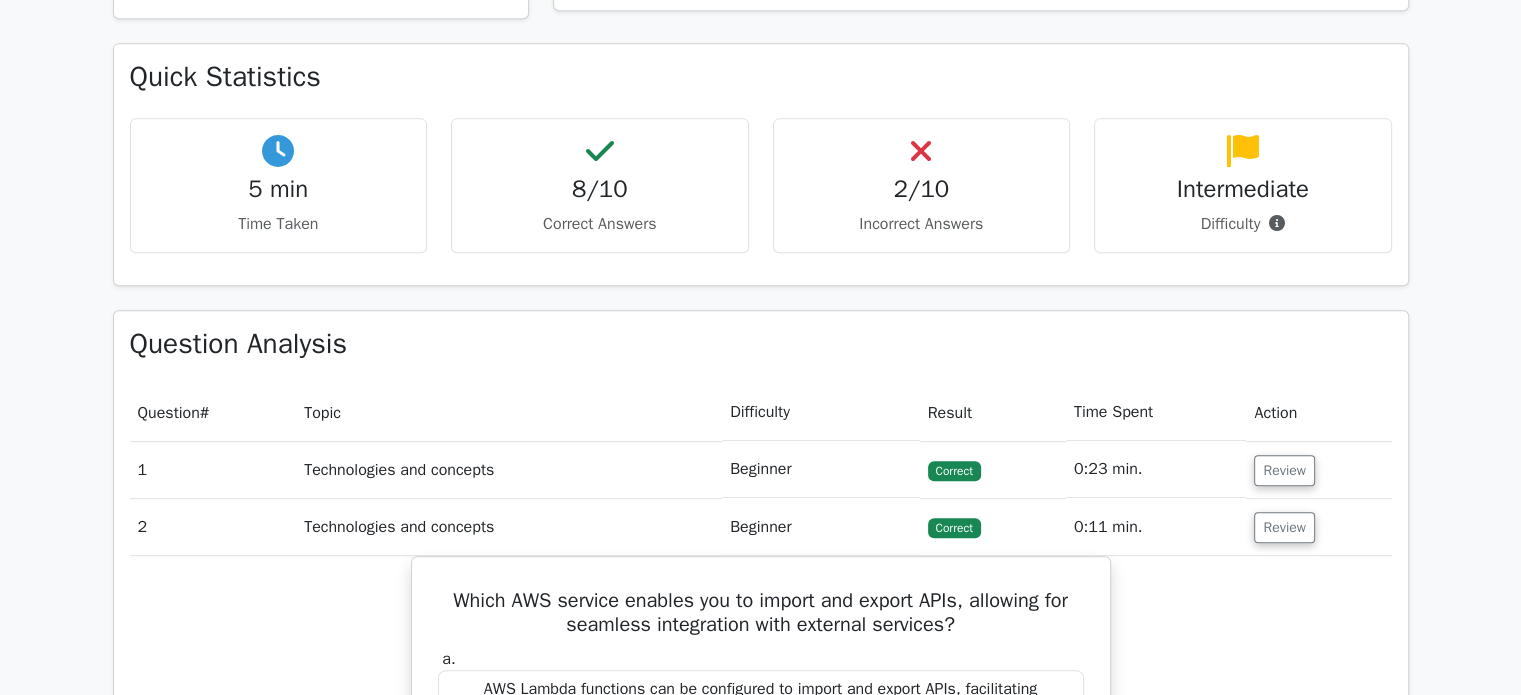 scroll, scrollTop: 1042, scrollLeft: 0, axis: vertical 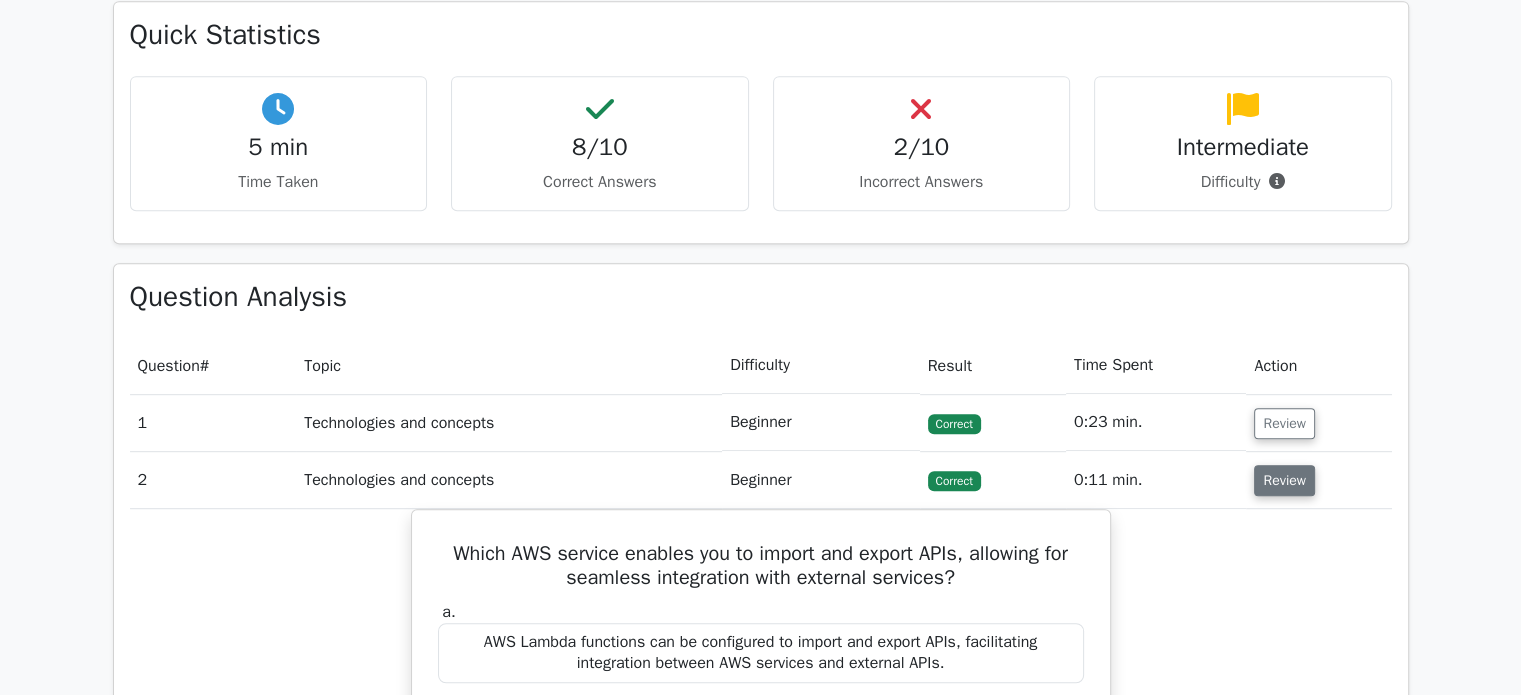 click on "Review" at bounding box center (1284, 480) 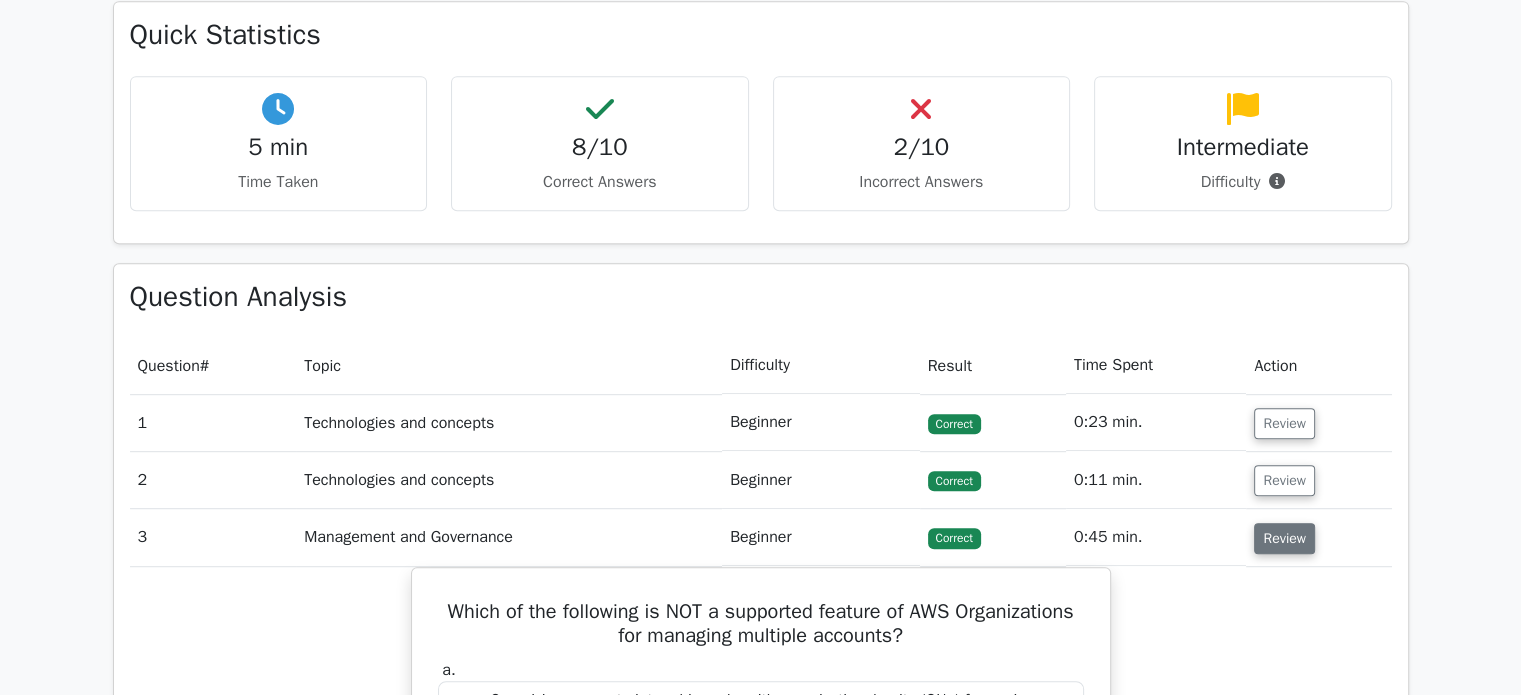 click on "Review" at bounding box center [1284, 538] 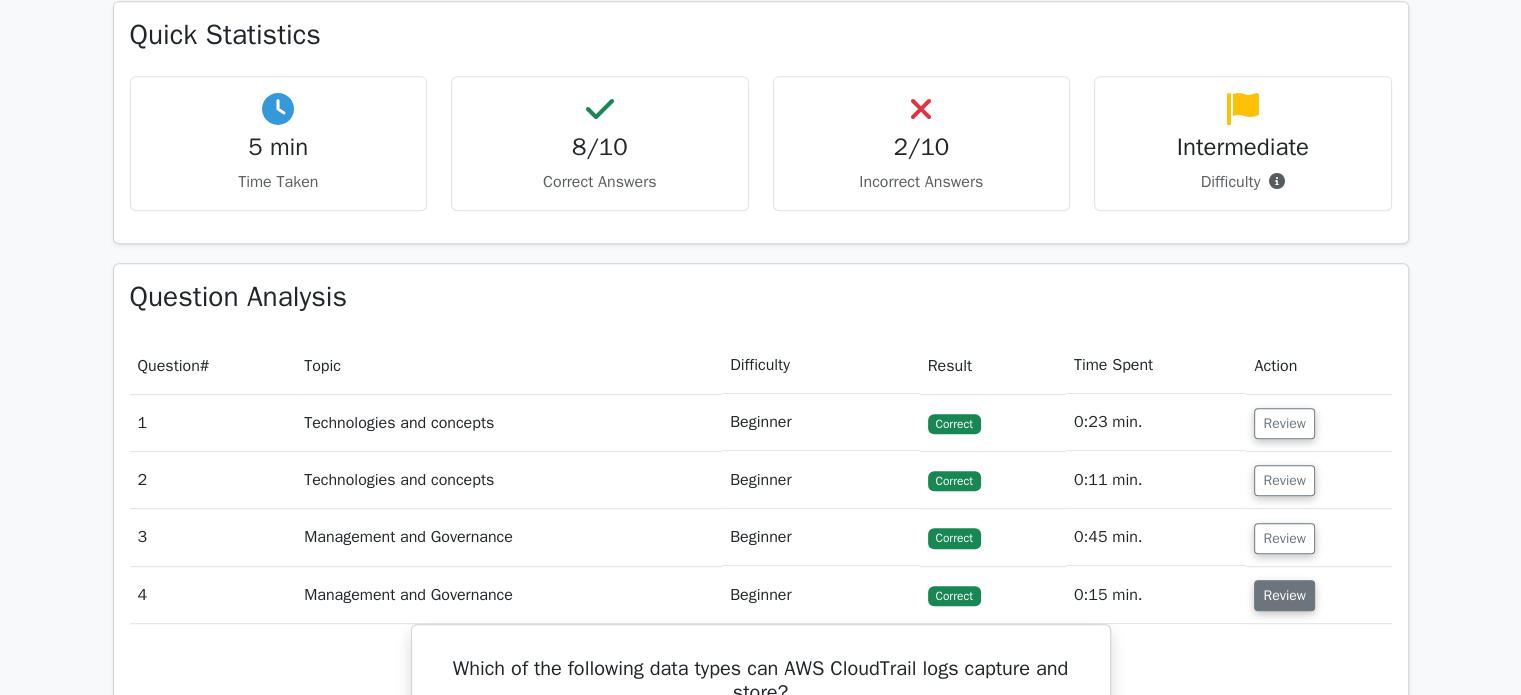 click on "Review" at bounding box center [1284, 595] 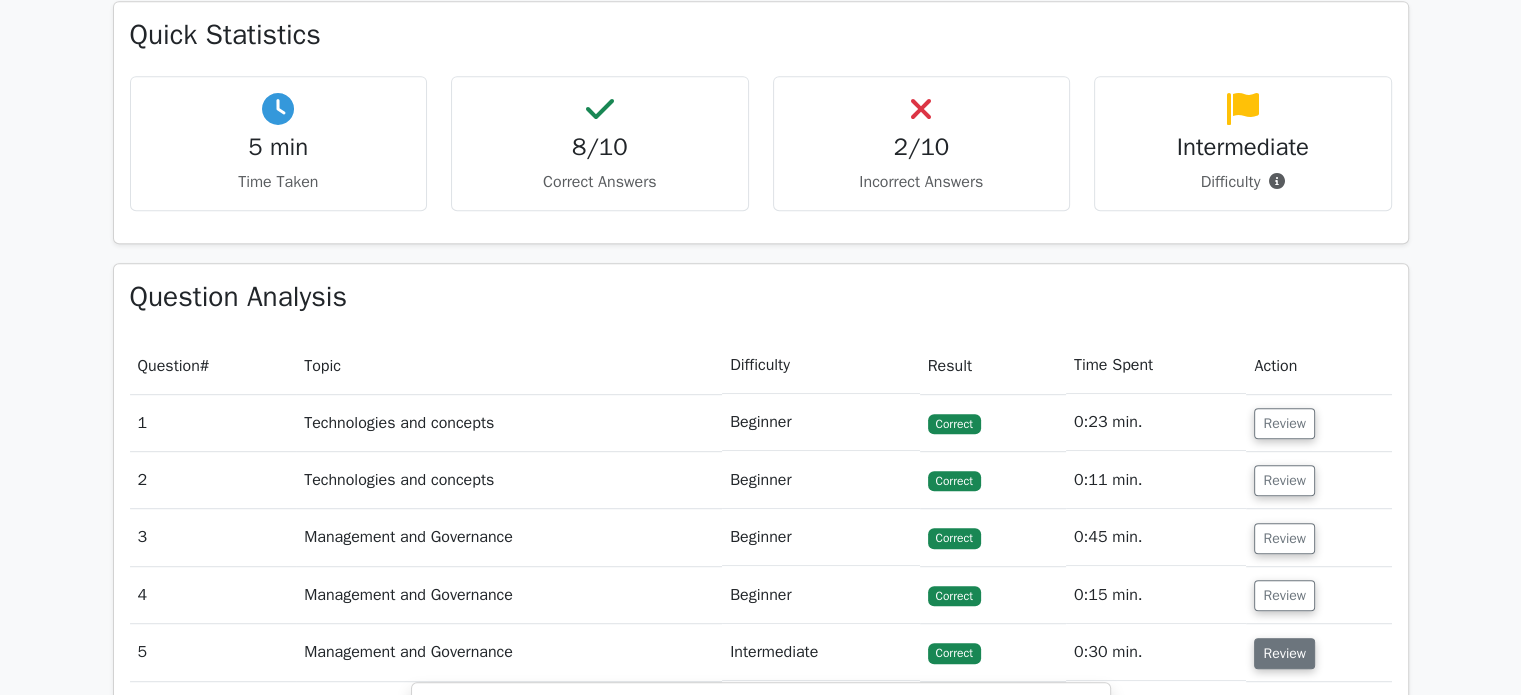 click on "Review" at bounding box center (1284, 653) 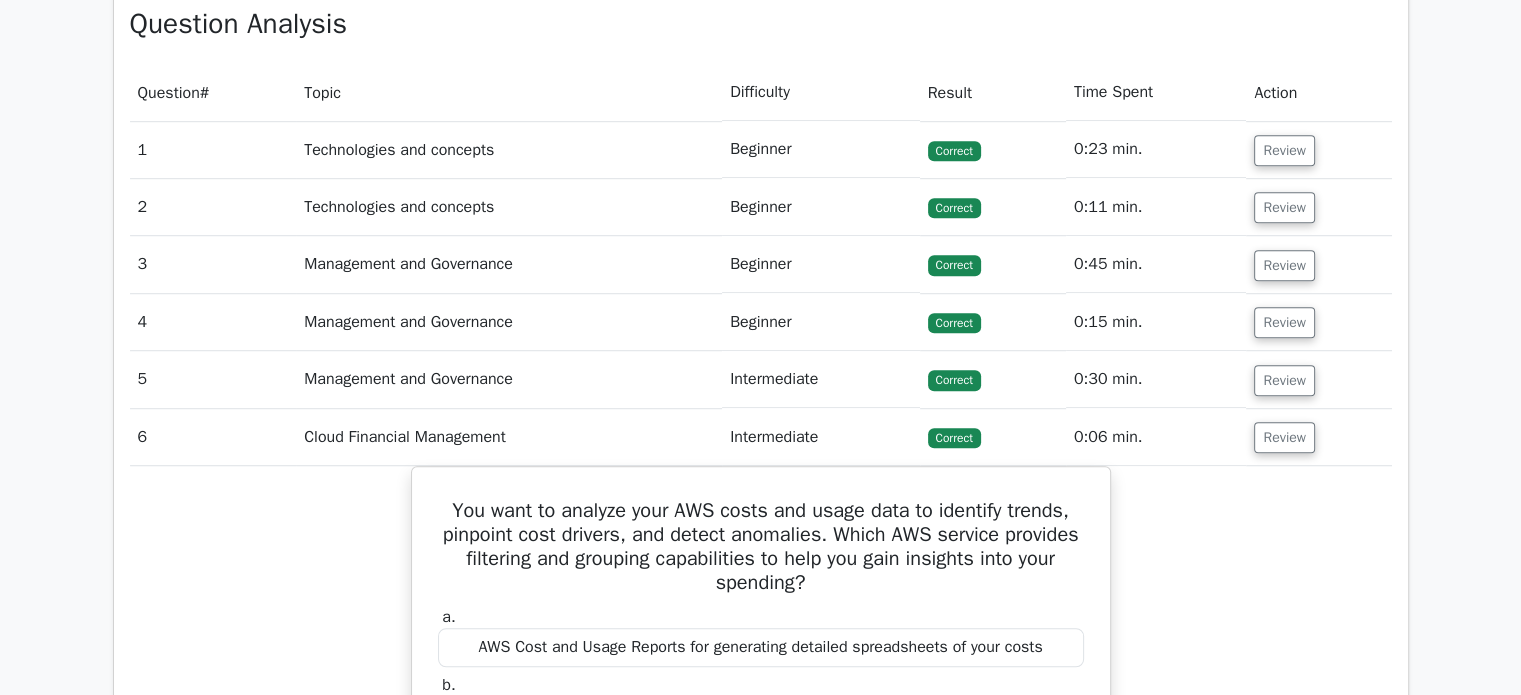 scroll, scrollTop: 1326, scrollLeft: 0, axis: vertical 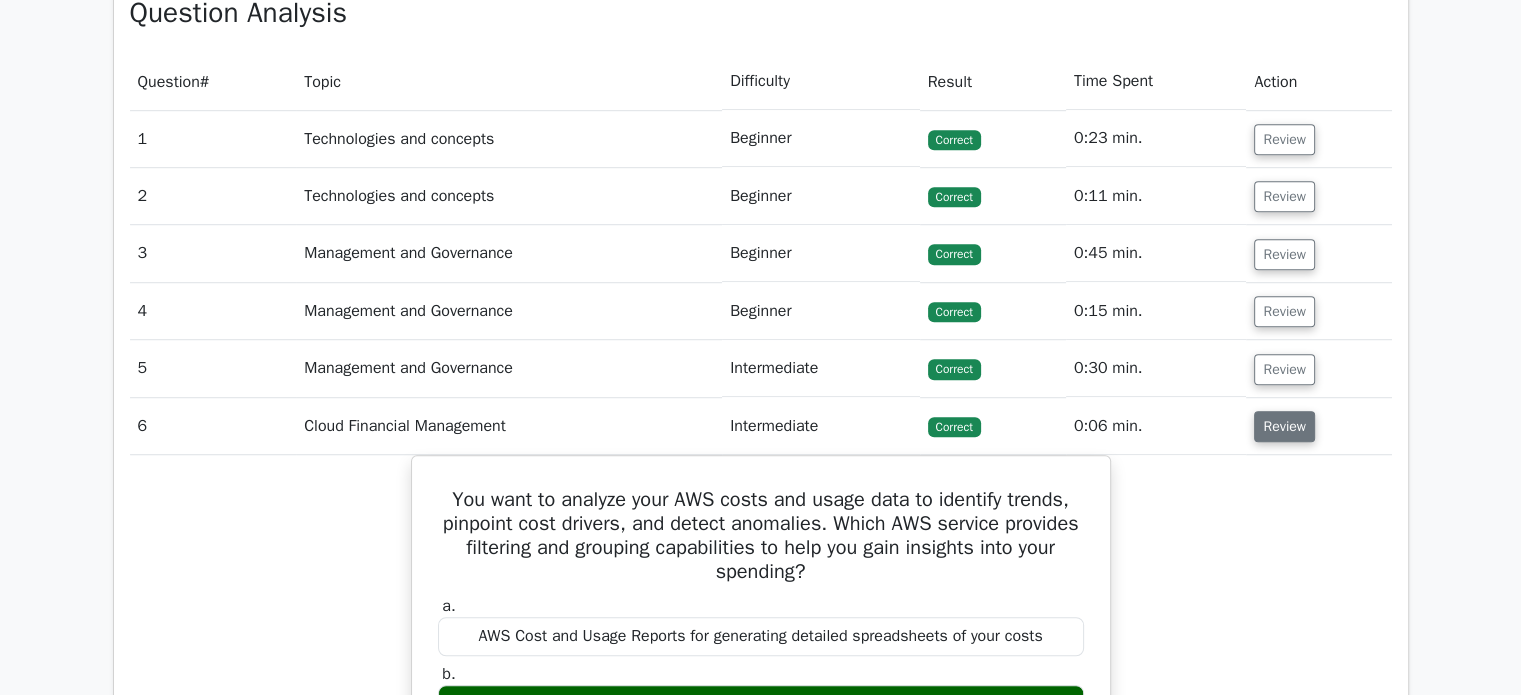 click on "Review" at bounding box center [1284, 426] 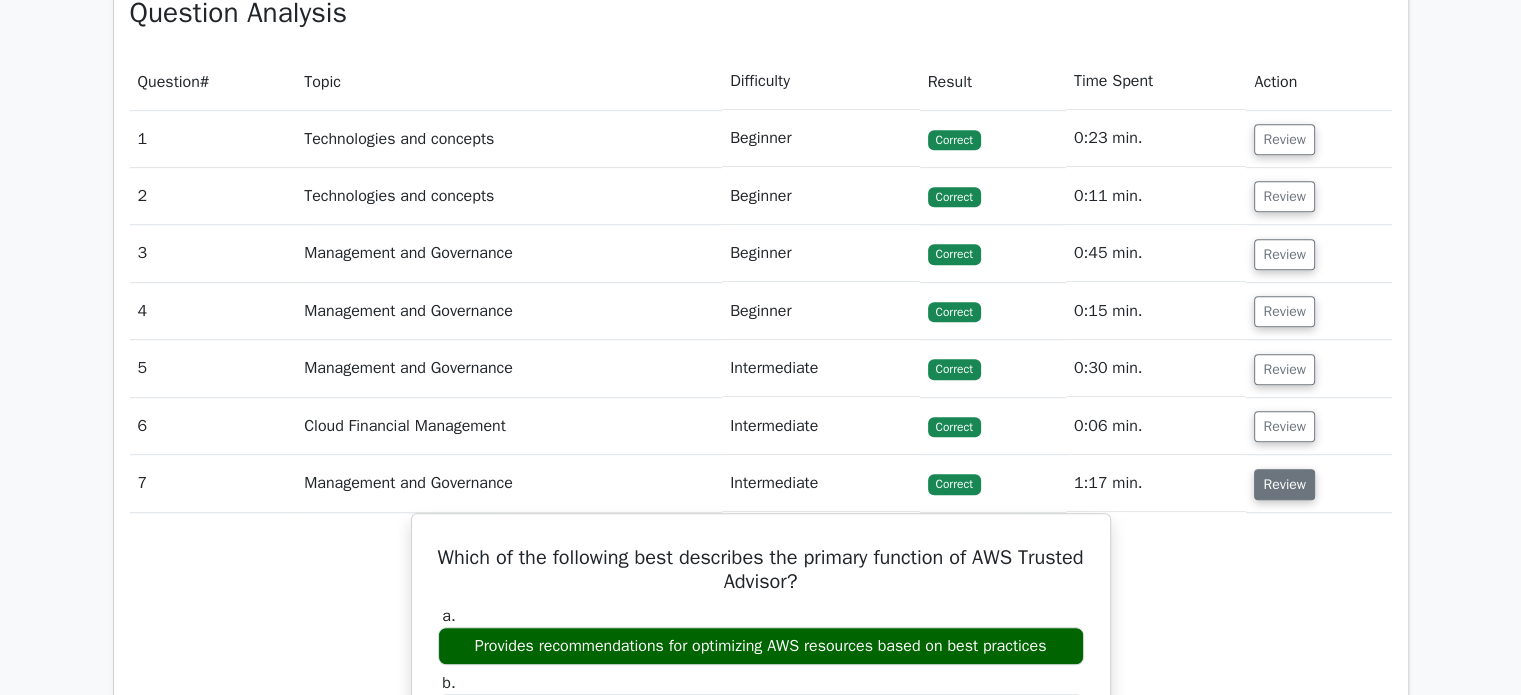 click on "Review" at bounding box center (1284, 484) 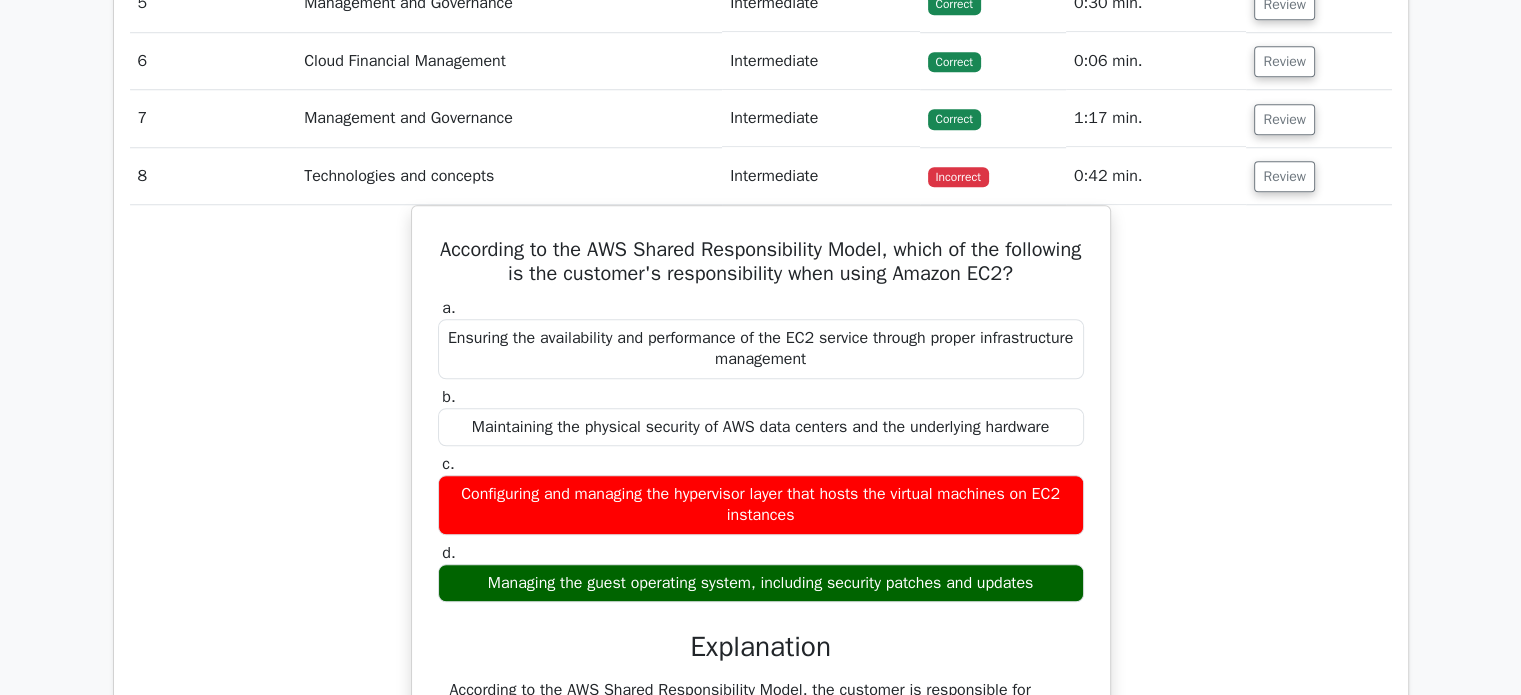 scroll, scrollTop: 1692, scrollLeft: 0, axis: vertical 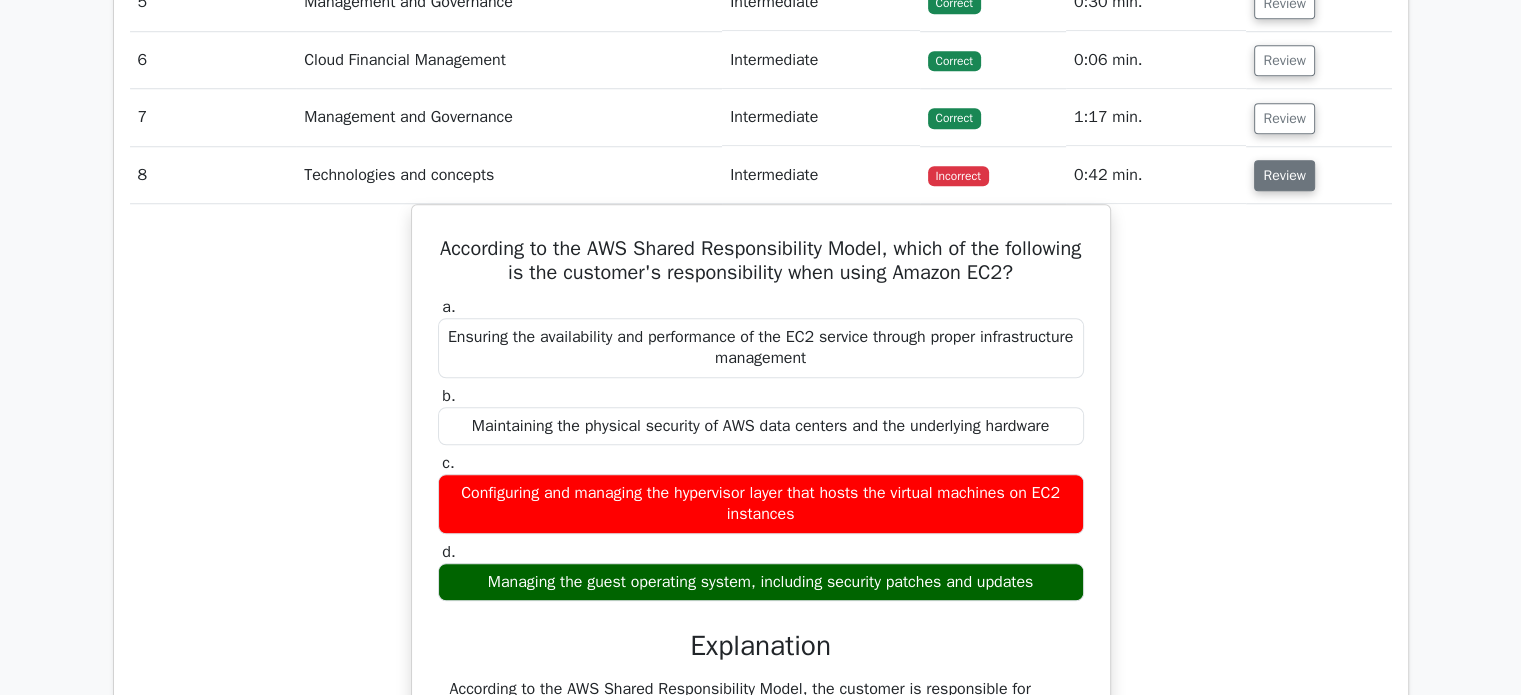 click on "Review" at bounding box center (1284, 175) 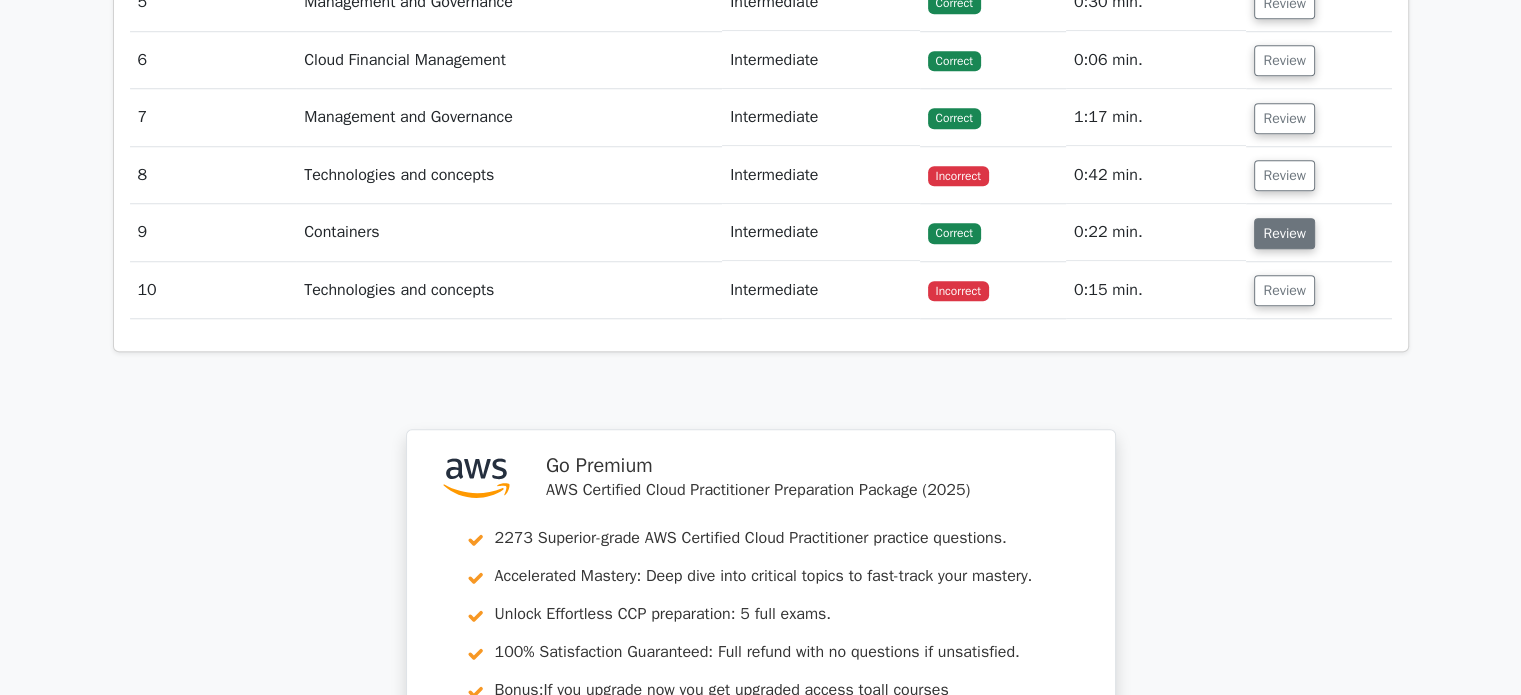 click on "Review" at bounding box center [1284, 233] 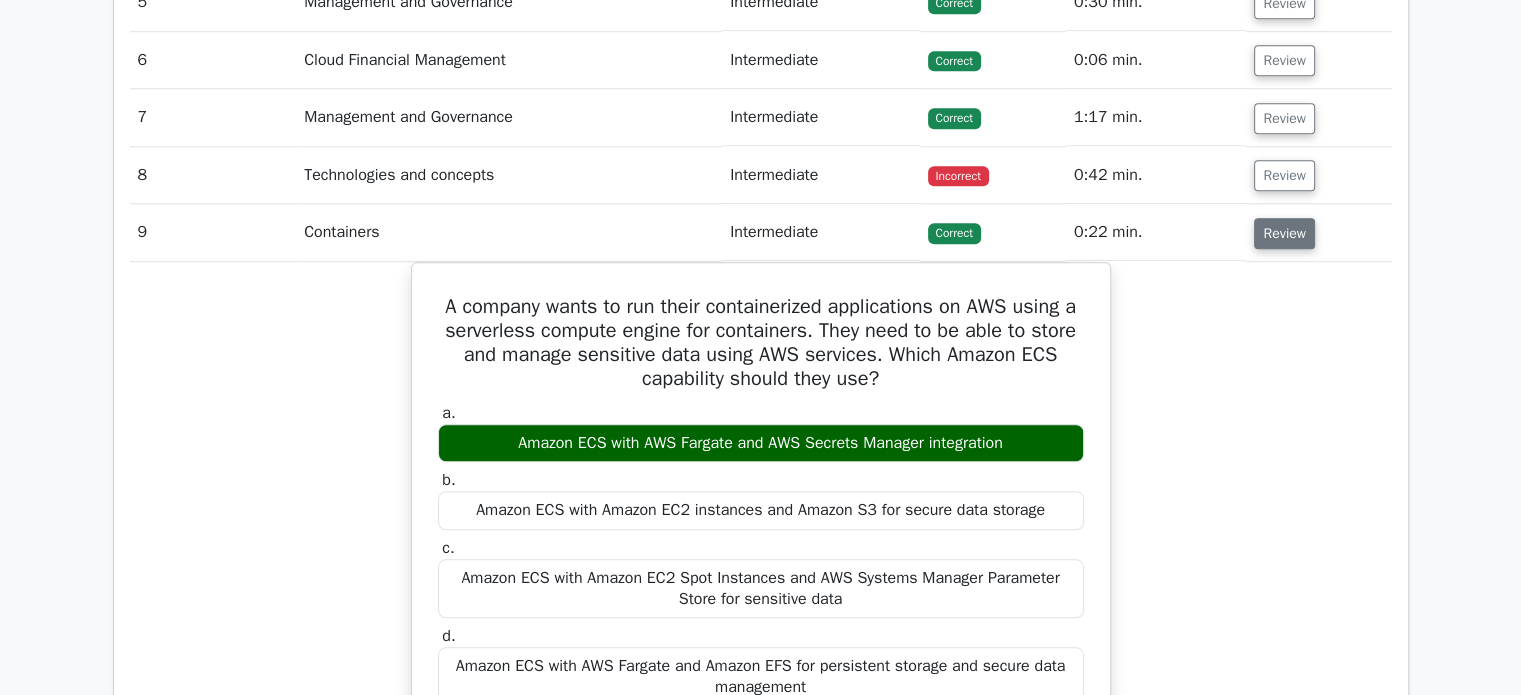 click on "Review" at bounding box center [1284, 233] 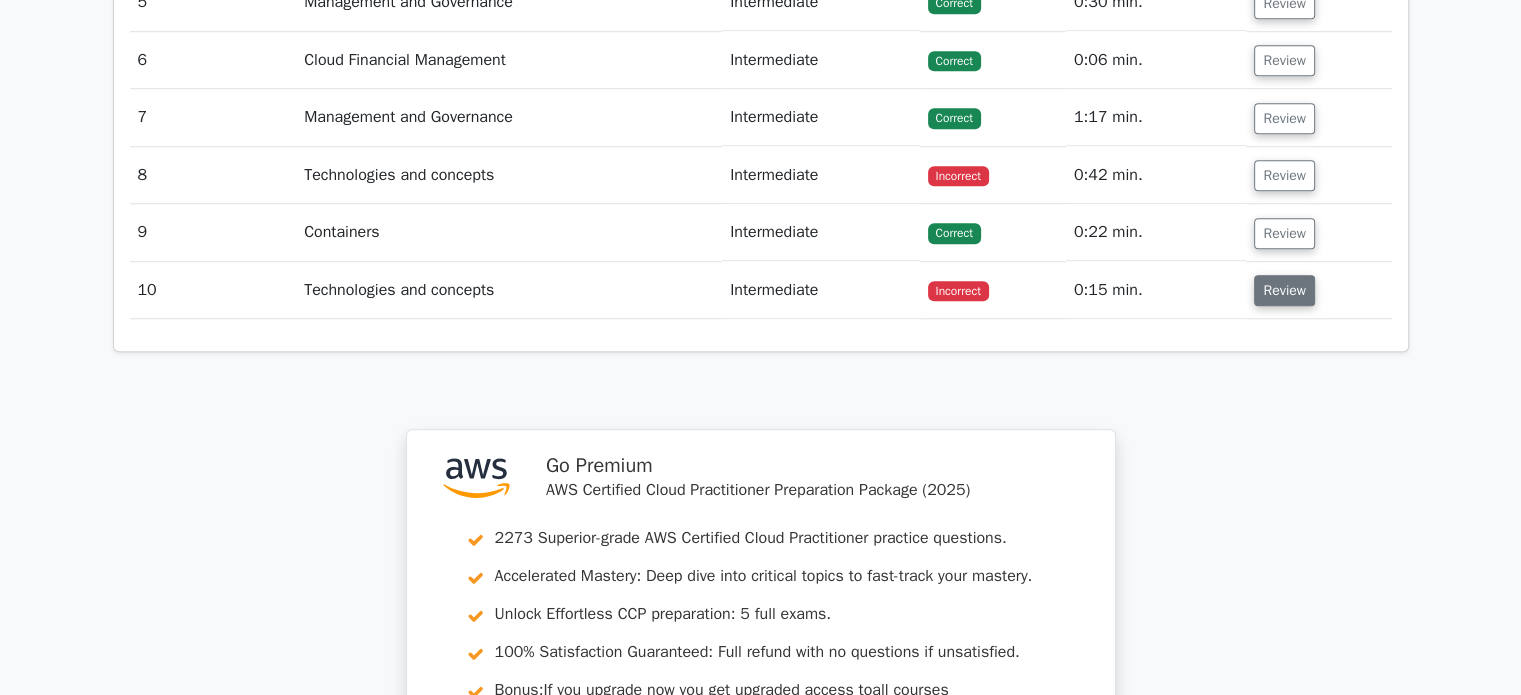 click on "Review" at bounding box center (1284, 290) 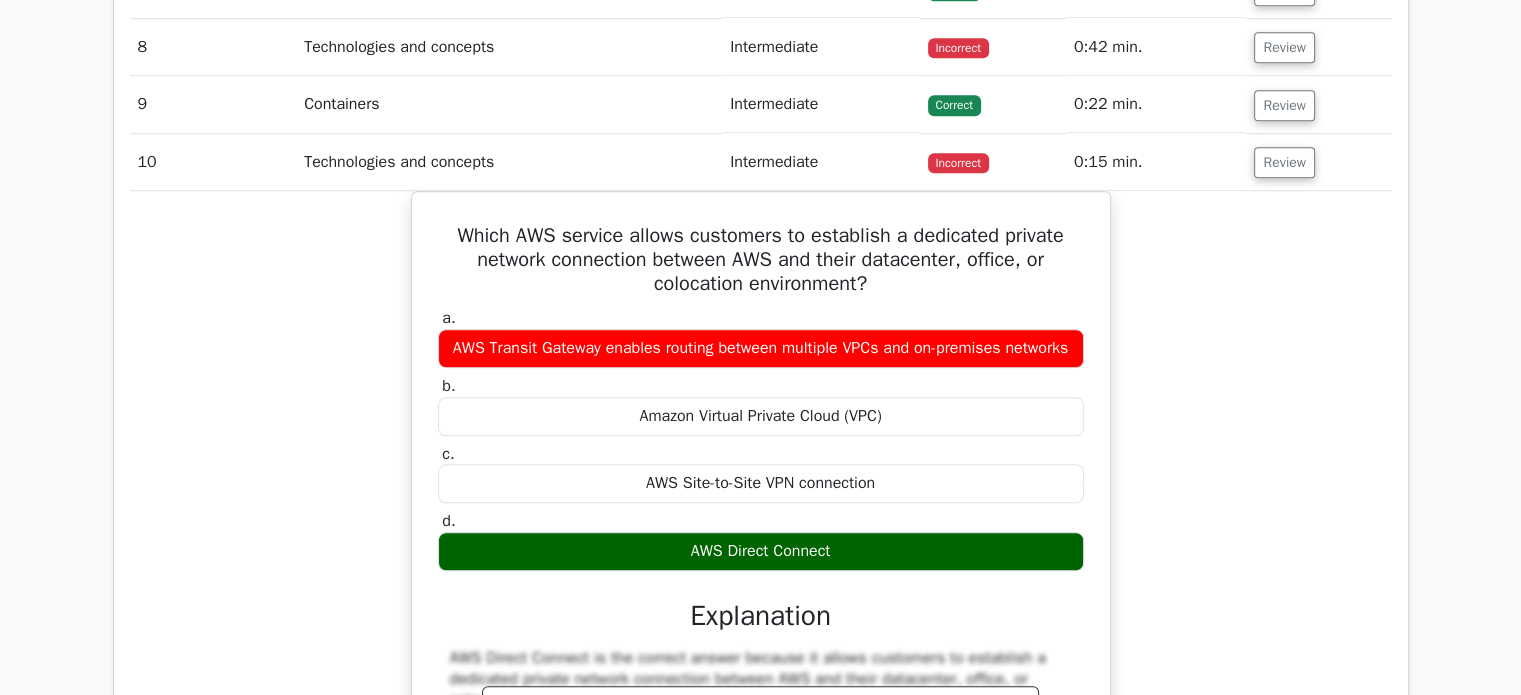 scroll, scrollTop: 1840, scrollLeft: 0, axis: vertical 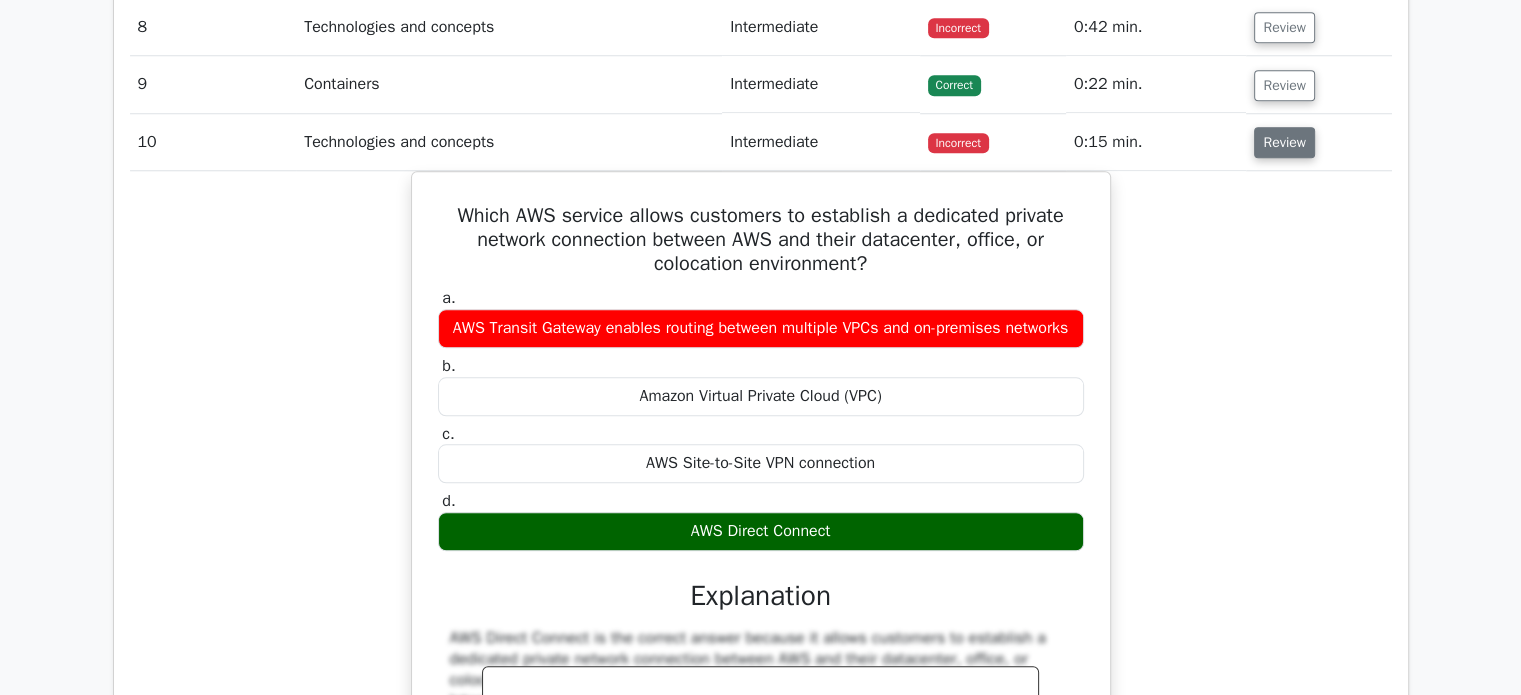 click on "Review" at bounding box center (1284, 142) 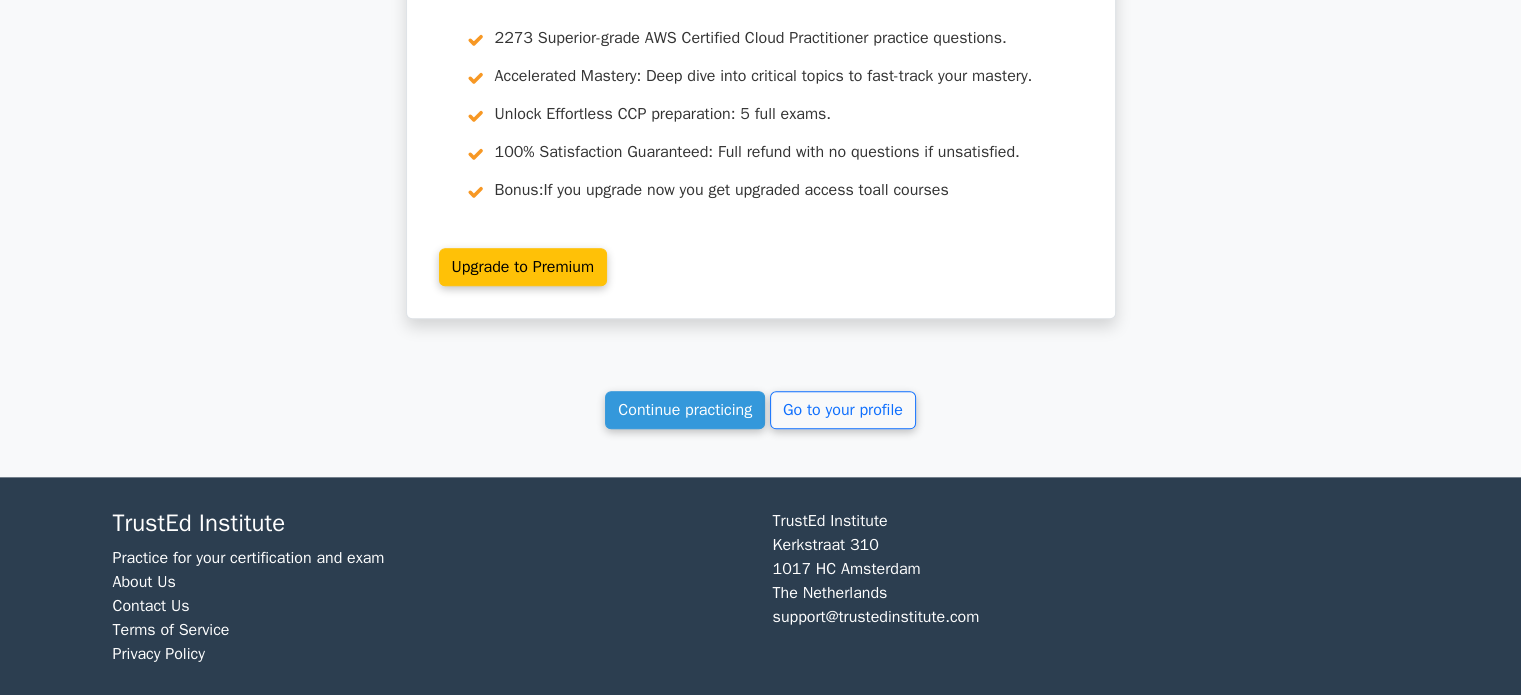 scroll, scrollTop: 2175, scrollLeft: 0, axis: vertical 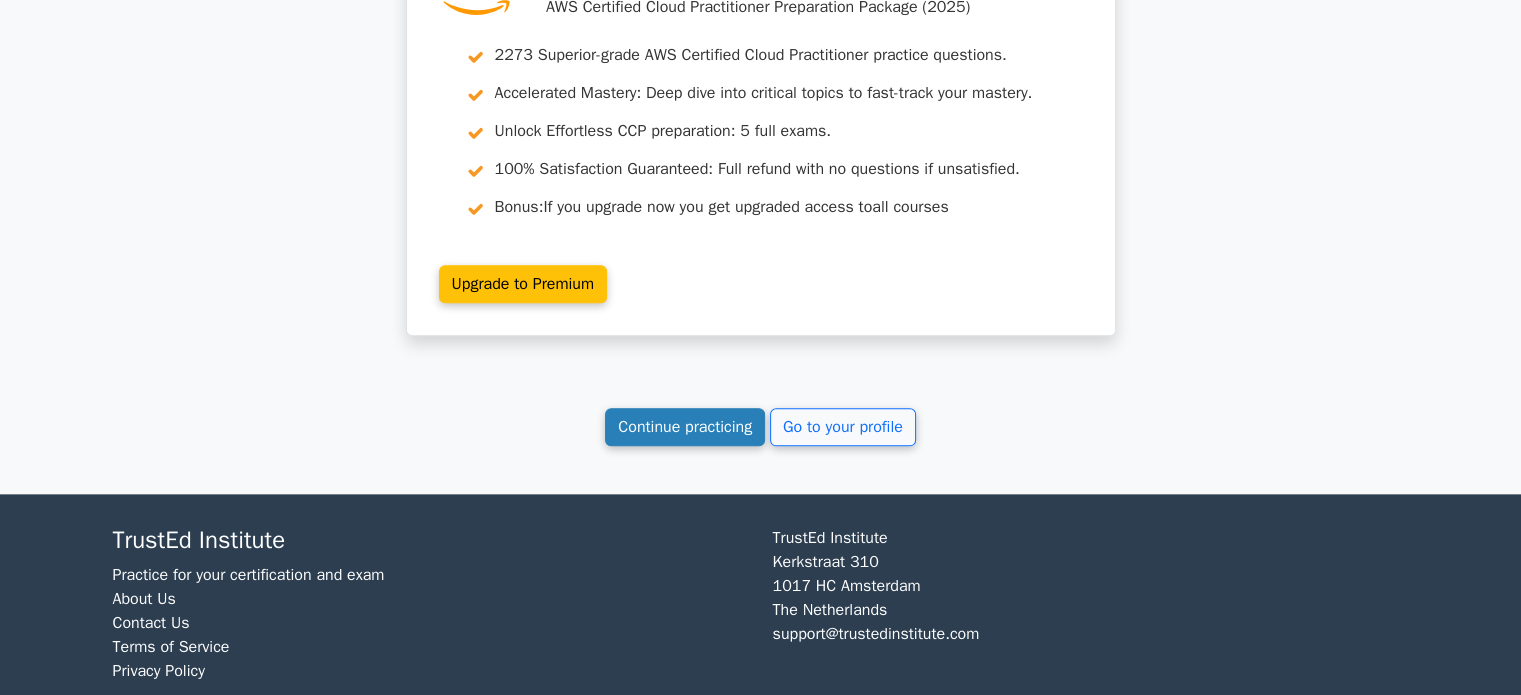 click on "Continue practicing" at bounding box center (685, 427) 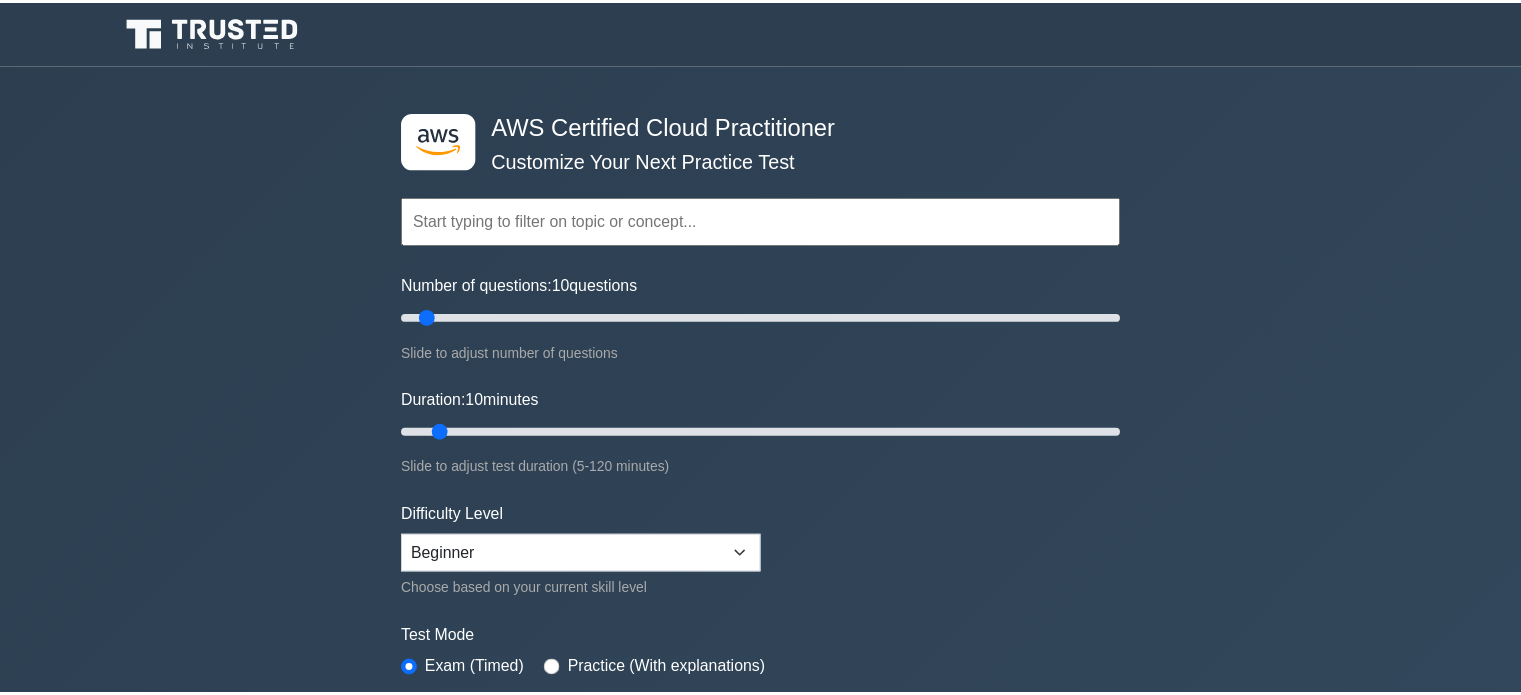 scroll, scrollTop: 0, scrollLeft: 0, axis: both 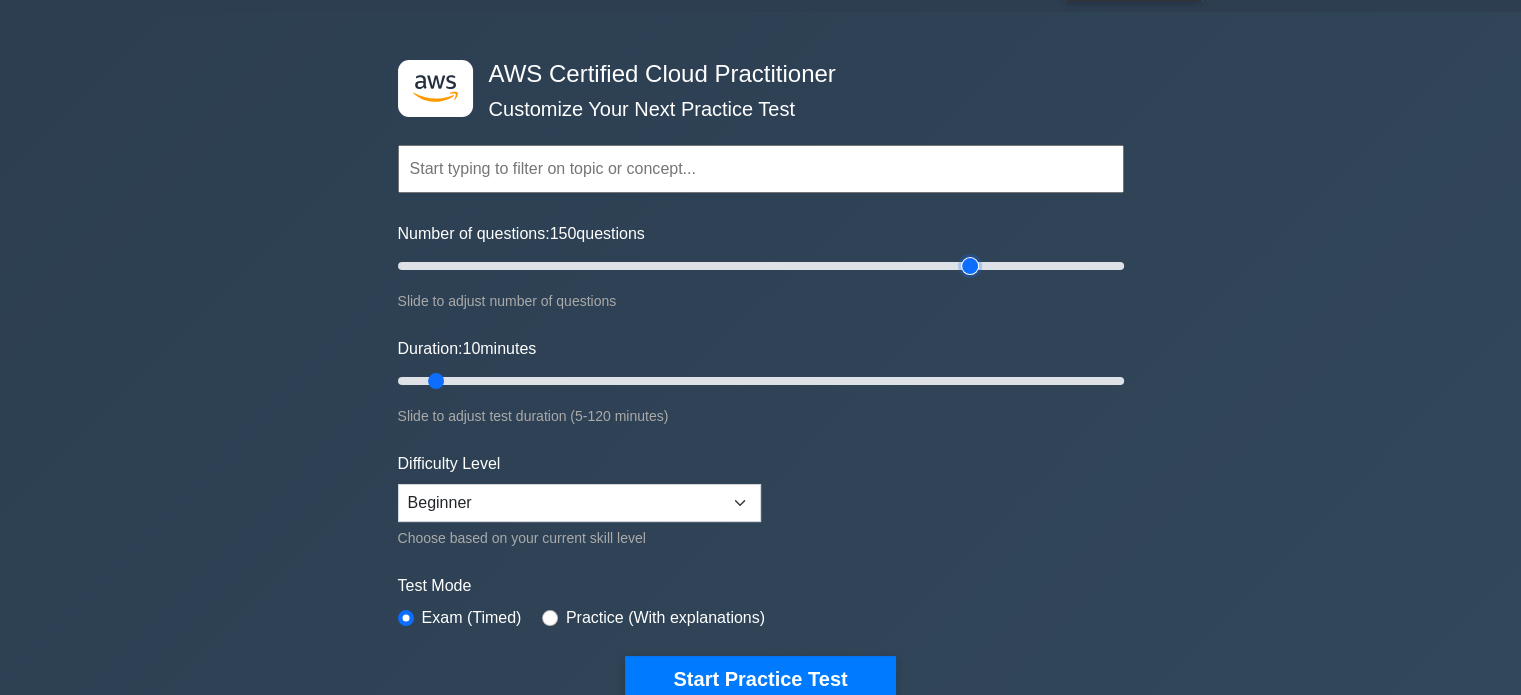 drag, startPoint x: 424, startPoint y: 261, endPoint x: 969, endPoint y: 275, distance: 545.1798 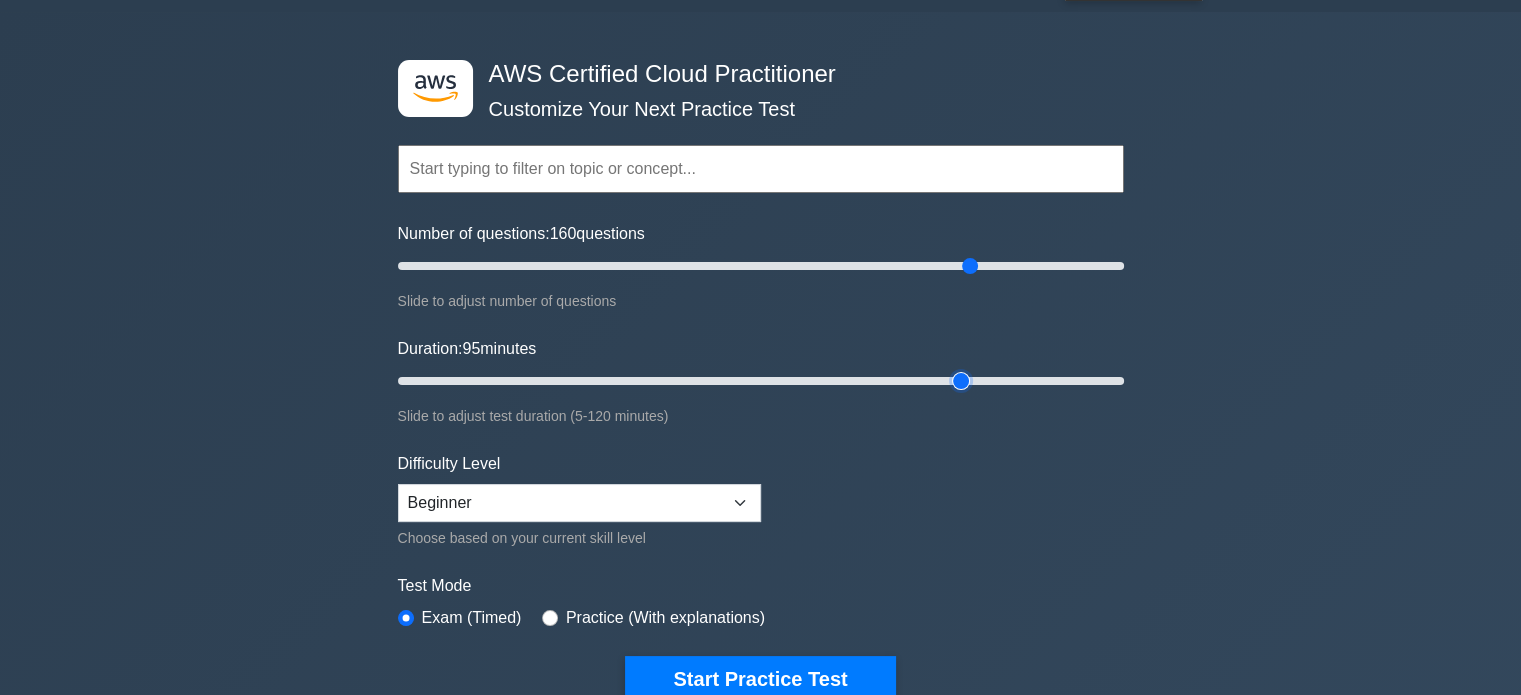 drag, startPoint x: 434, startPoint y: 380, endPoint x: 974, endPoint y: 389, distance: 540.075 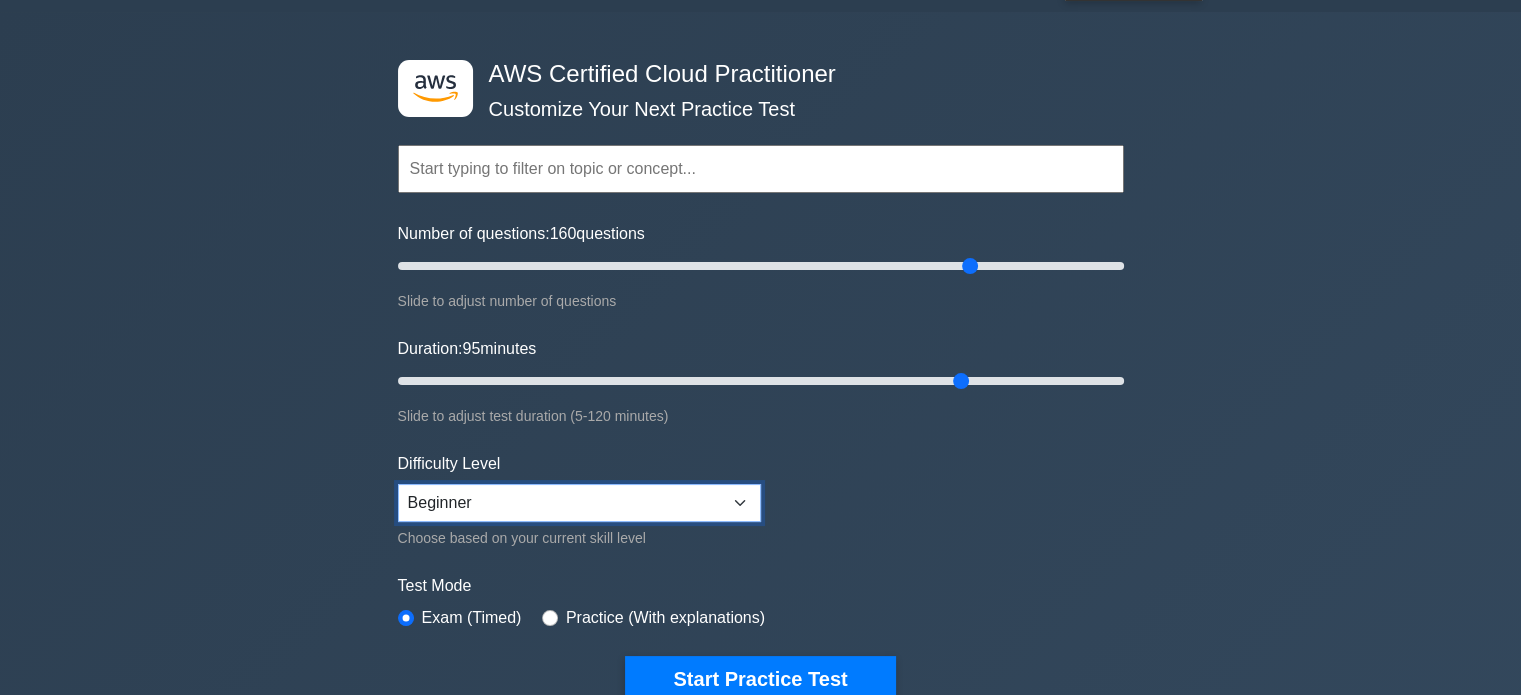click on "Beginner
Intermediate
Expert" at bounding box center (579, 503) 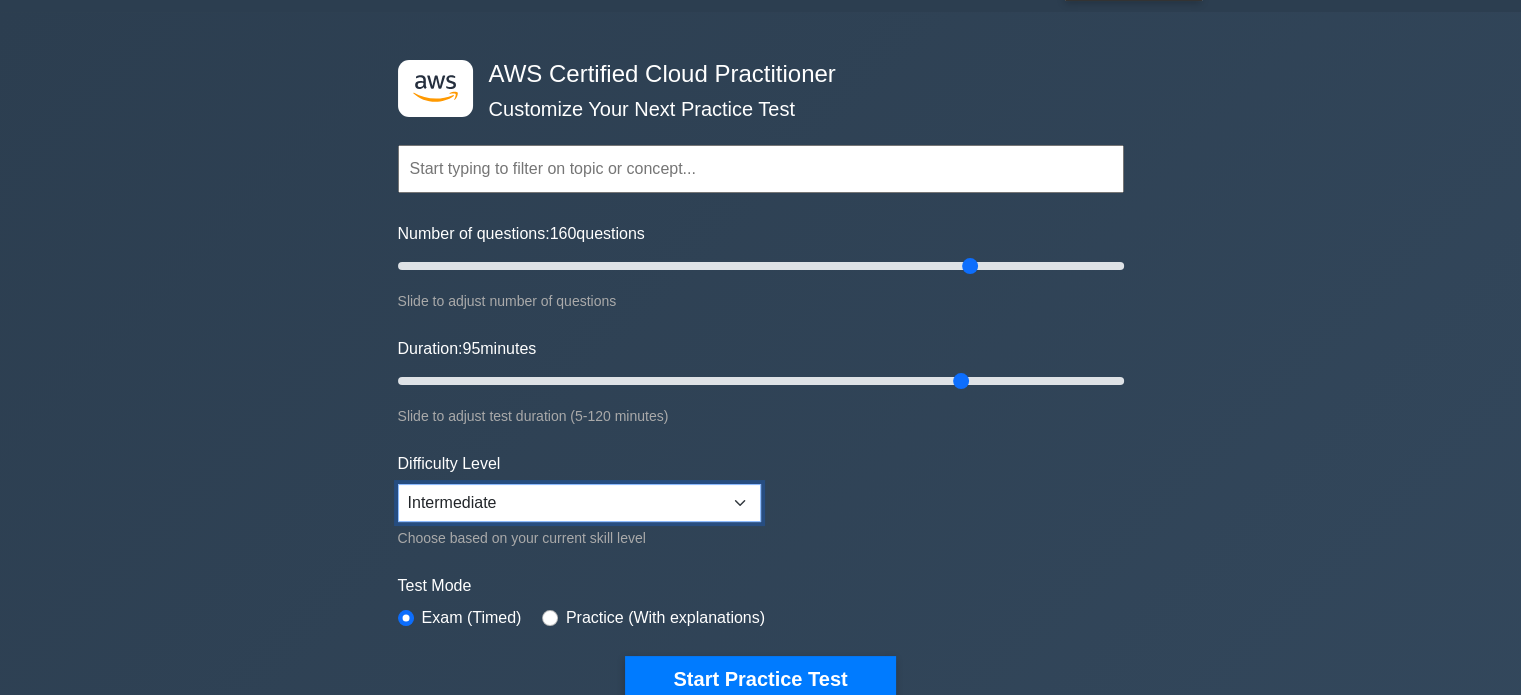 click on "Beginner
Intermediate
Expert" at bounding box center [579, 503] 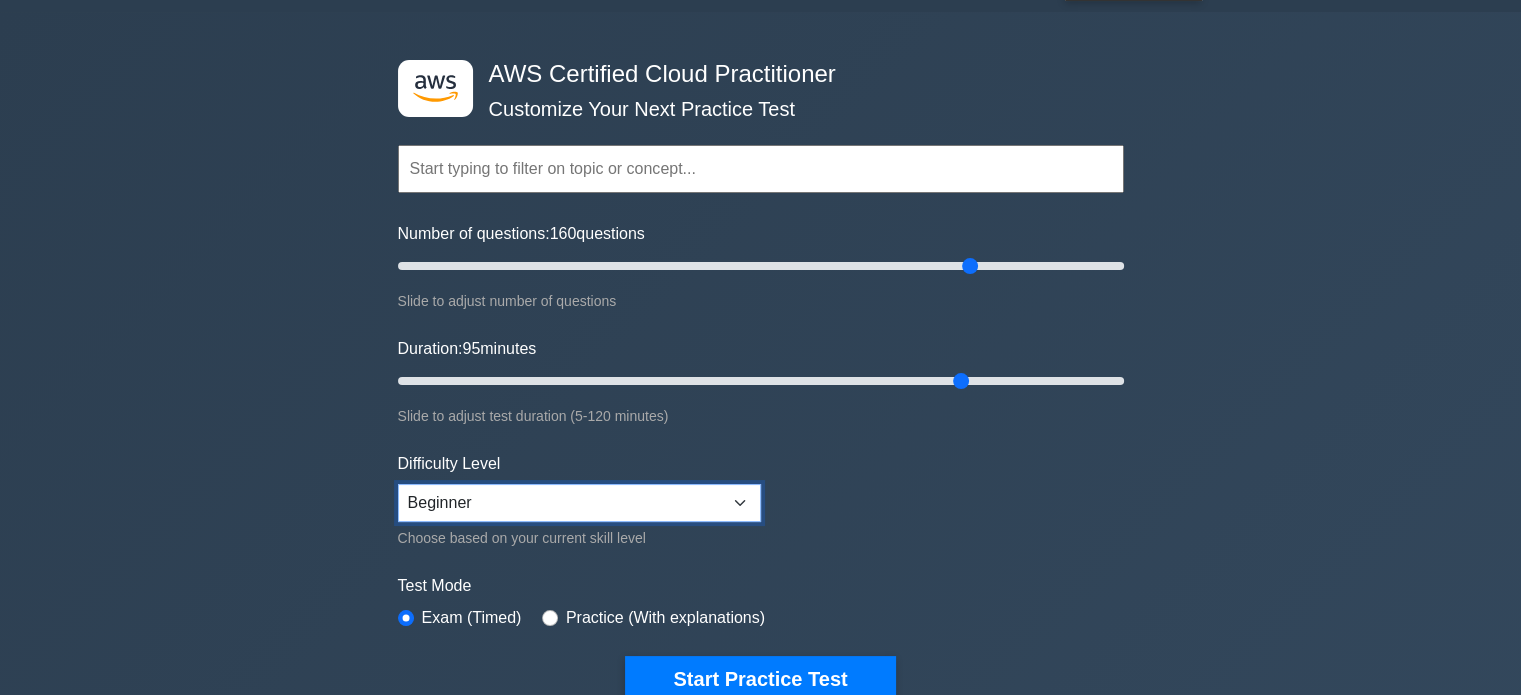 click on "Beginner
Intermediate
Expert" at bounding box center [579, 503] 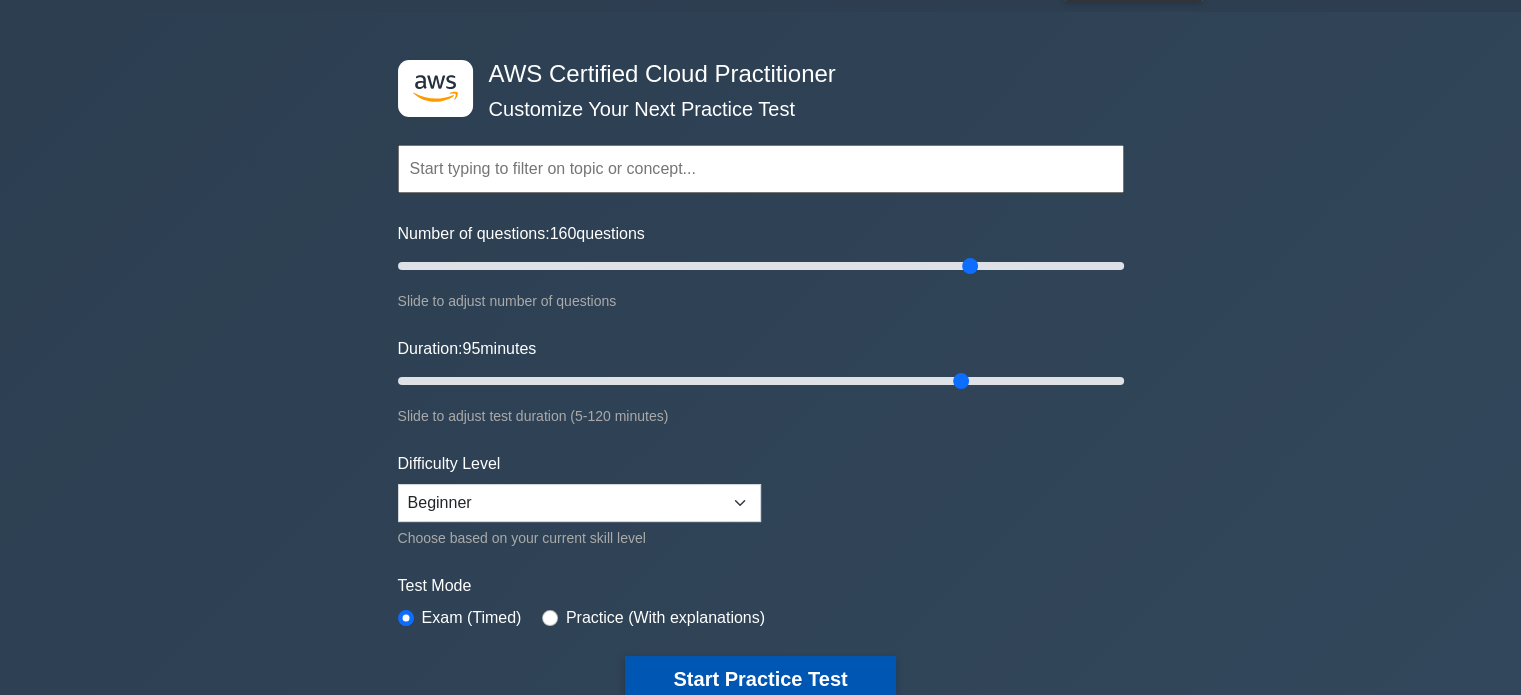 click on "Start Practice Test" at bounding box center [760, 679] 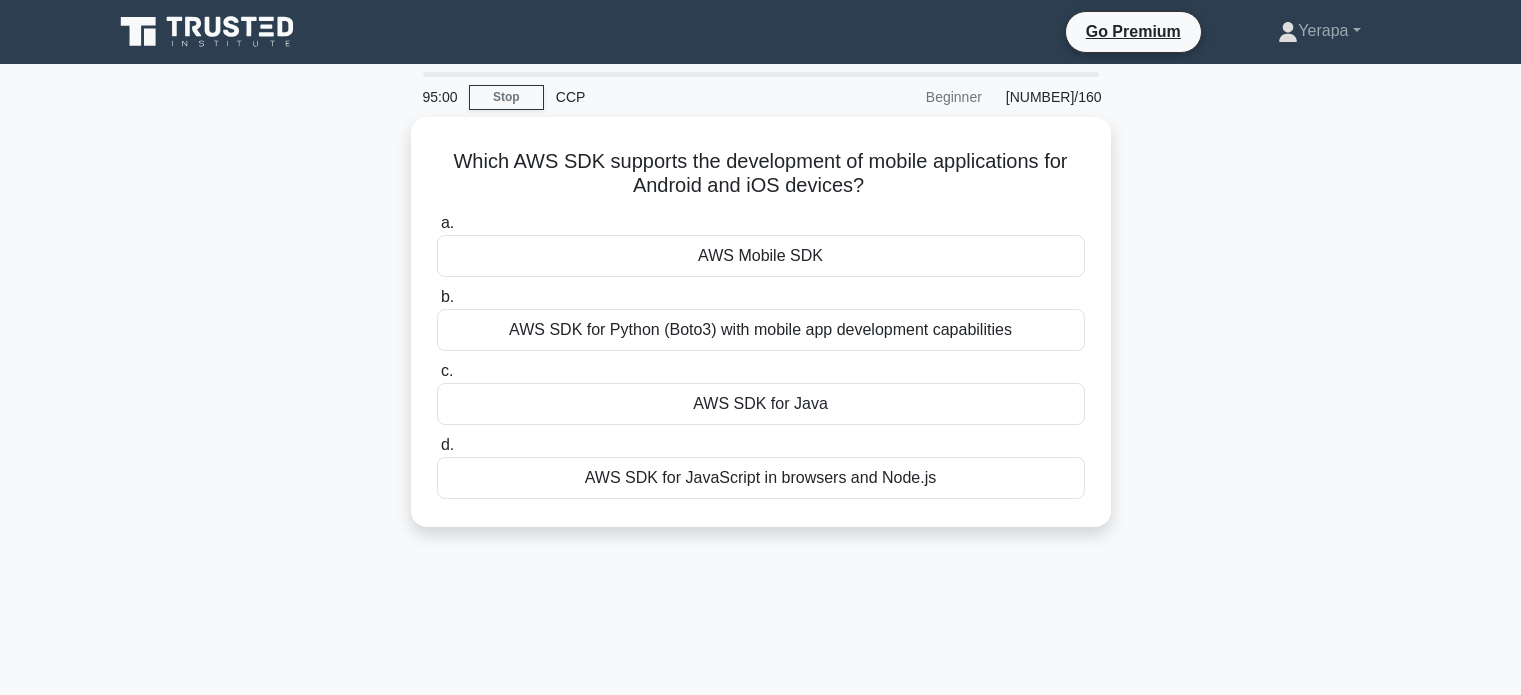 scroll, scrollTop: 0, scrollLeft: 0, axis: both 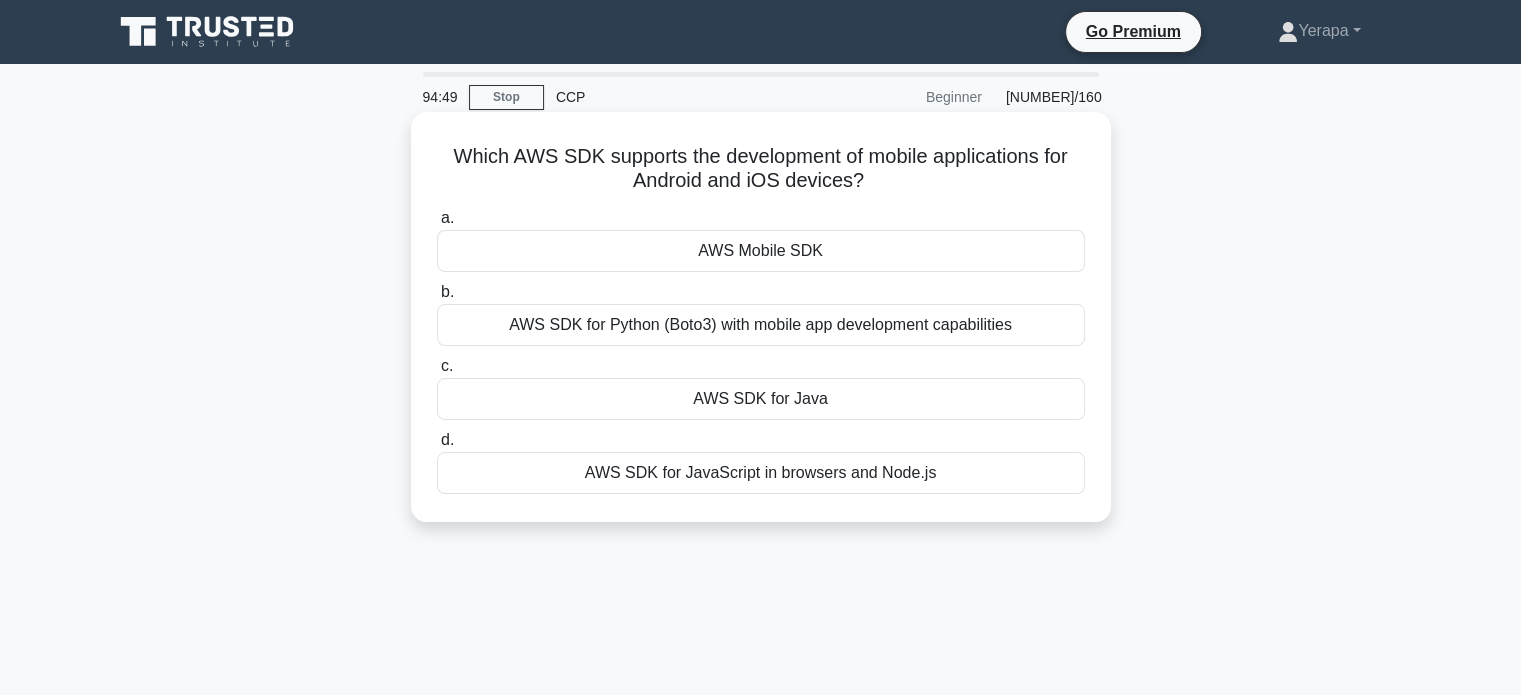 click on "AWS Mobile SDK" at bounding box center (761, 251) 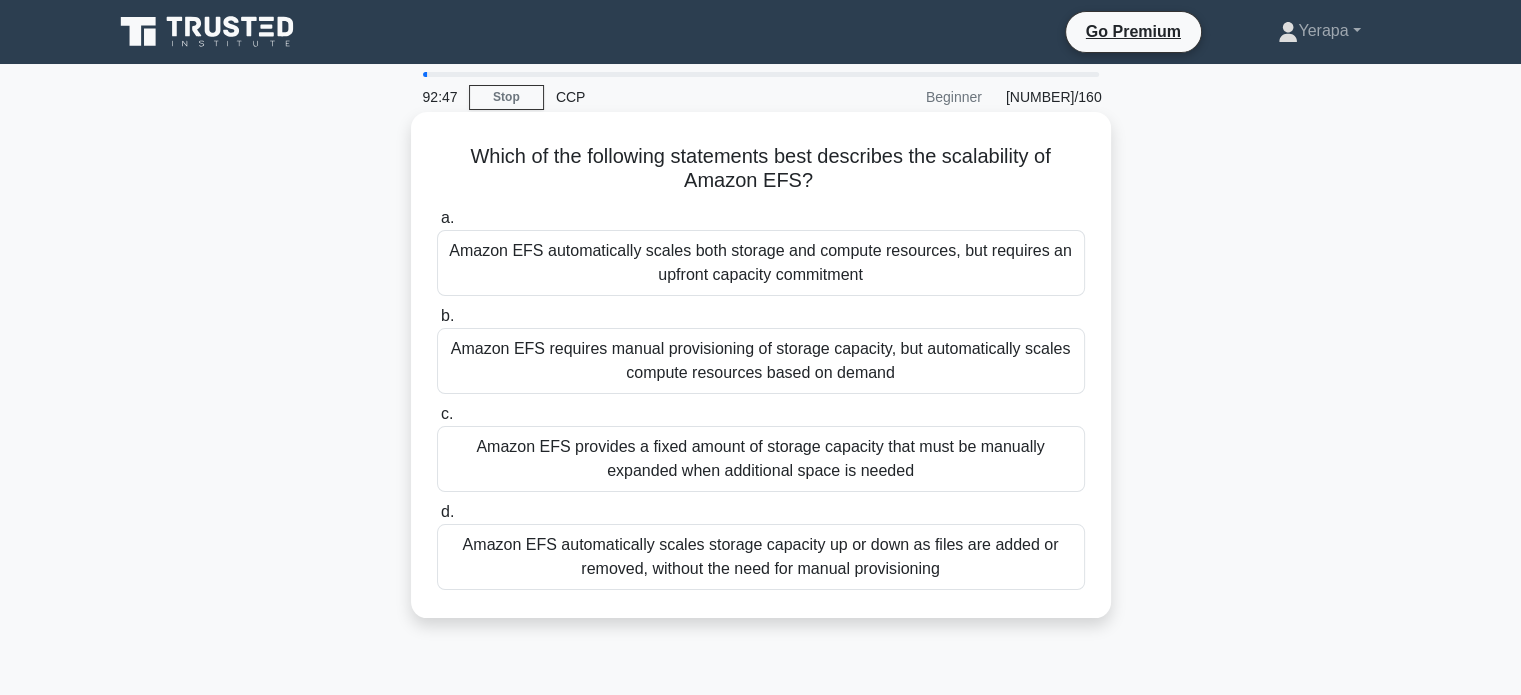 click on "Amazon EFS requires manual provisioning of storage capacity, but automatically scales compute resources based on demand" at bounding box center (761, 361) 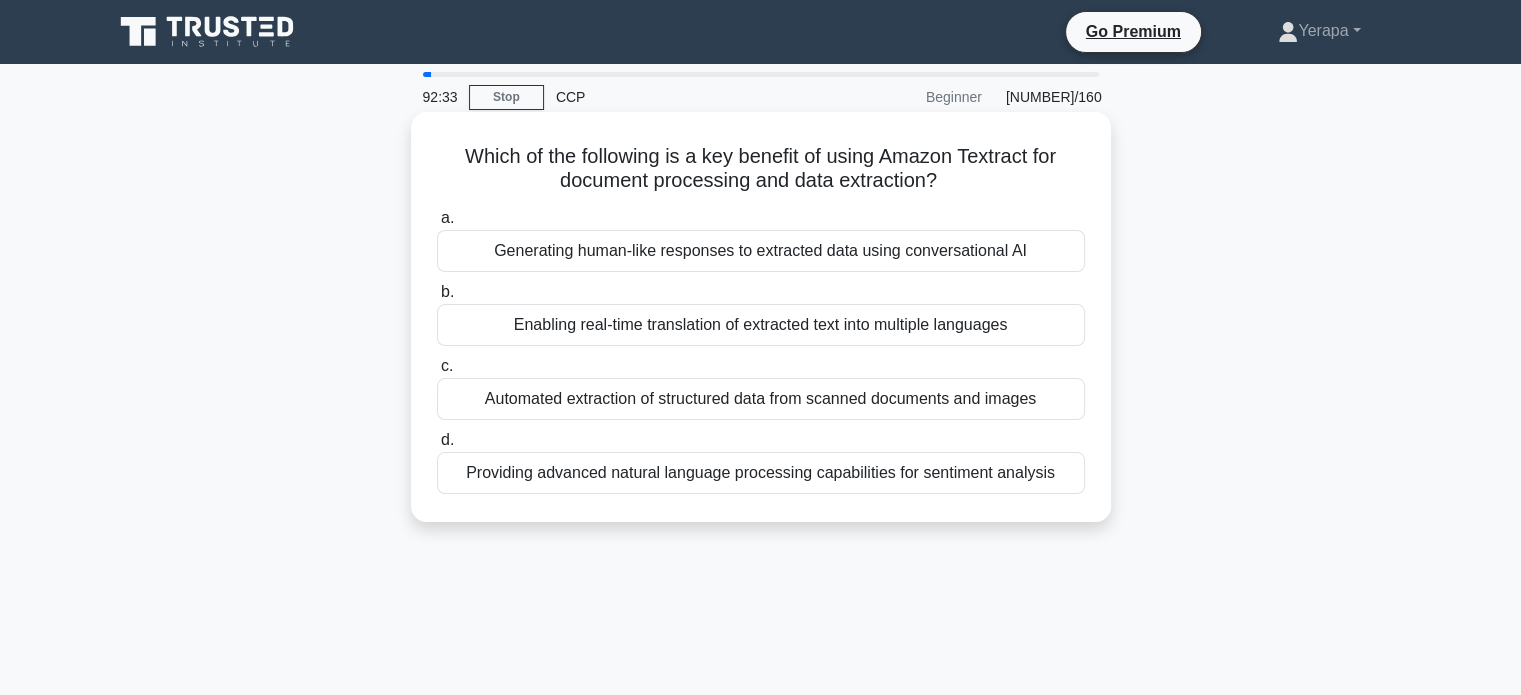 click on "Automated extraction of structured data from scanned documents and images" at bounding box center (761, 399) 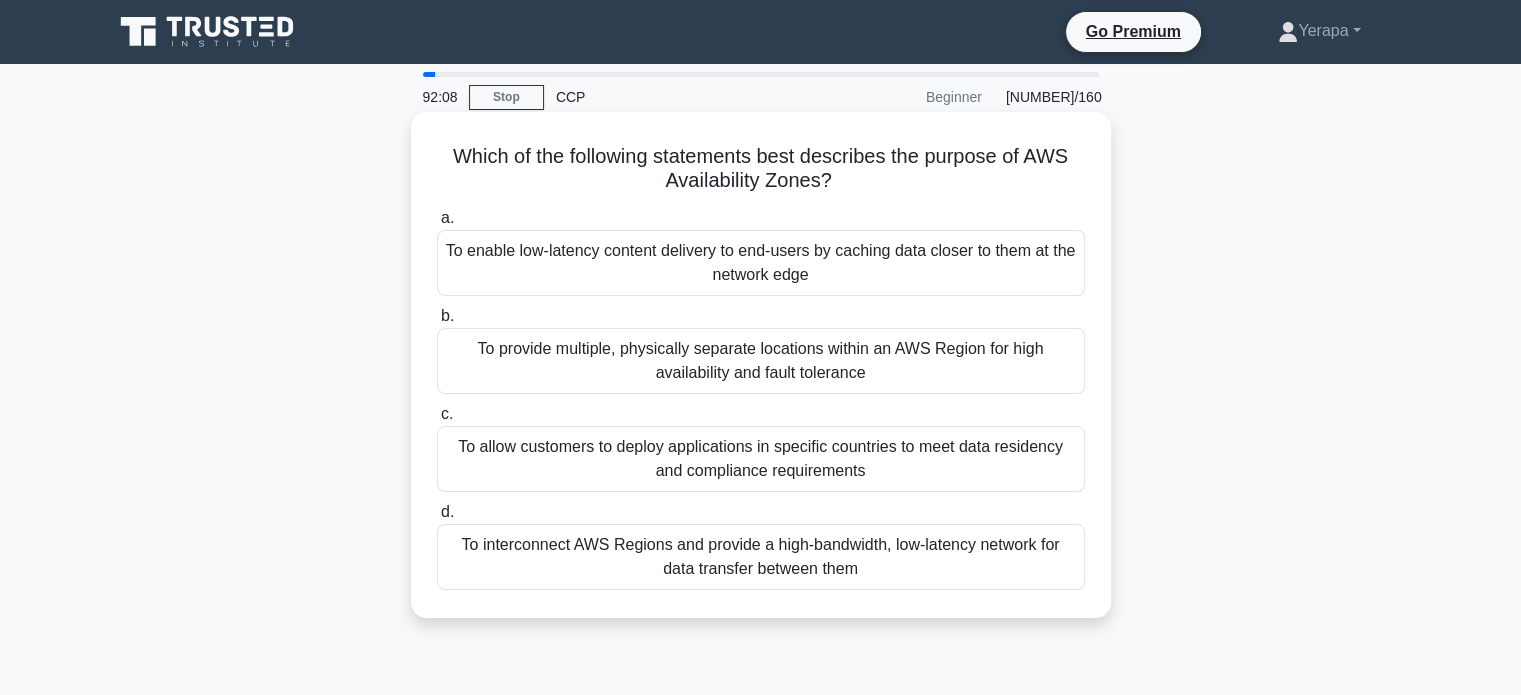 click on "To allow customers to deploy applications in specific countries to meet data residency and compliance requirements" at bounding box center (761, 459) 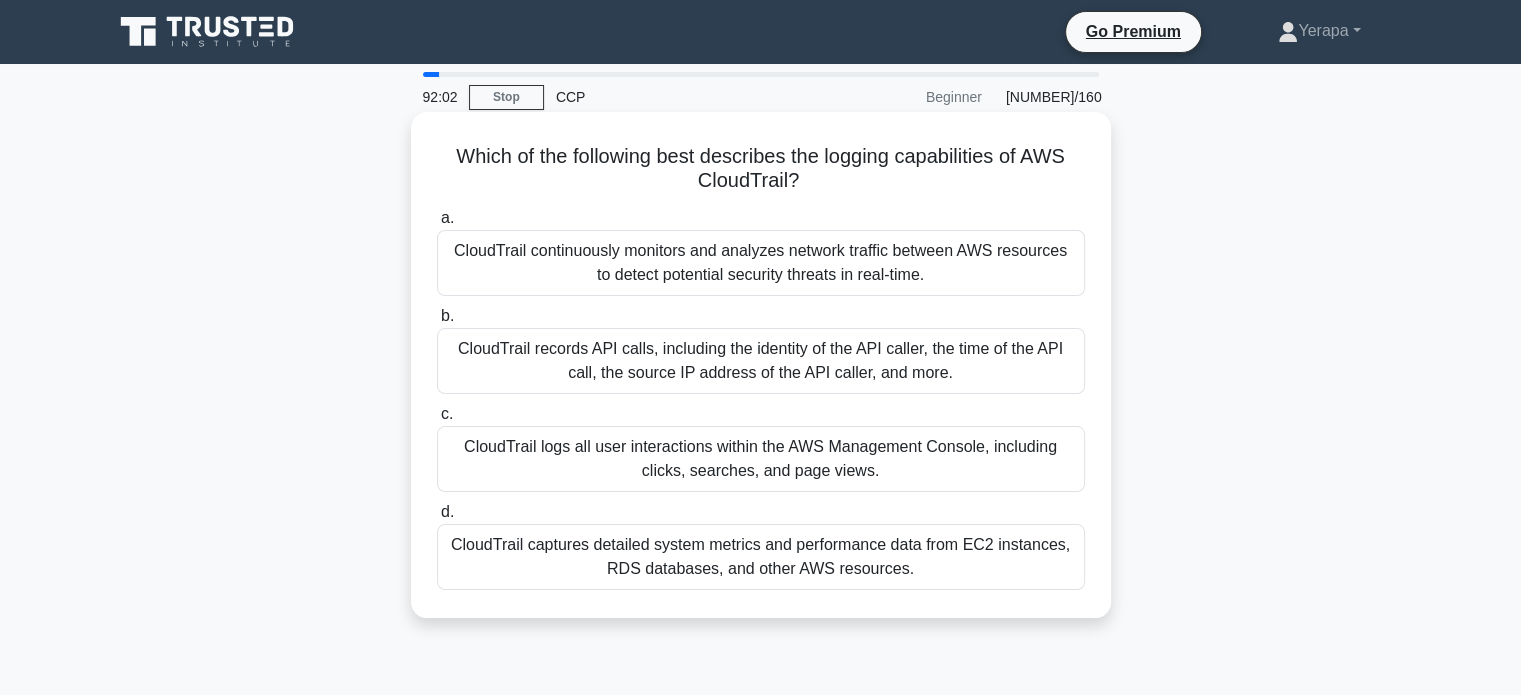 click on "CloudTrail records API calls, including the identity of the API caller, the time of the API call, the source IP address of the API caller, and more." at bounding box center (761, 361) 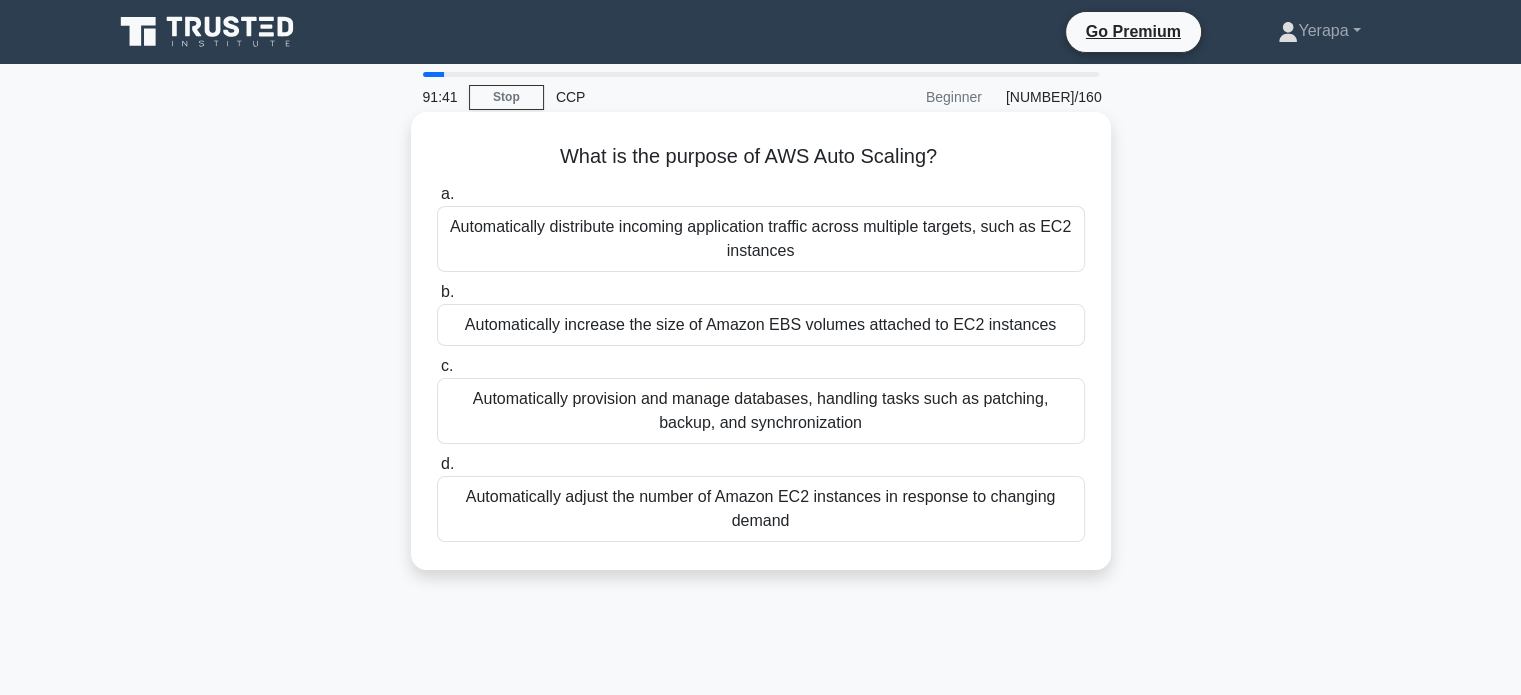 click on "Automatically adjust the number of Amazon EC2 instances in response to changing demand" at bounding box center [761, 509] 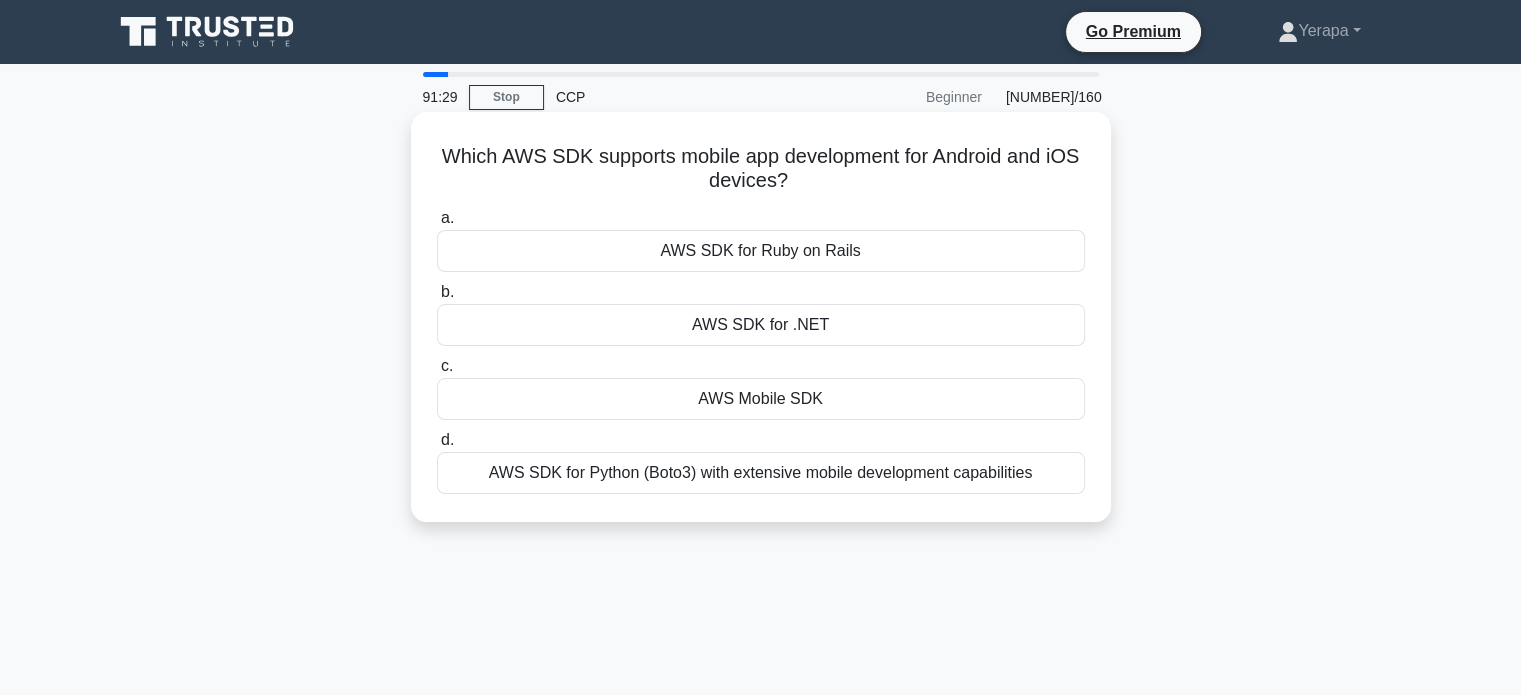 click on "AWS Mobile SDK" at bounding box center (761, 399) 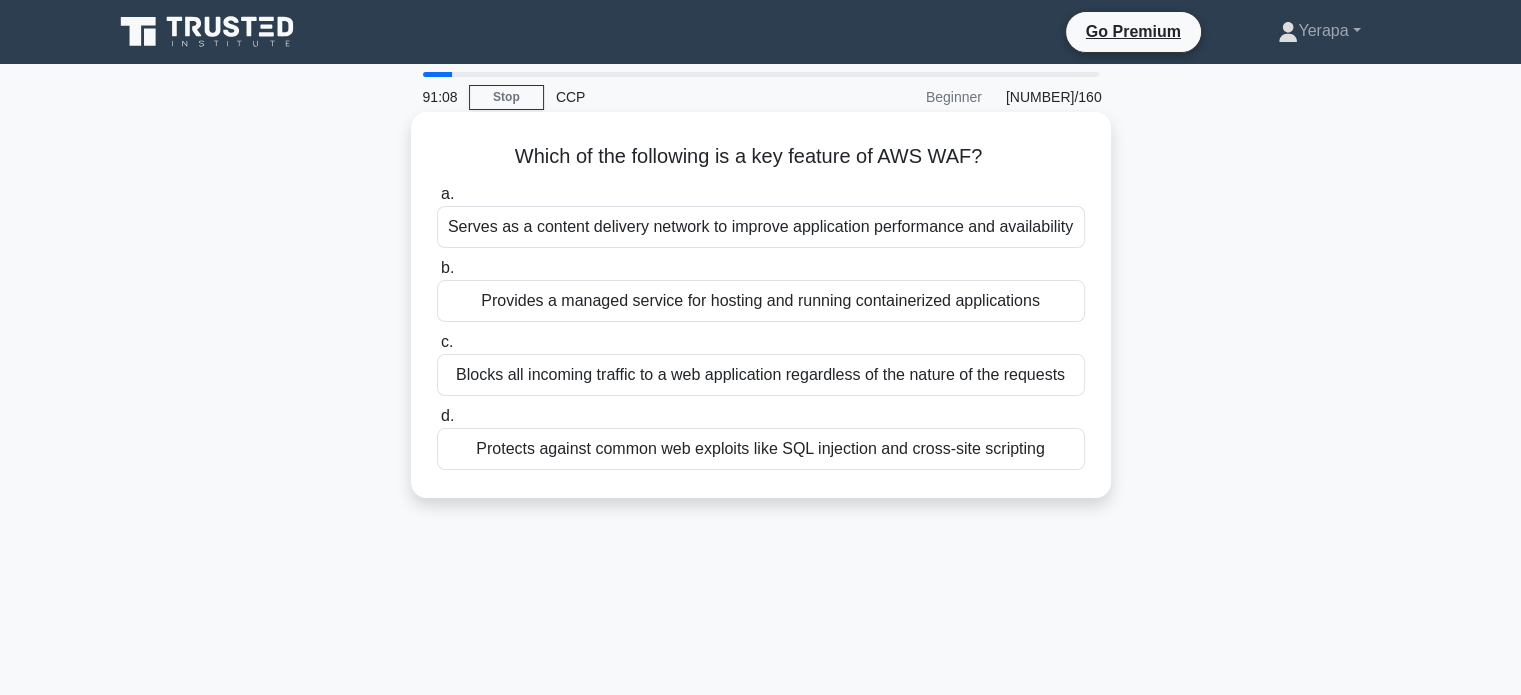 click on "Protects against common web exploits like SQL injection and cross-site scripting" at bounding box center [761, 449] 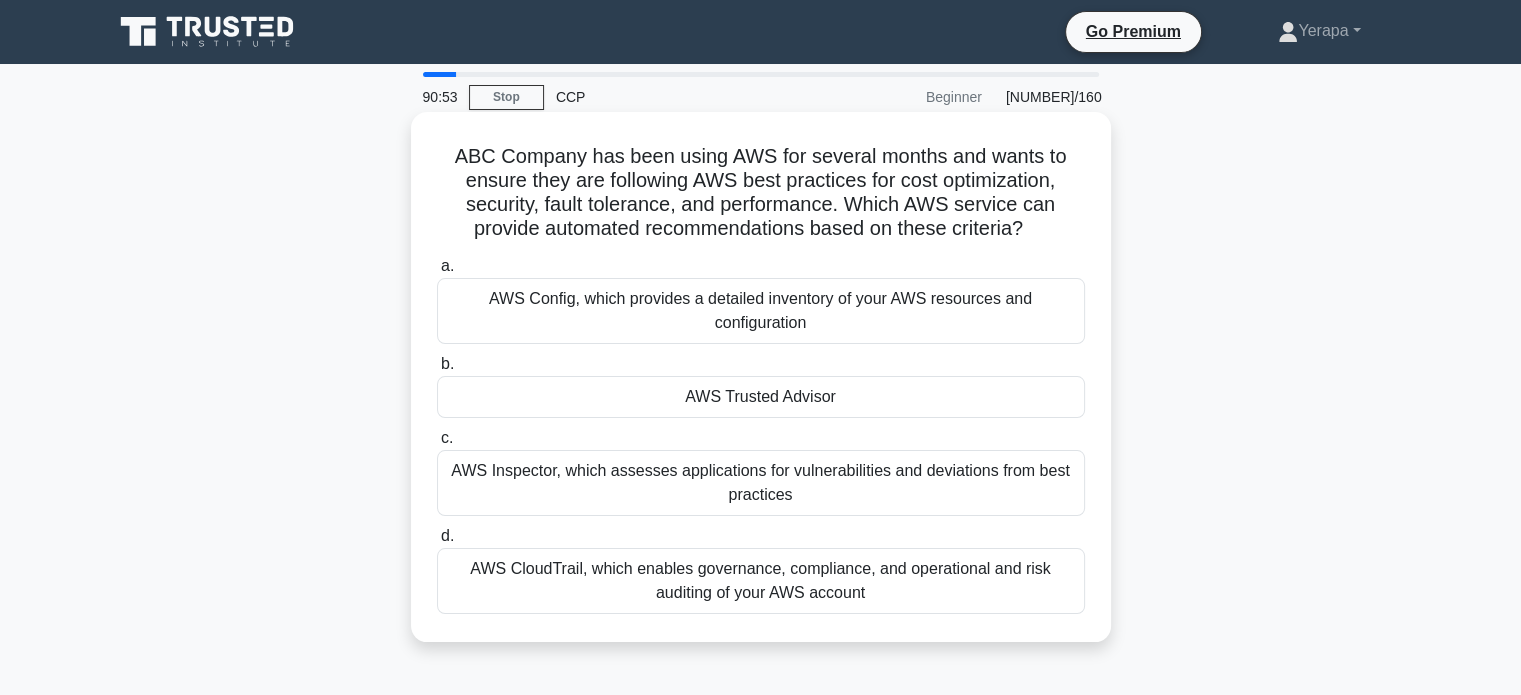 click on "AWS Trusted Advisor" at bounding box center (761, 397) 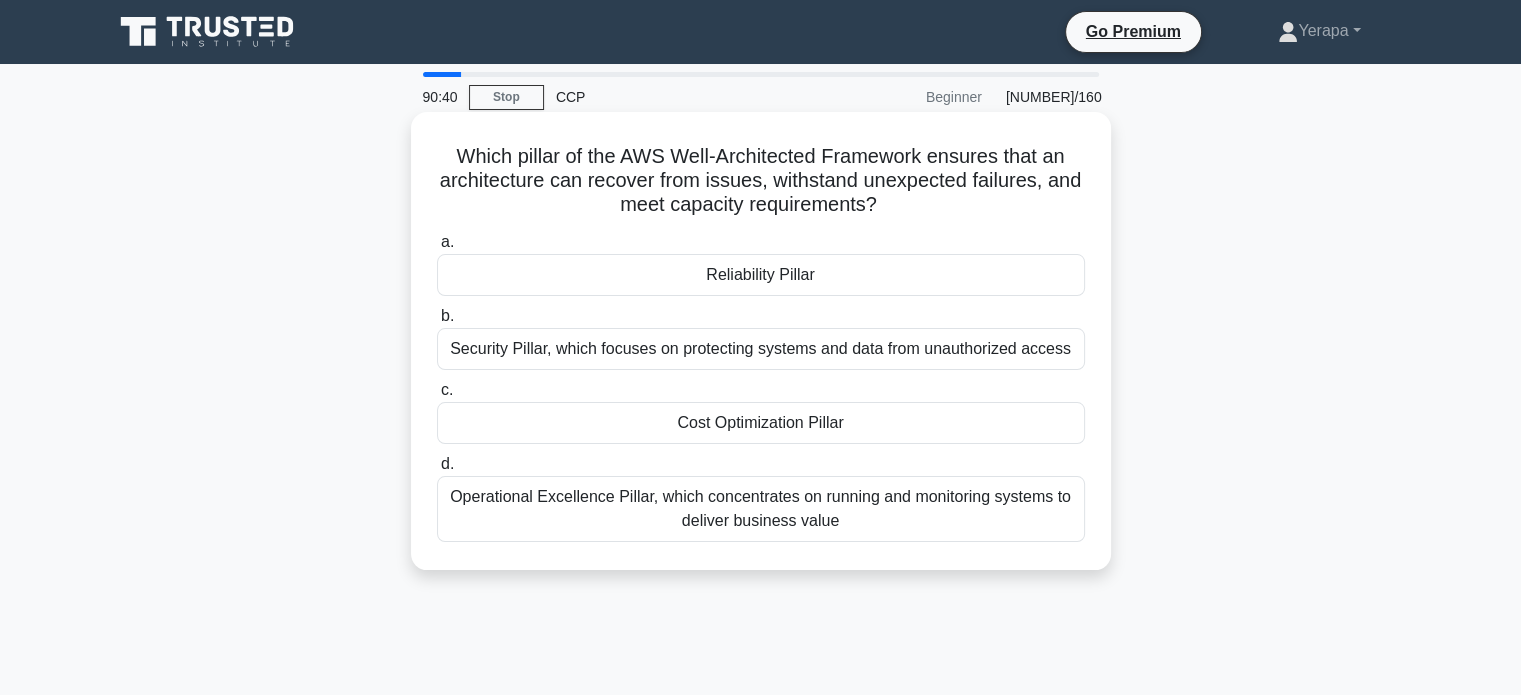 click on "Reliability Pillar" at bounding box center (761, 275) 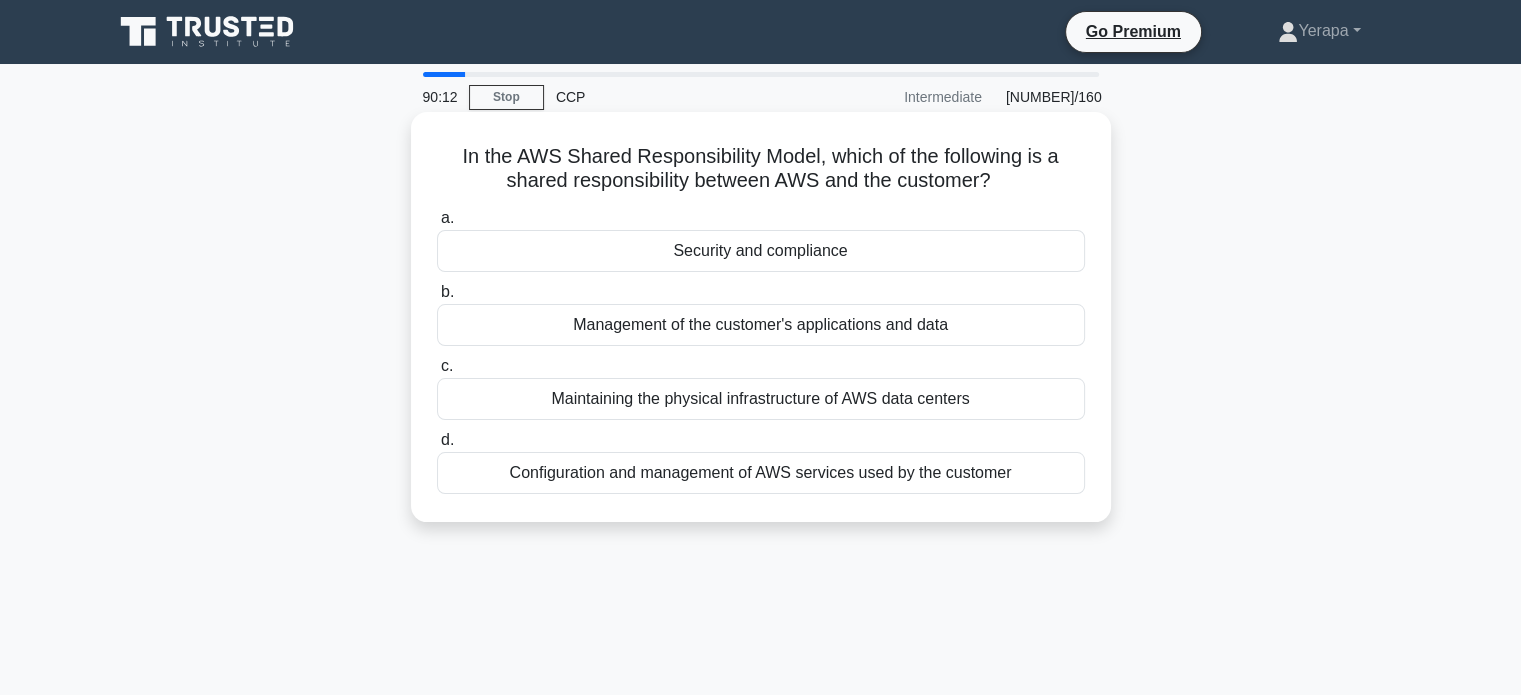 click on "Configuration and management of AWS services used by the customer" at bounding box center (761, 473) 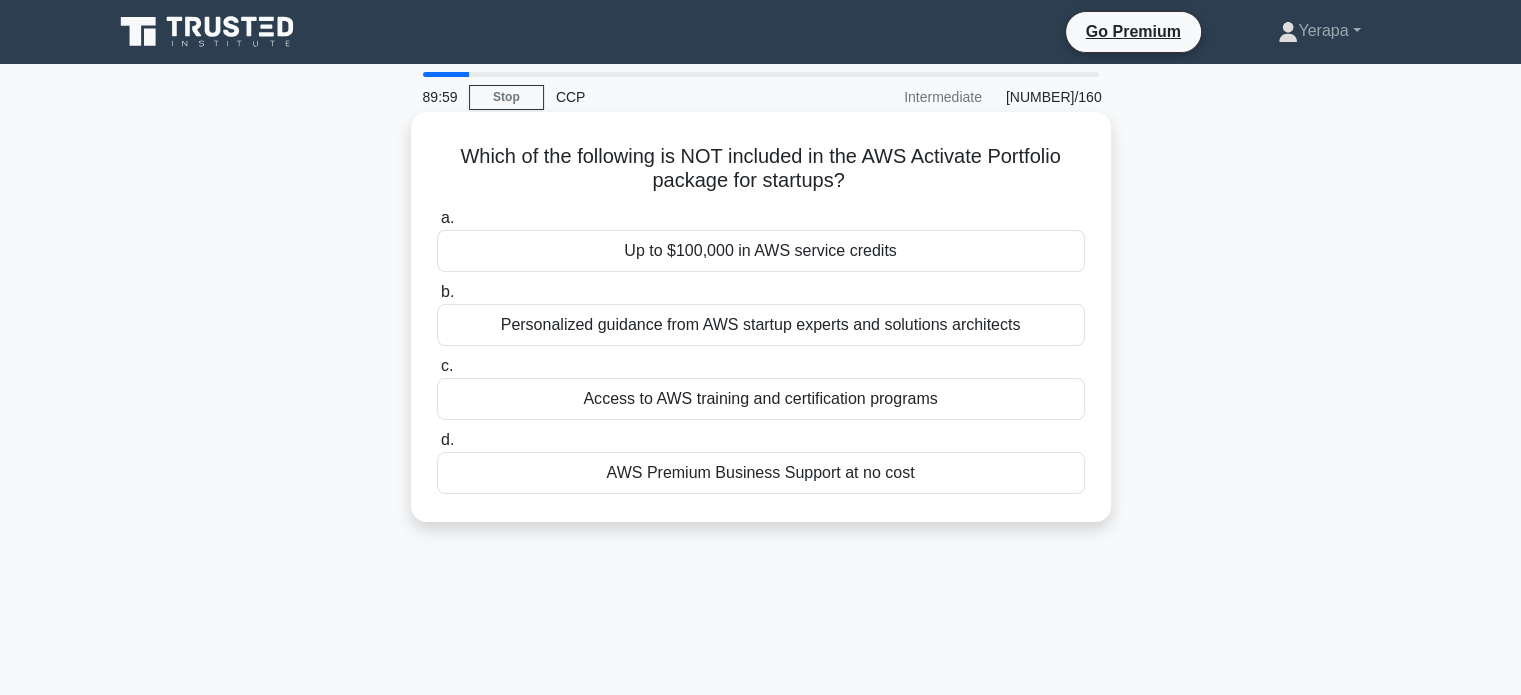 click on "Personalized guidance from AWS startup experts and solutions architects" at bounding box center (761, 325) 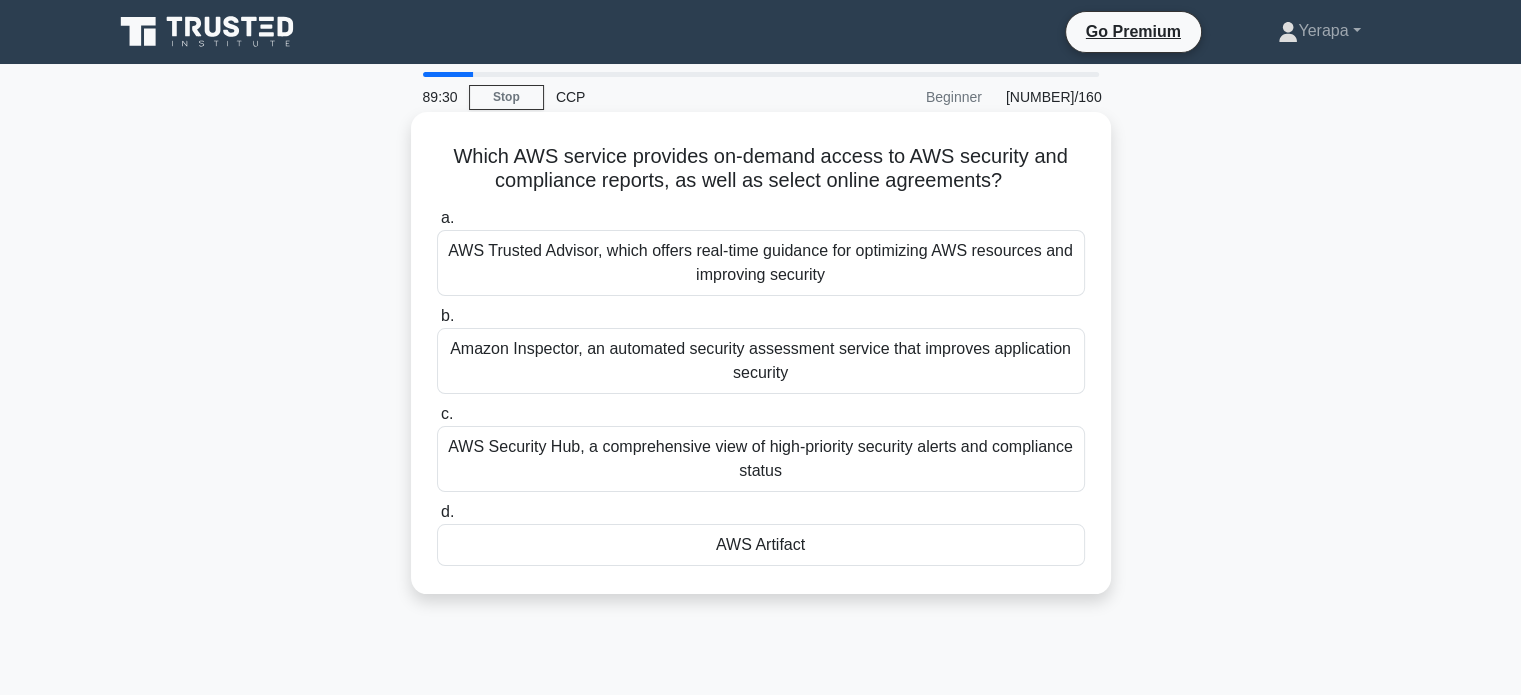 click on "AWS Security Hub, a comprehensive view of high-priority security alerts and compliance status" at bounding box center (761, 459) 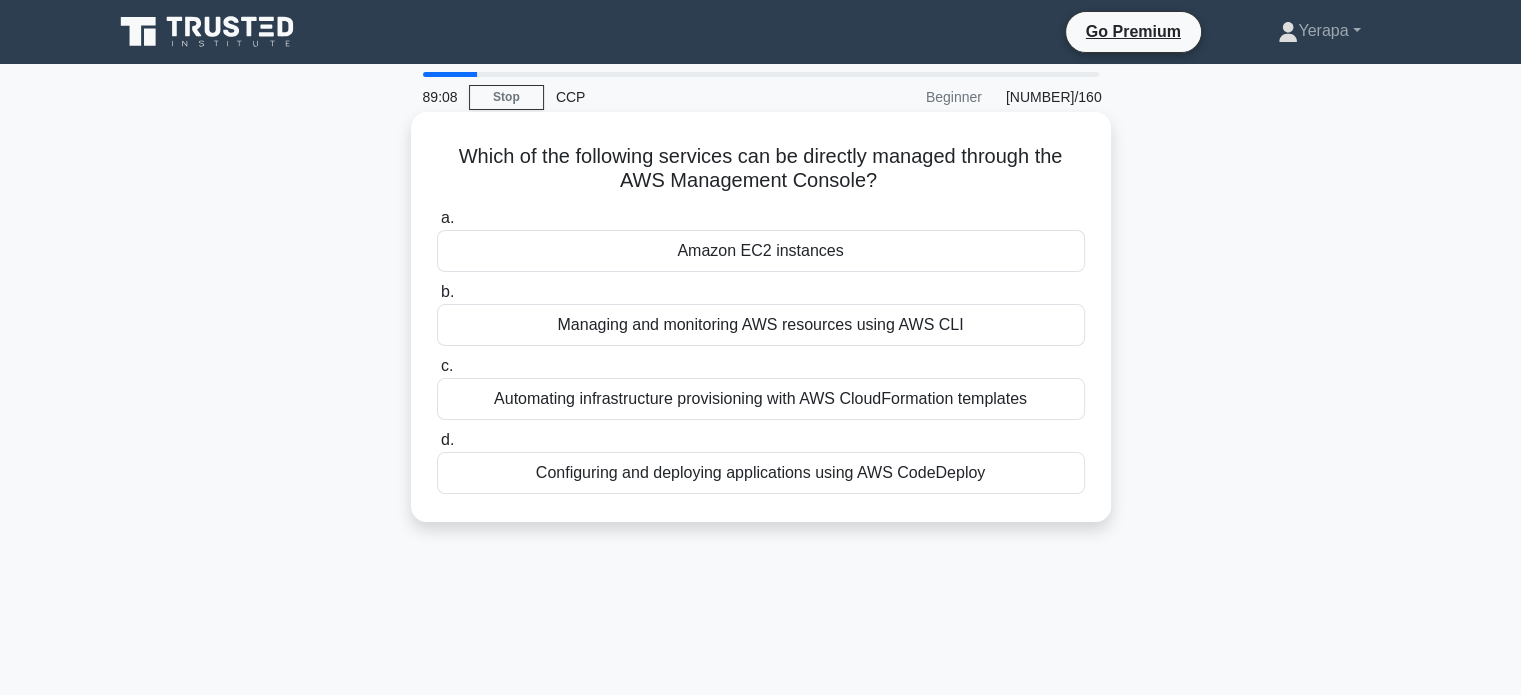 click on "Amazon EC2 instances" at bounding box center (761, 251) 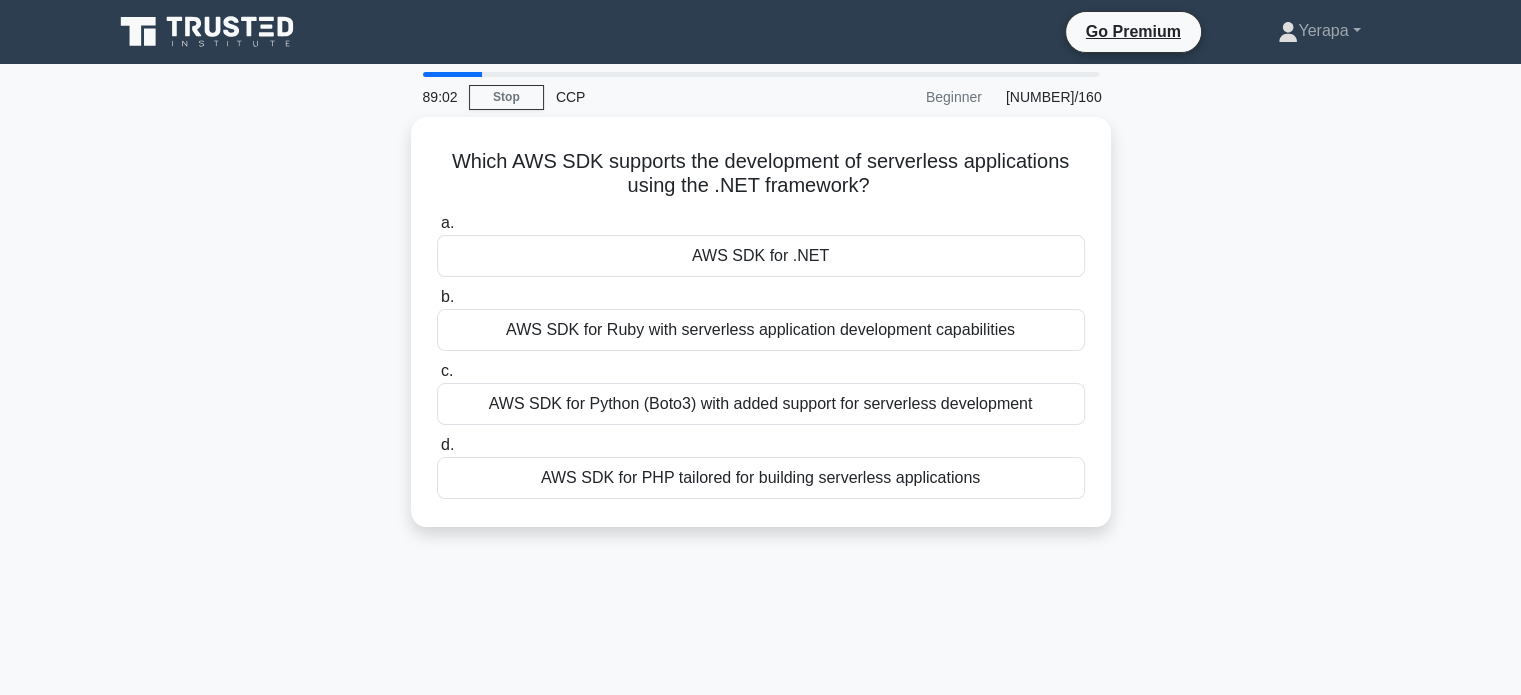 click on "AWS SDK for .NET" at bounding box center [761, 256] 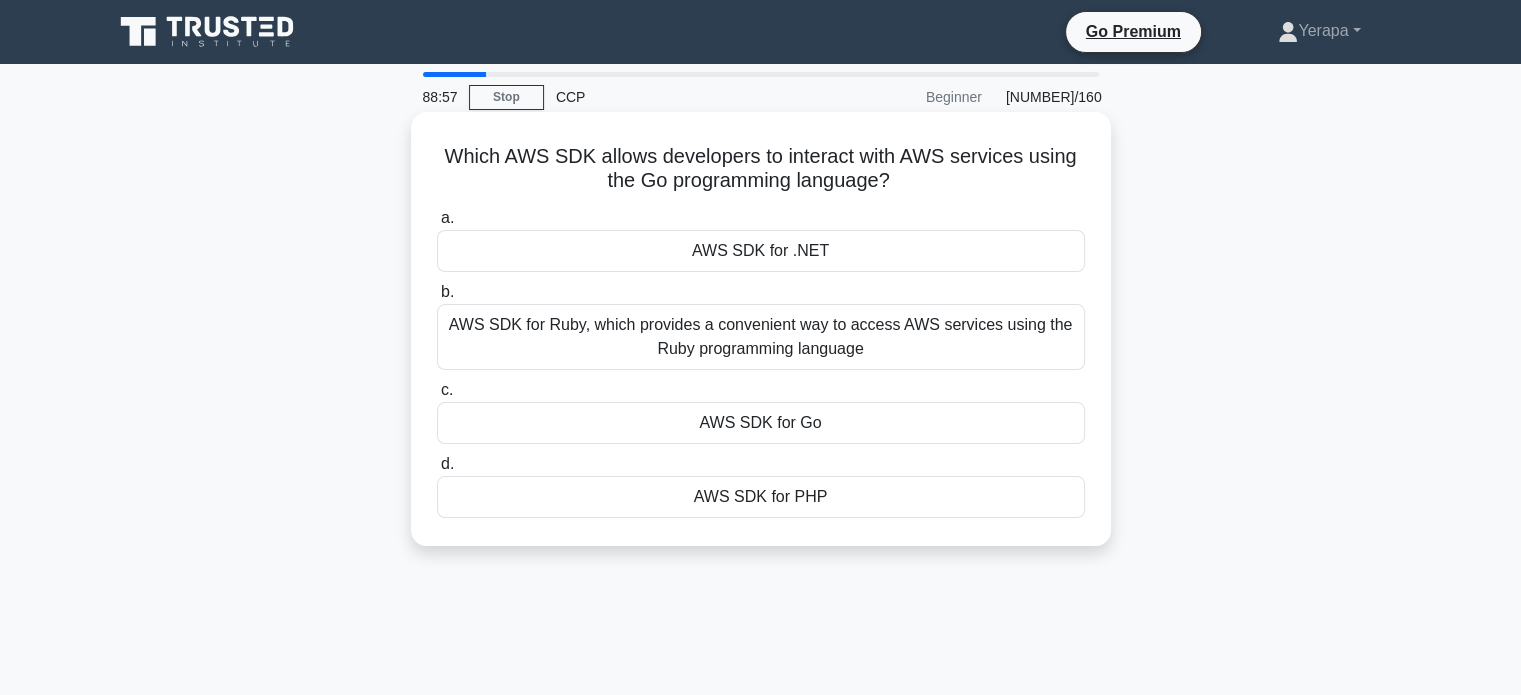 click on "AWS SDK for Go" at bounding box center [761, 423] 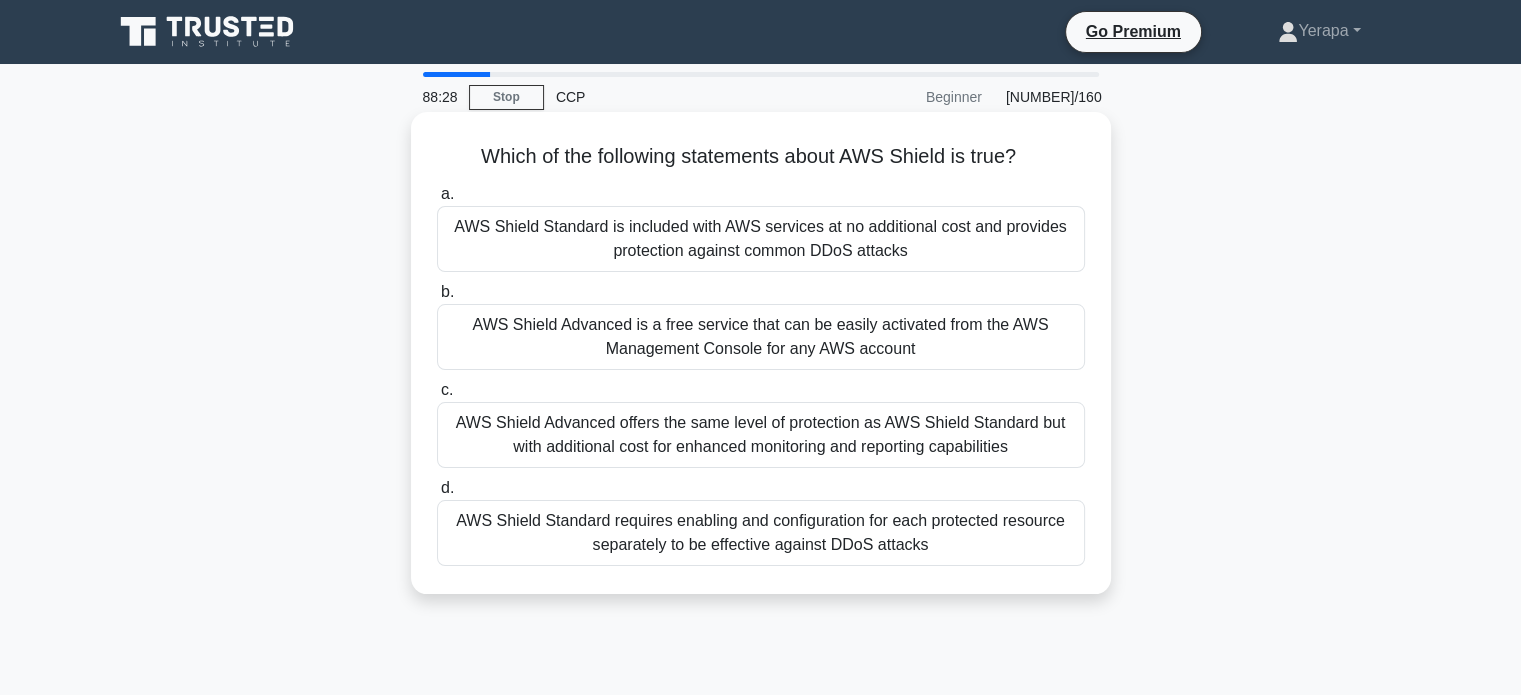 click on "AWS Shield Standard is included with AWS services at no additional cost and provides protection against common DDoS attacks" at bounding box center (761, 239) 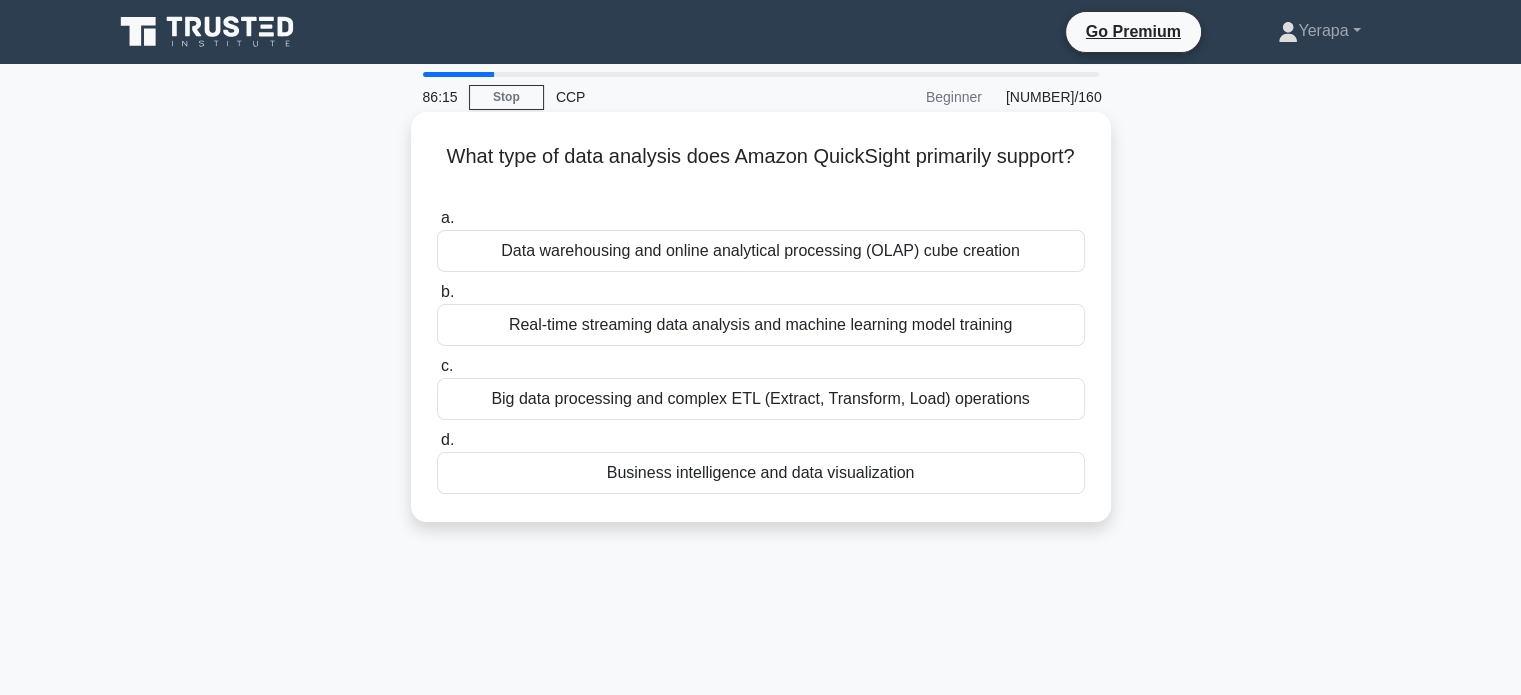 click on "Real-time streaming data analysis and machine learning model training" at bounding box center (761, 325) 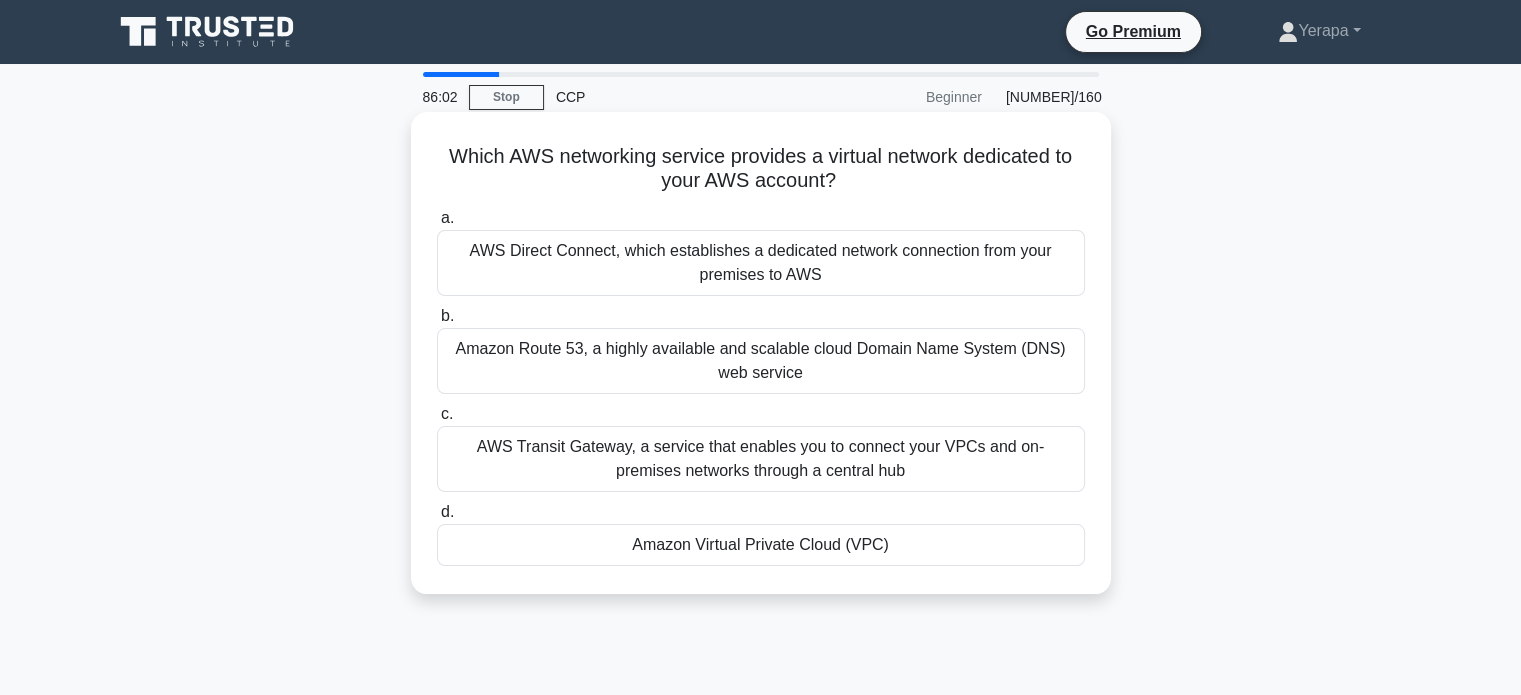 click on "Amazon Virtual Private Cloud (VPC)" at bounding box center (761, 545) 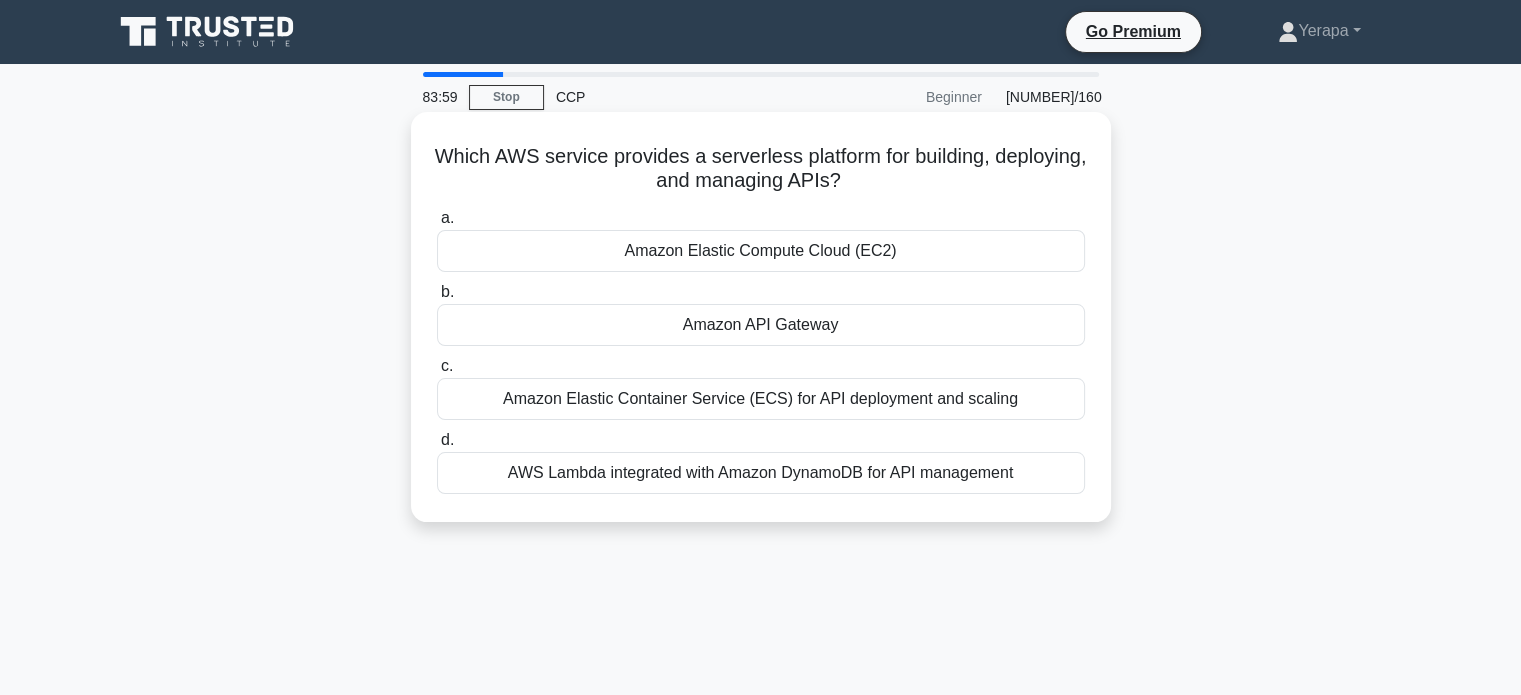 click on "AWS Lambda integrated with Amazon DynamoDB for API management" at bounding box center (761, 473) 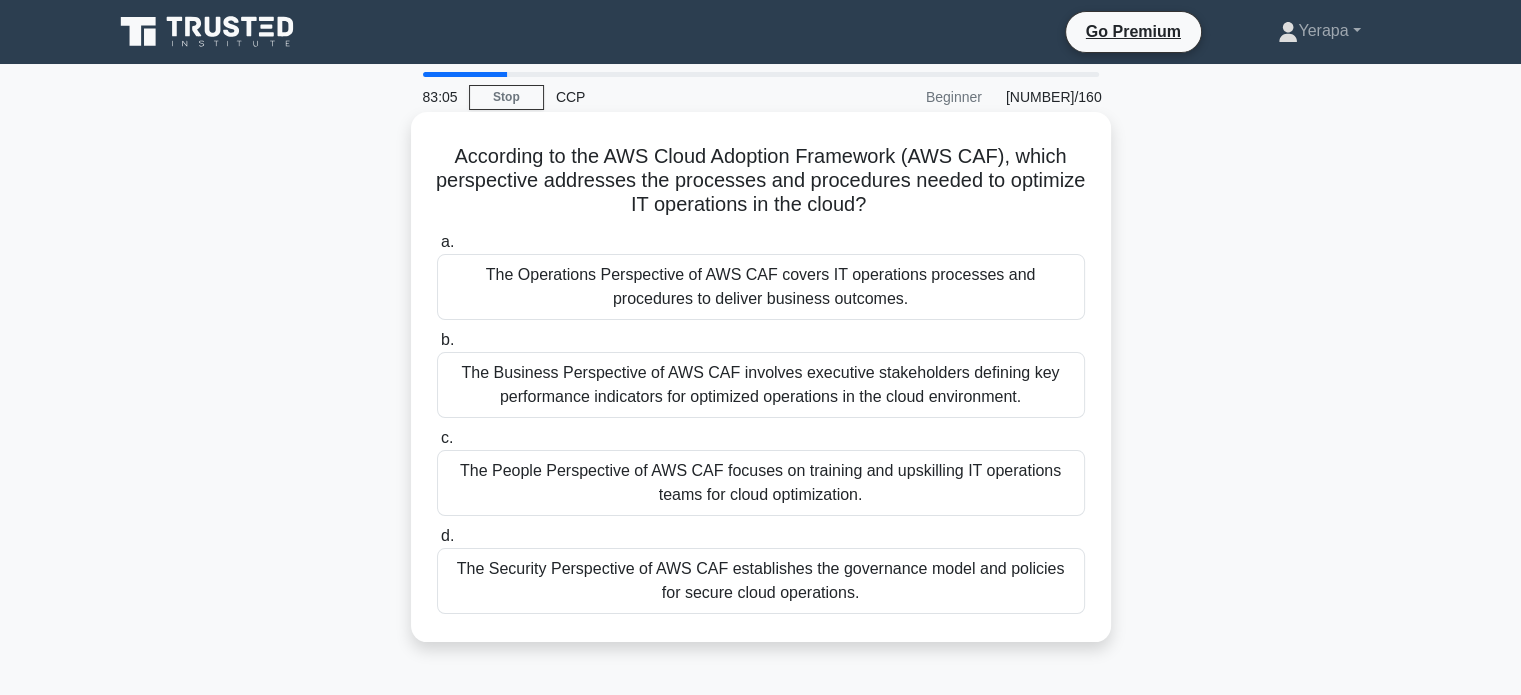 click on "The Operations Perspective of AWS CAF covers IT operations processes and procedures to deliver business outcomes." at bounding box center [761, 287] 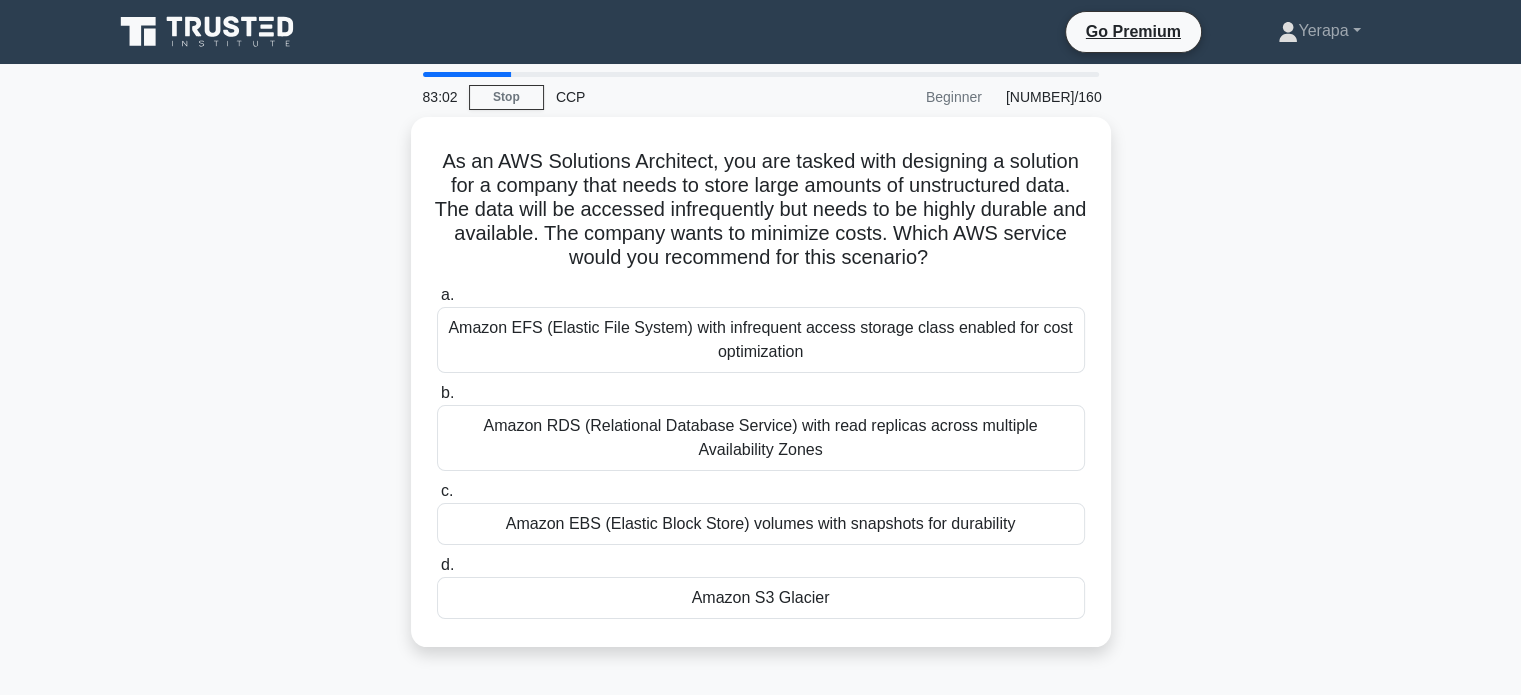 click on "22/160" at bounding box center [1052, 97] 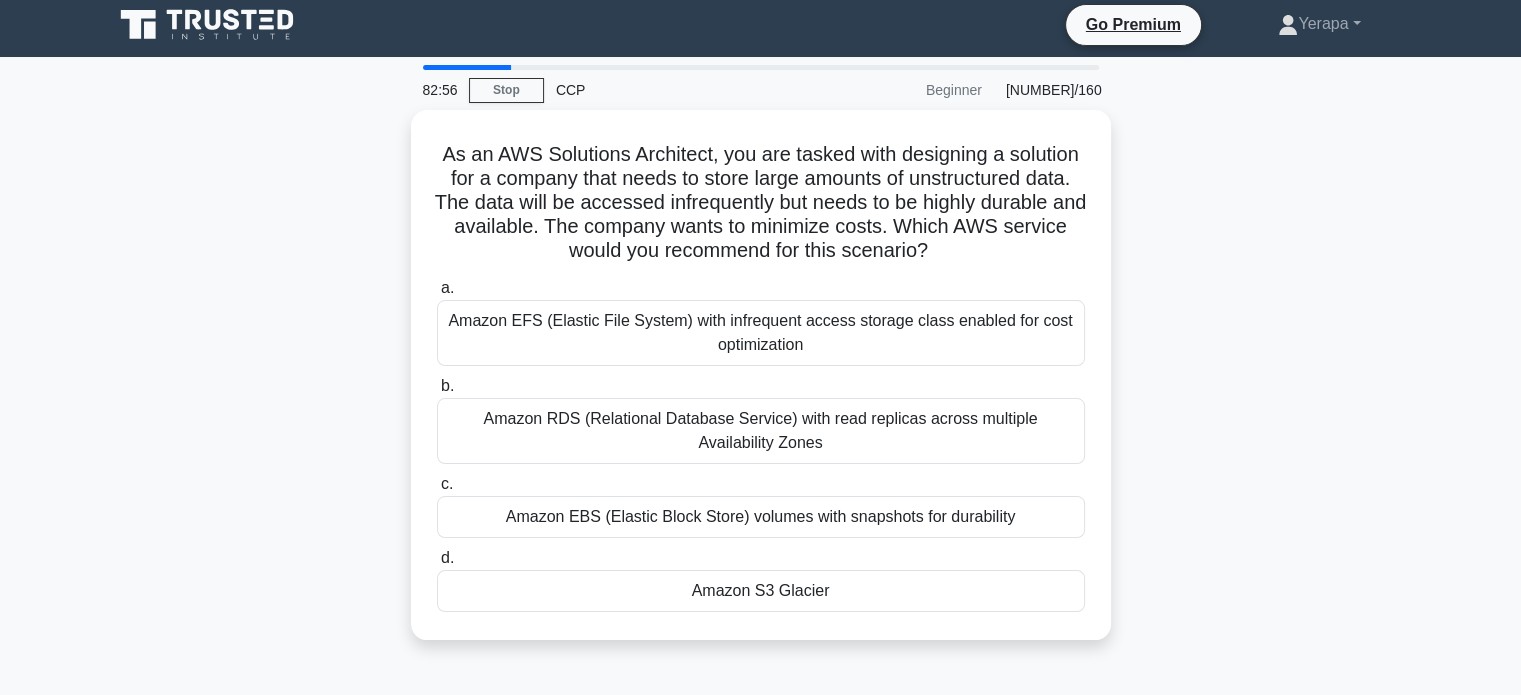 scroll, scrollTop: 13, scrollLeft: 0, axis: vertical 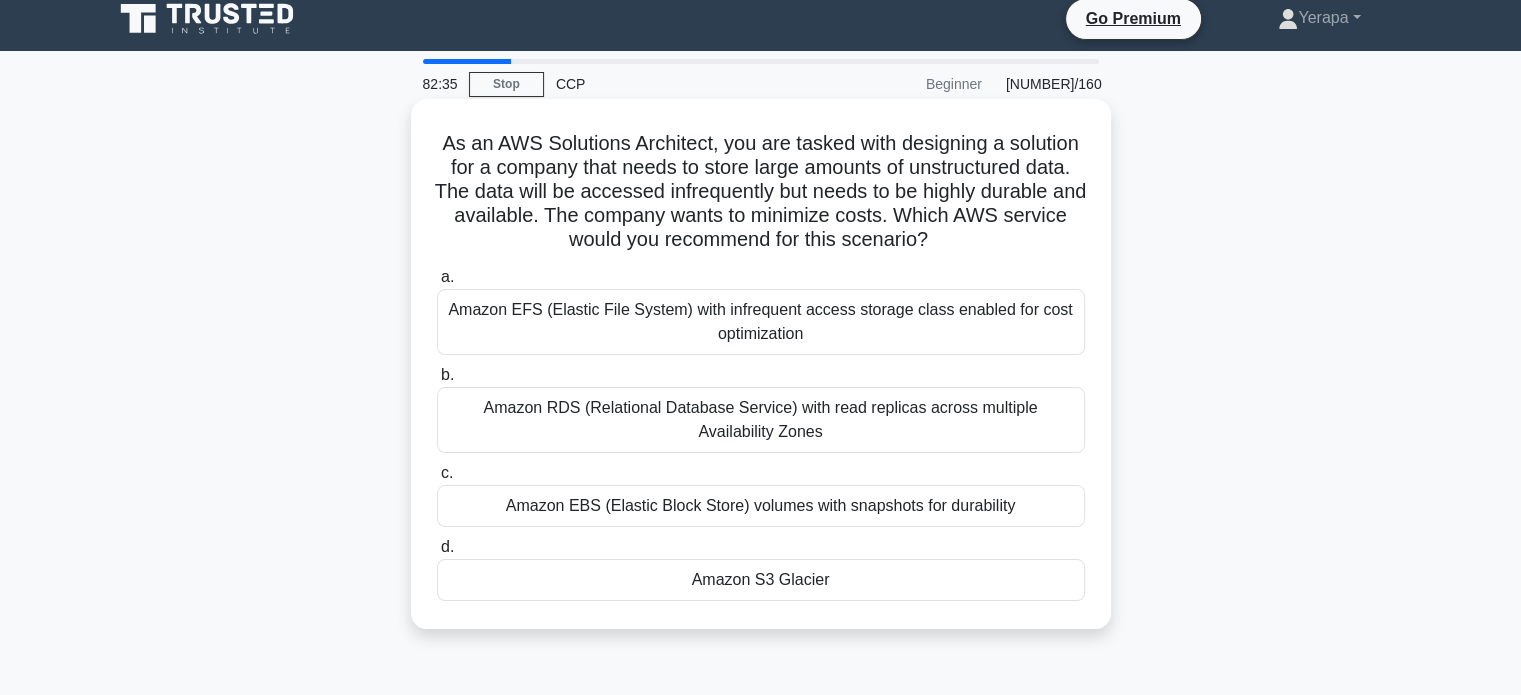 click on "Amazon S3 Glacier" at bounding box center [761, 580] 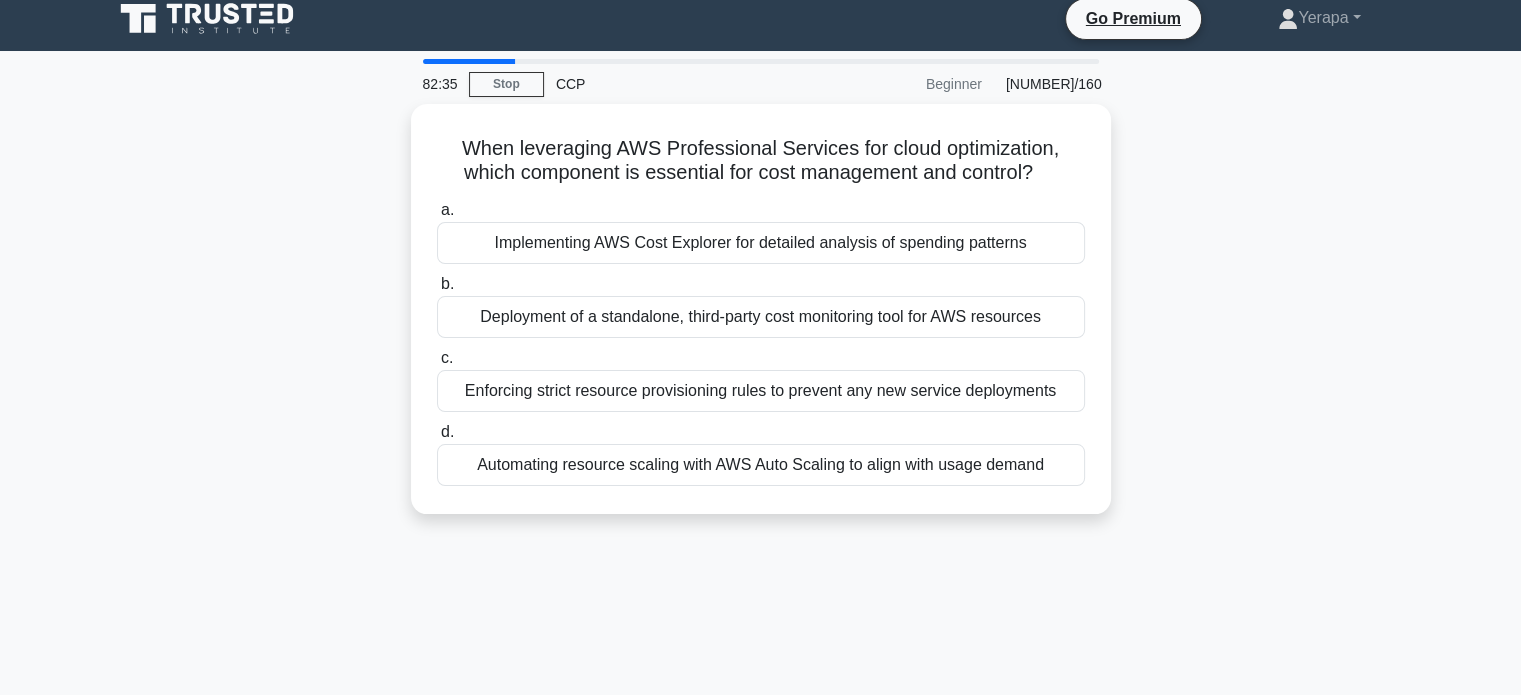 scroll, scrollTop: 0, scrollLeft: 0, axis: both 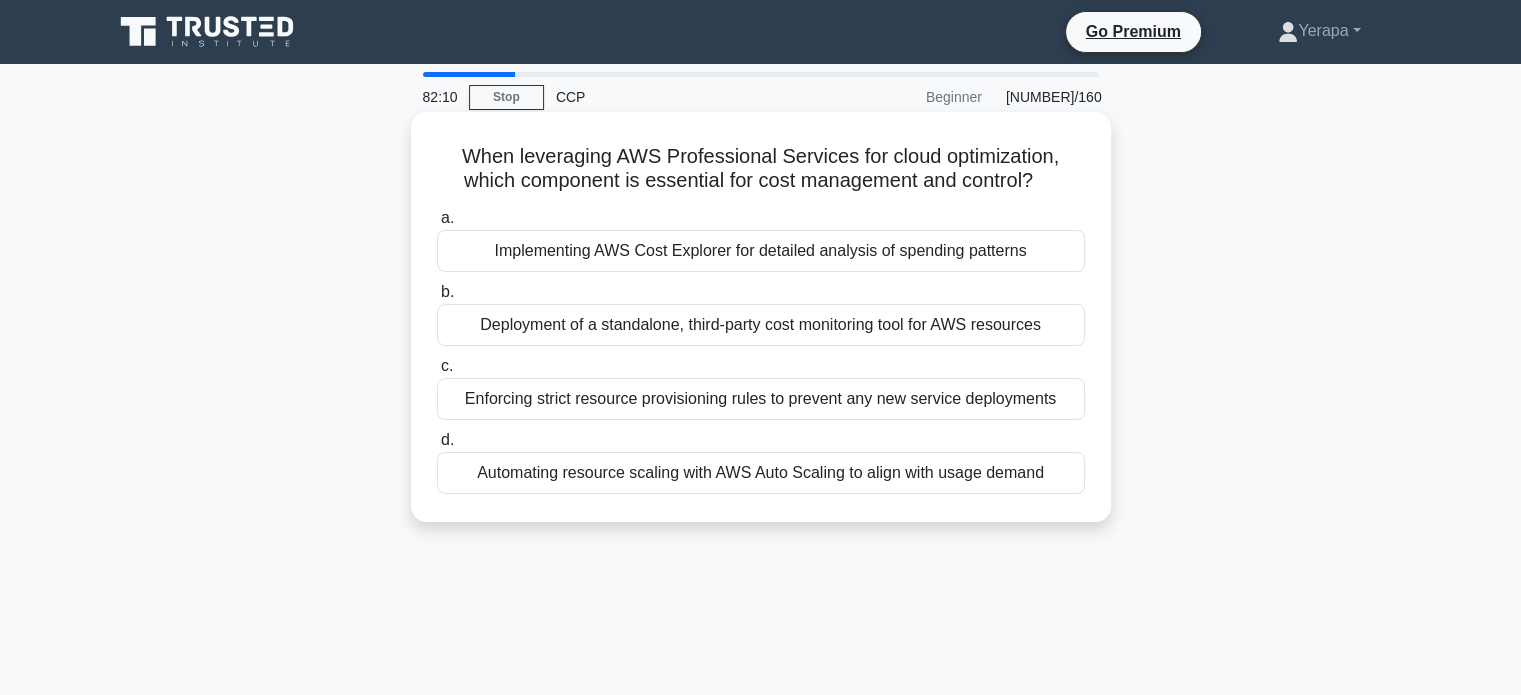 click on "Implementing AWS Cost Explorer for detailed analysis of spending patterns" at bounding box center (761, 251) 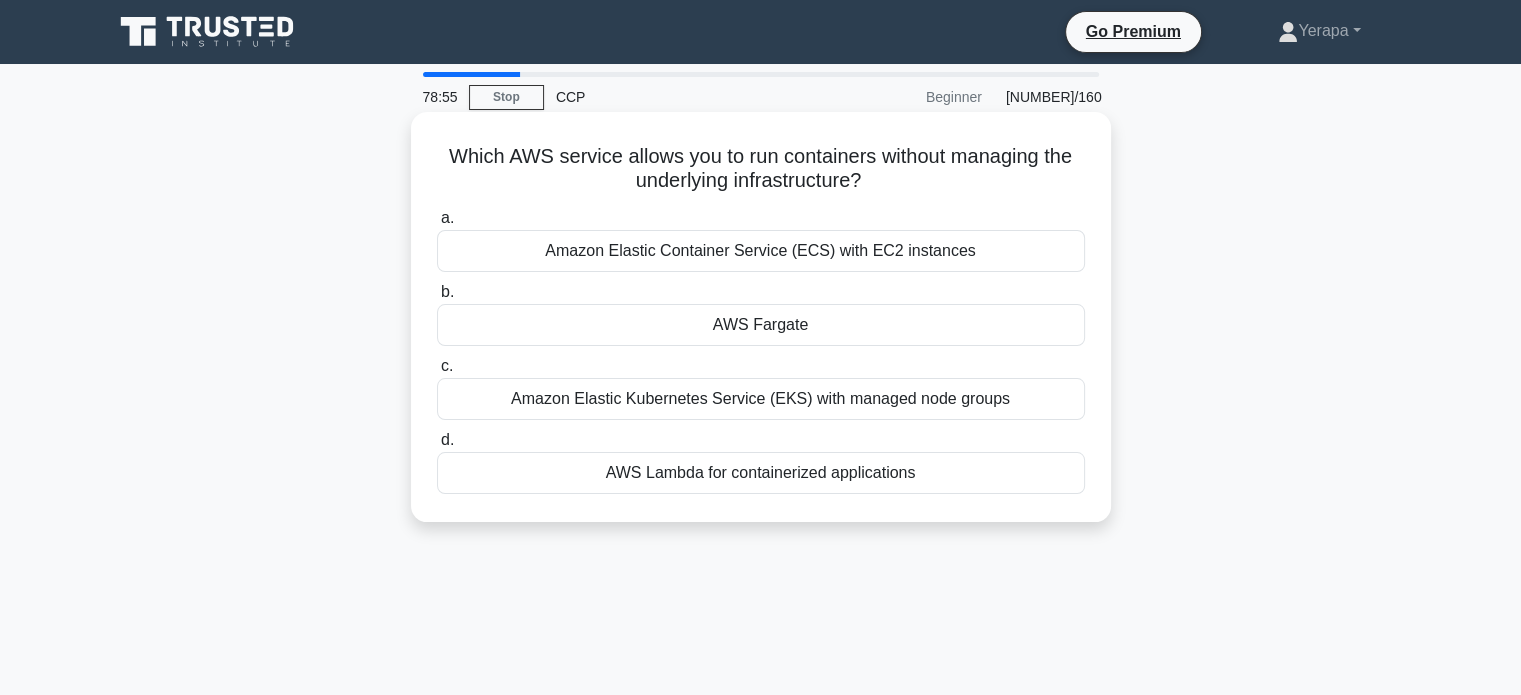 click on "AWS Fargate" at bounding box center [761, 325] 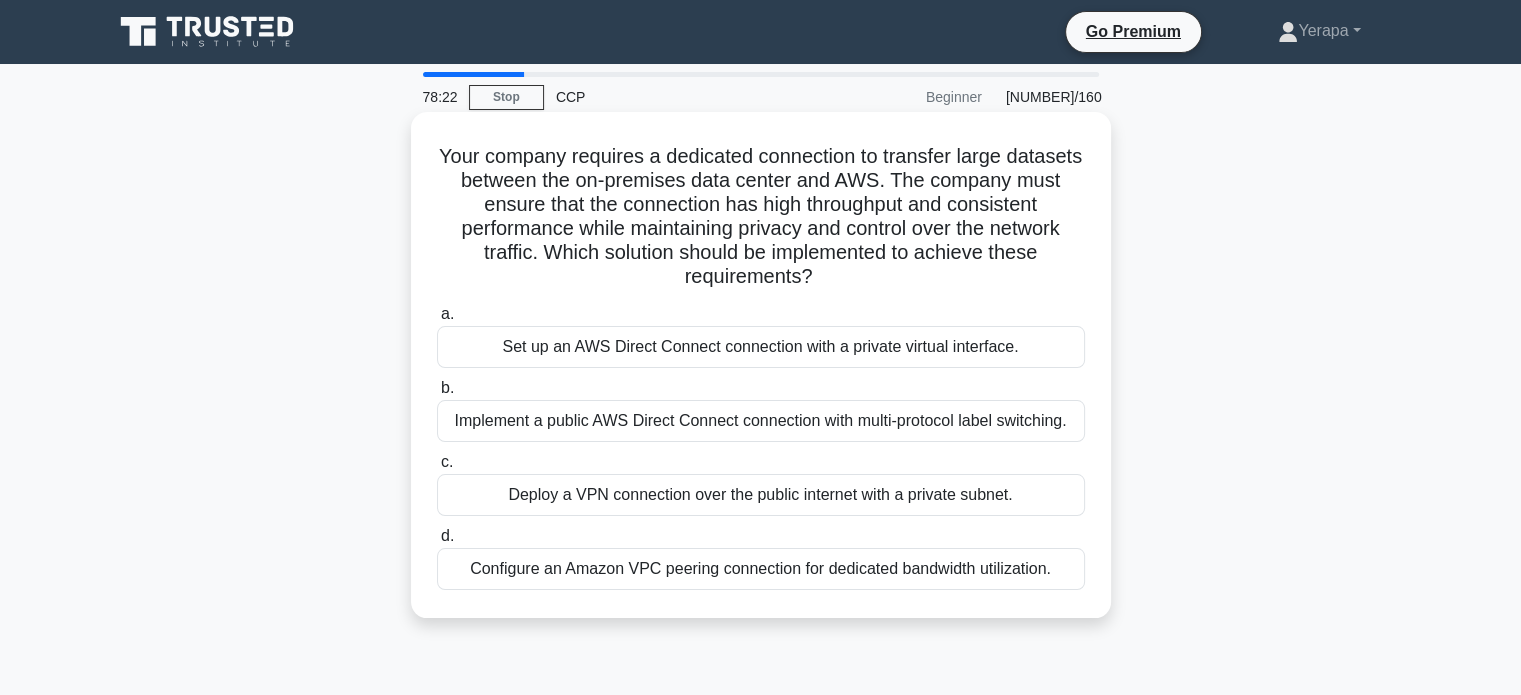 click on "Configure an Amazon VPC peering connection for dedicated bandwidth utilization." at bounding box center (761, 569) 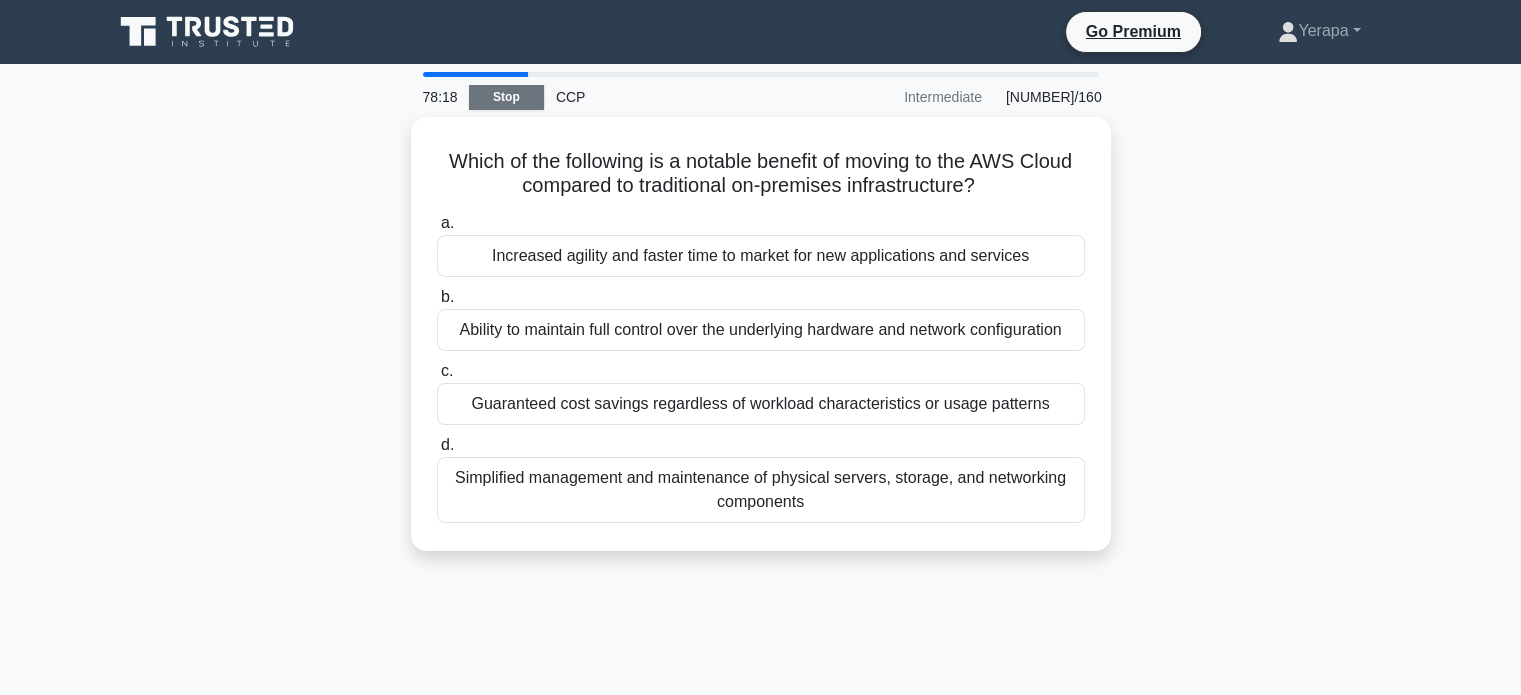 click on "Stop" at bounding box center (506, 97) 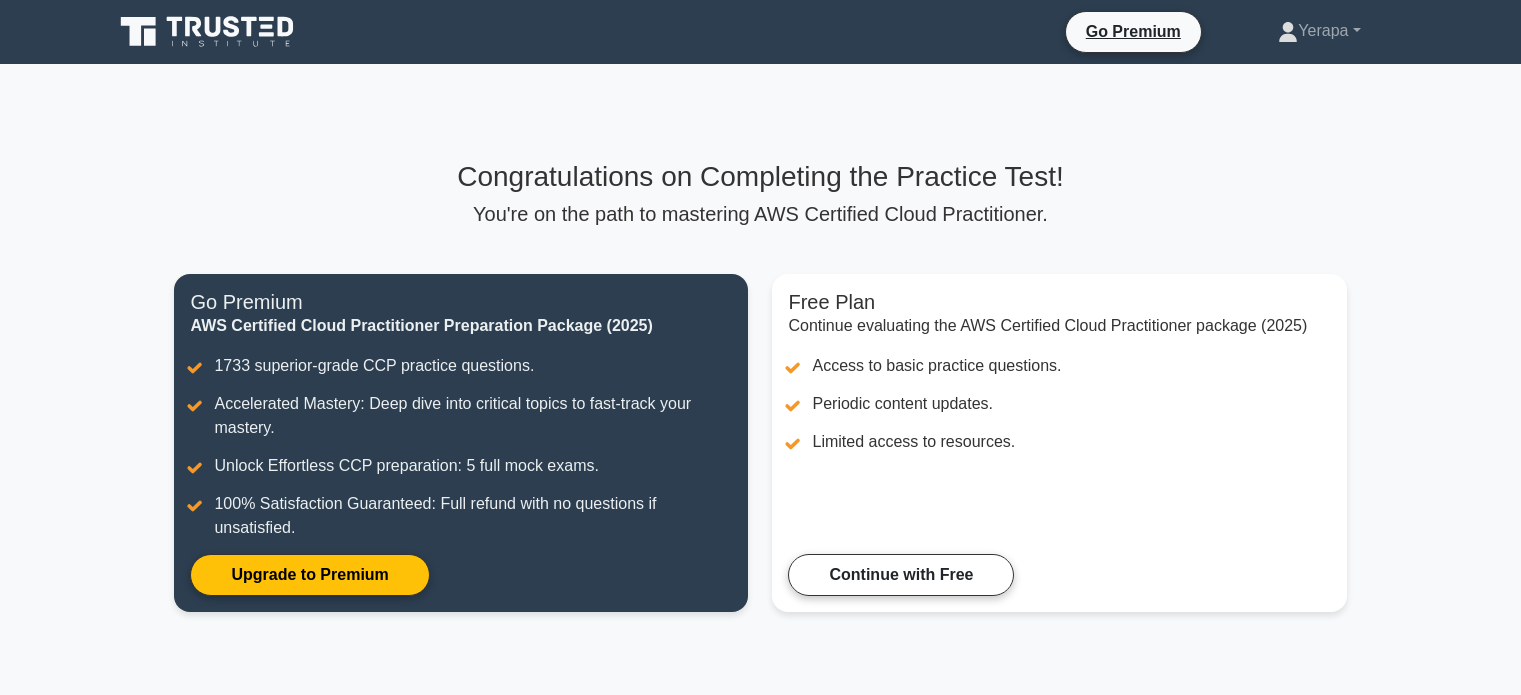 scroll, scrollTop: 0, scrollLeft: 0, axis: both 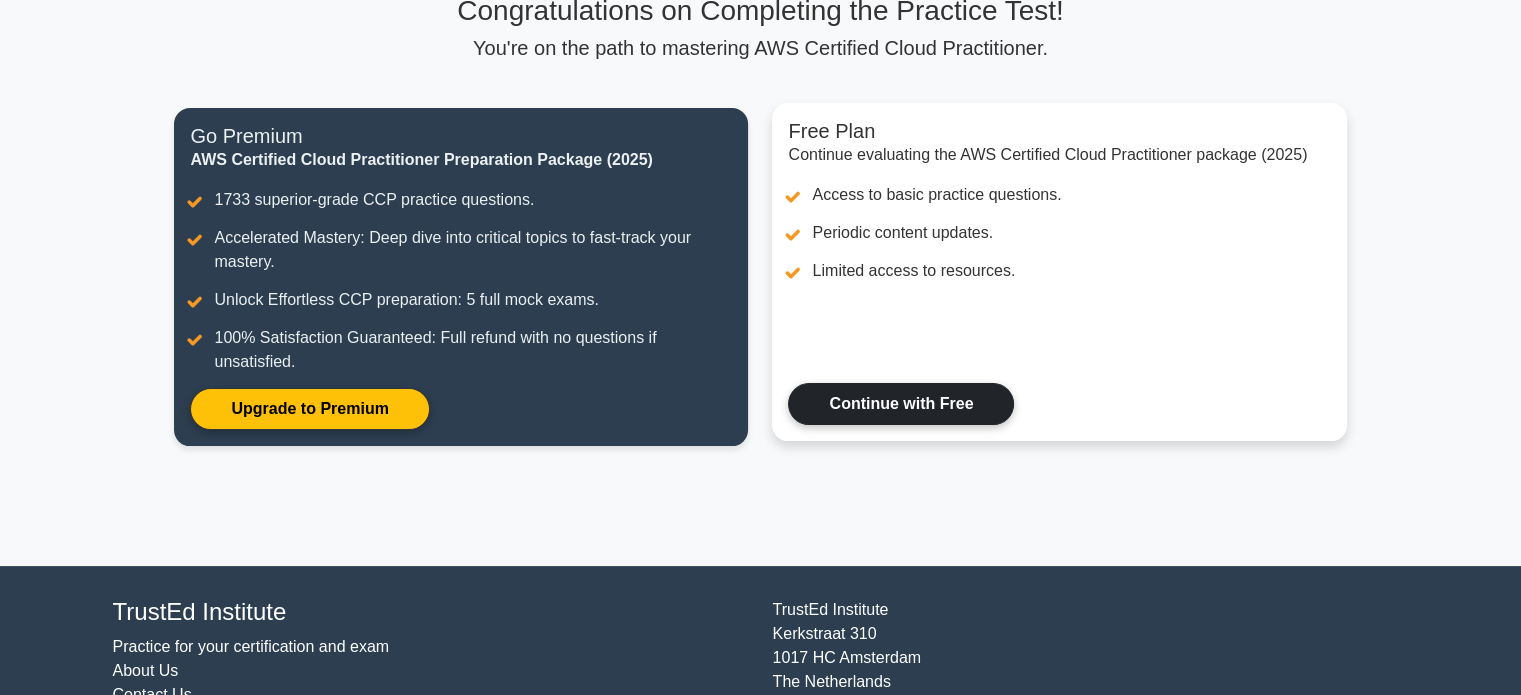 click on "Continue with Free" at bounding box center (901, 404) 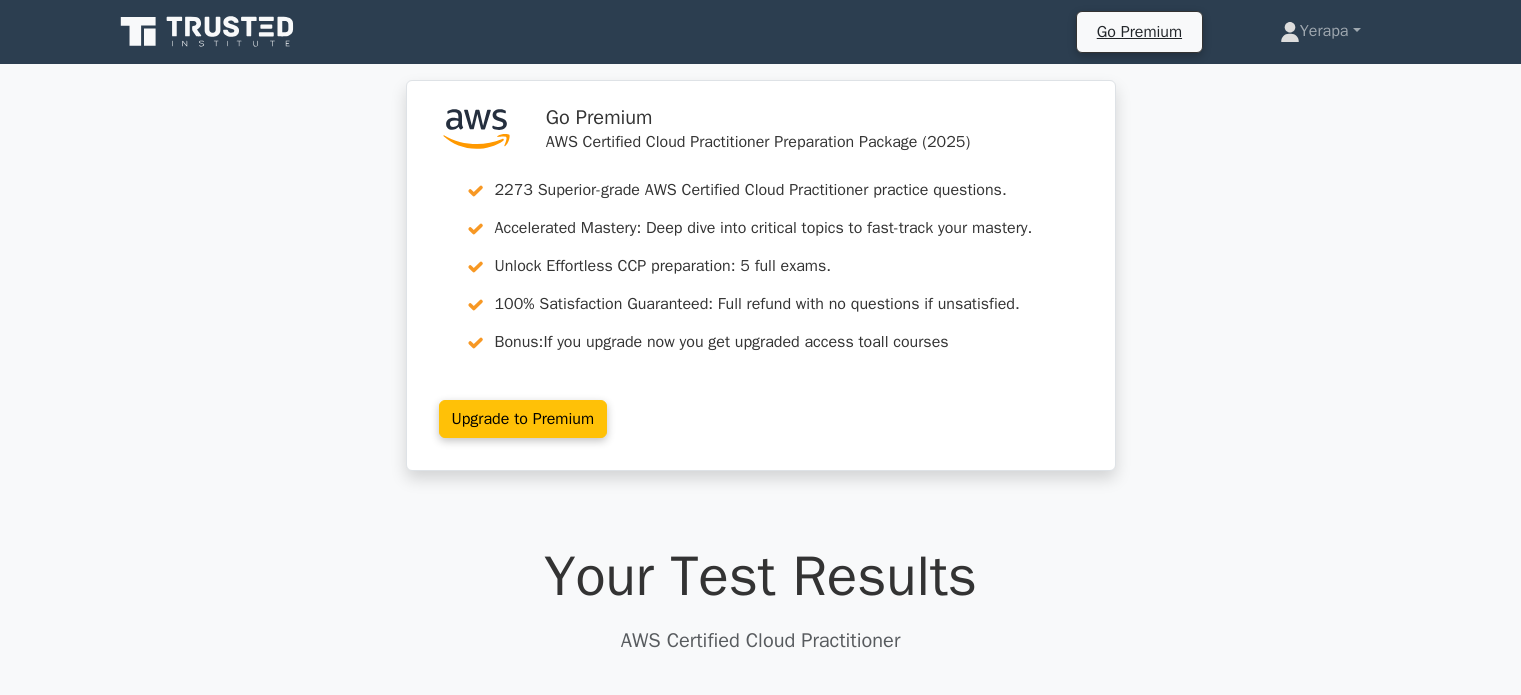 scroll, scrollTop: 0, scrollLeft: 0, axis: both 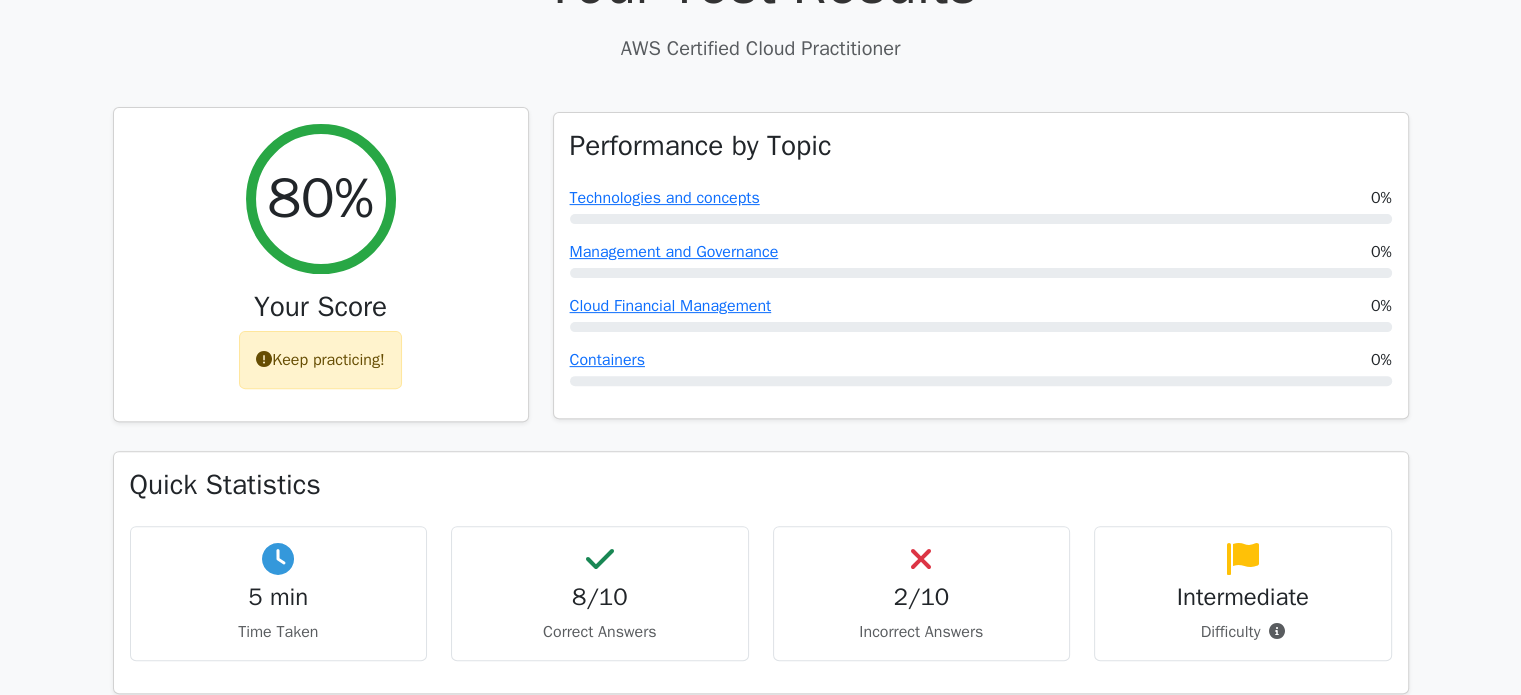 click on "Keep practicing!" at bounding box center (320, 360) 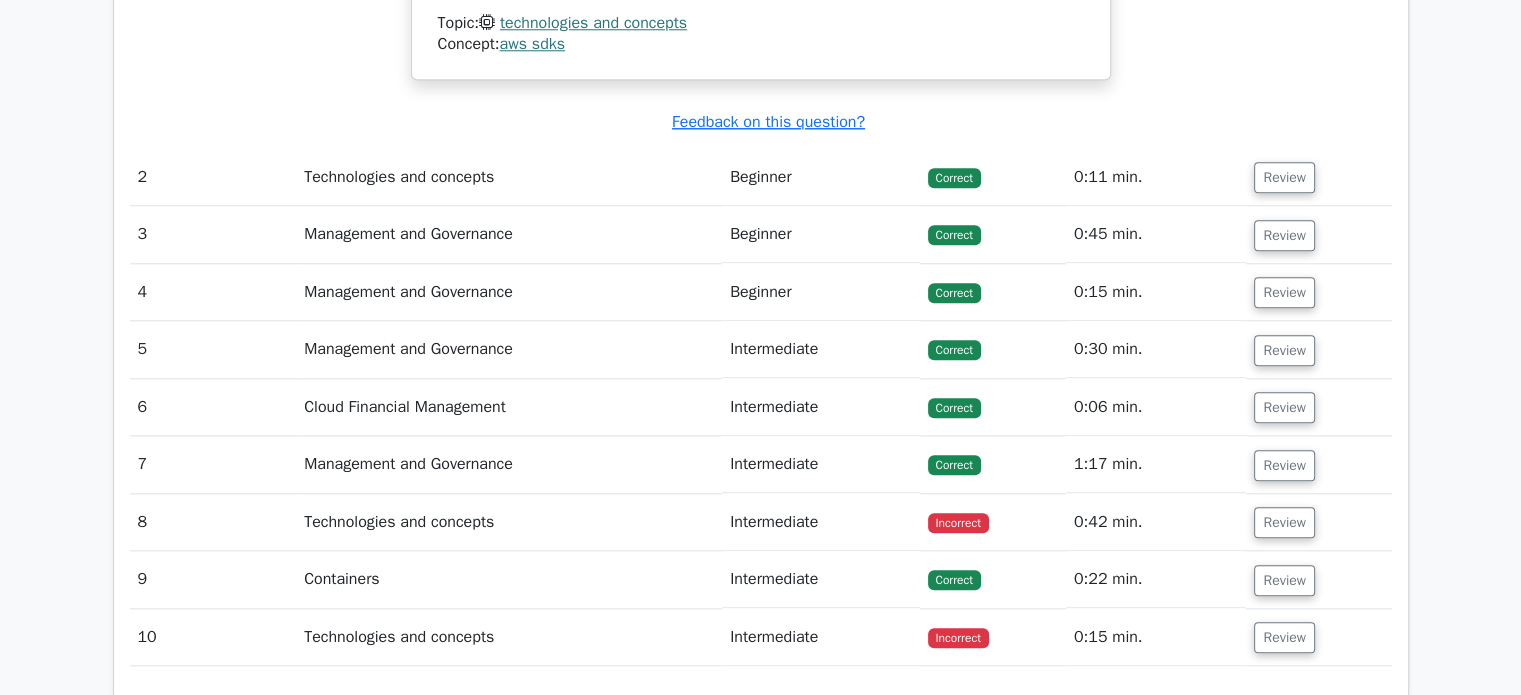 scroll, scrollTop: 2947, scrollLeft: 0, axis: vertical 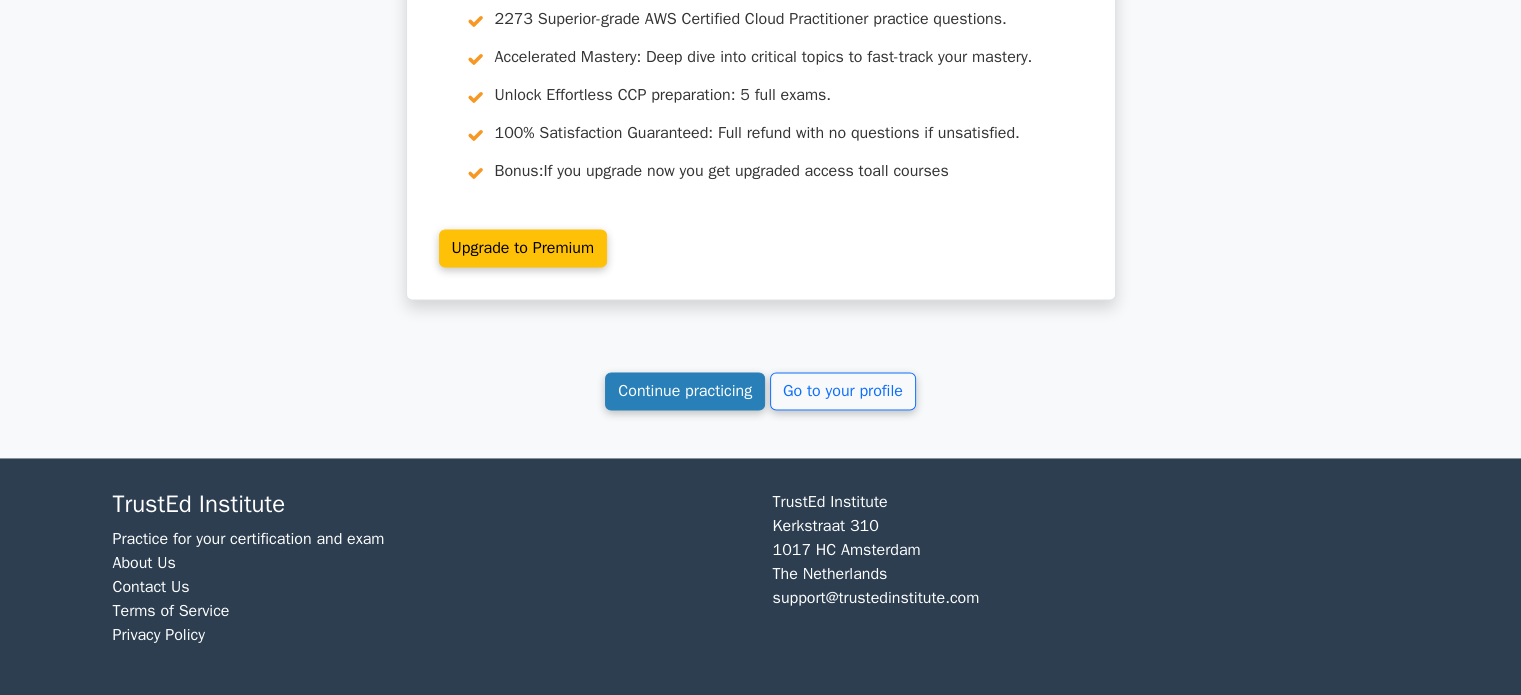 click on "Continue practicing" at bounding box center [685, 391] 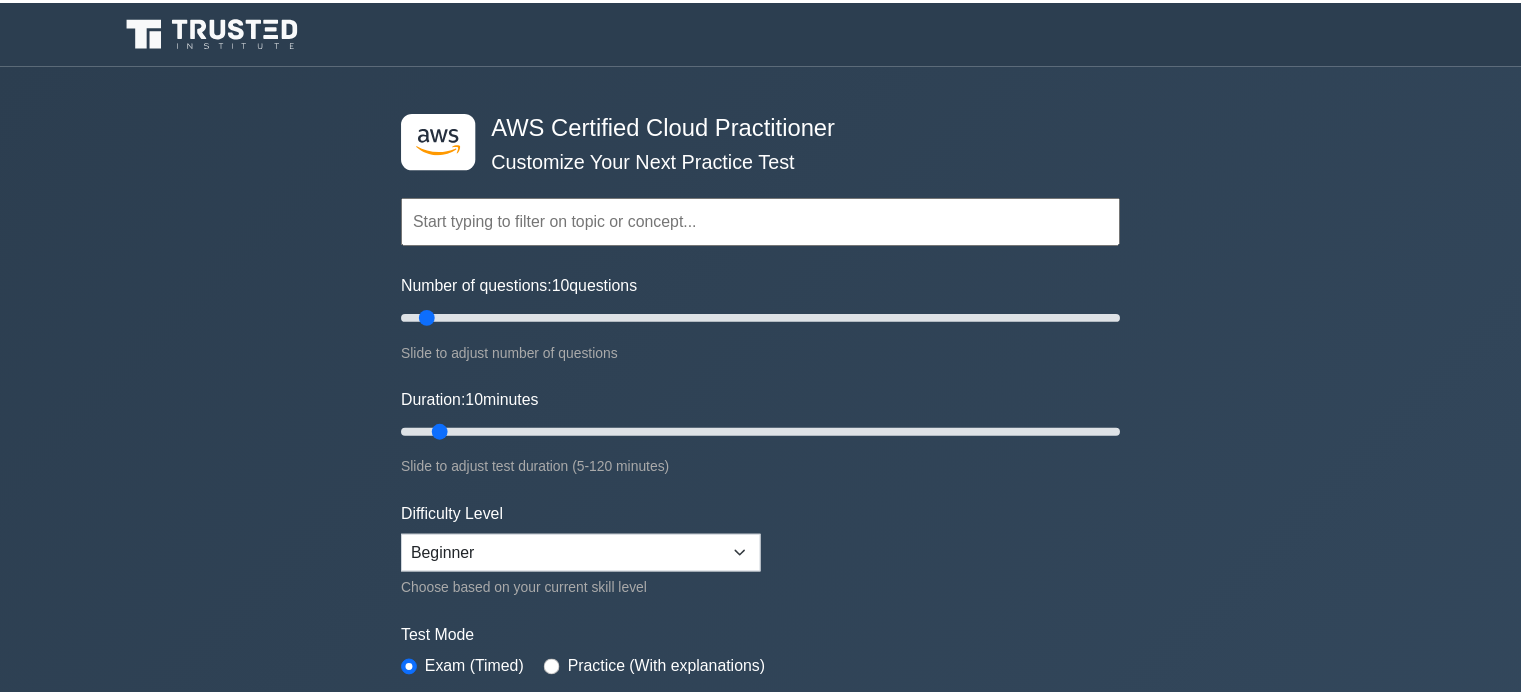 scroll, scrollTop: 0, scrollLeft: 0, axis: both 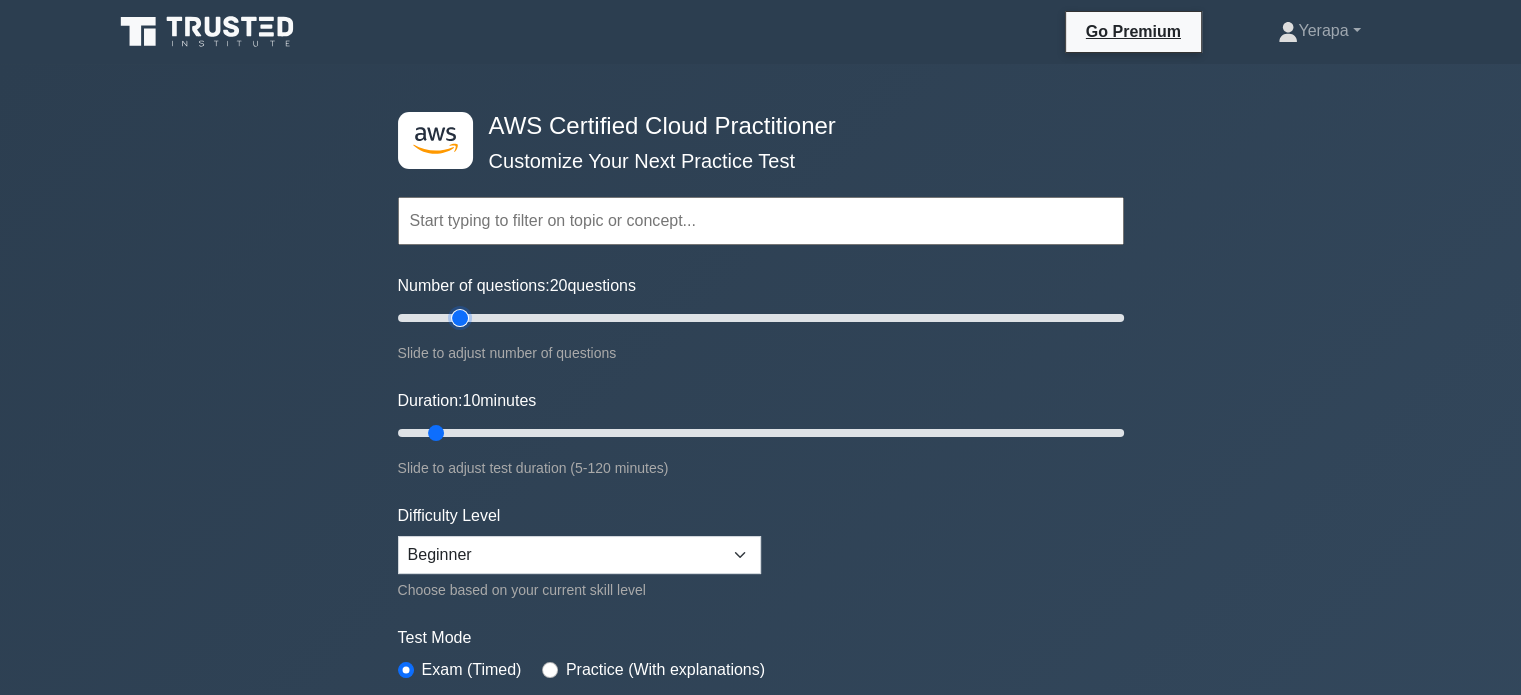 type on "20" 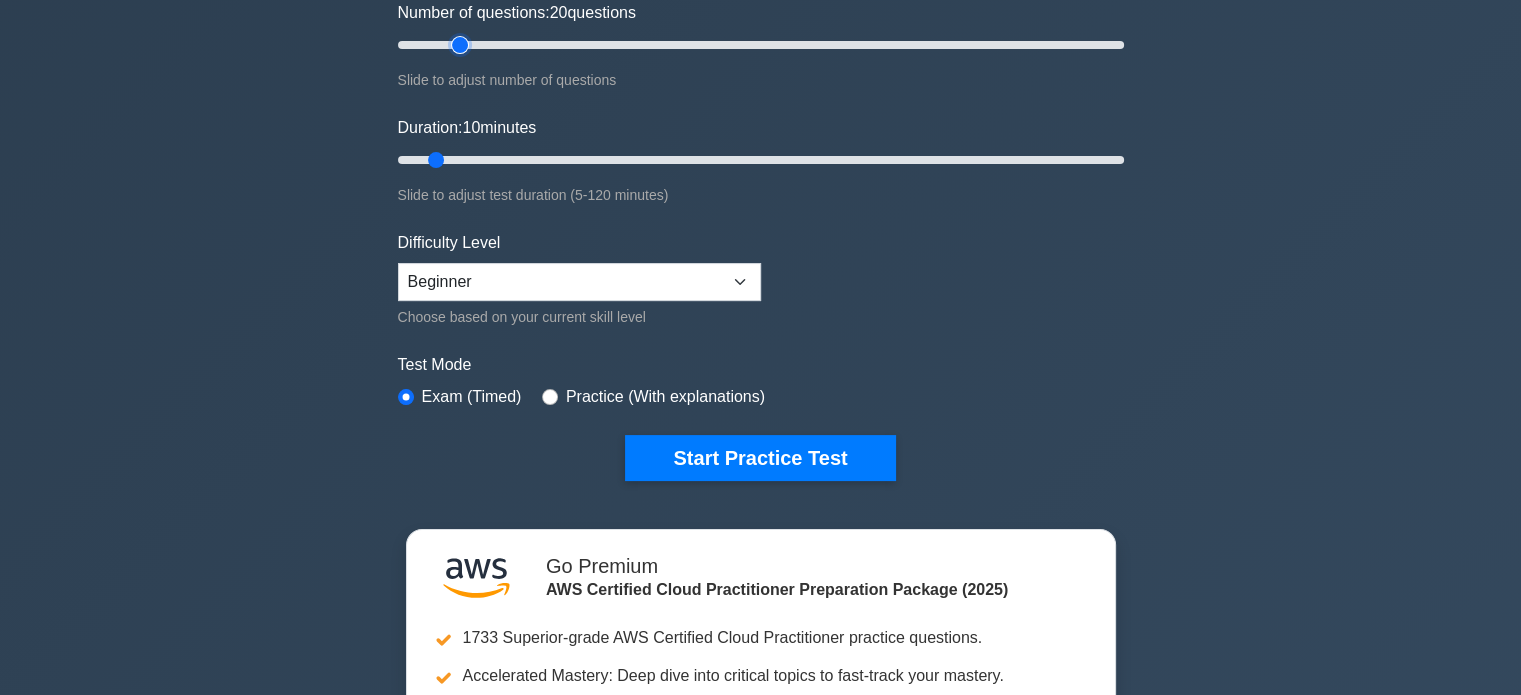 scroll, scrollTop: 216, scrollLeft: 0, axis: vertical 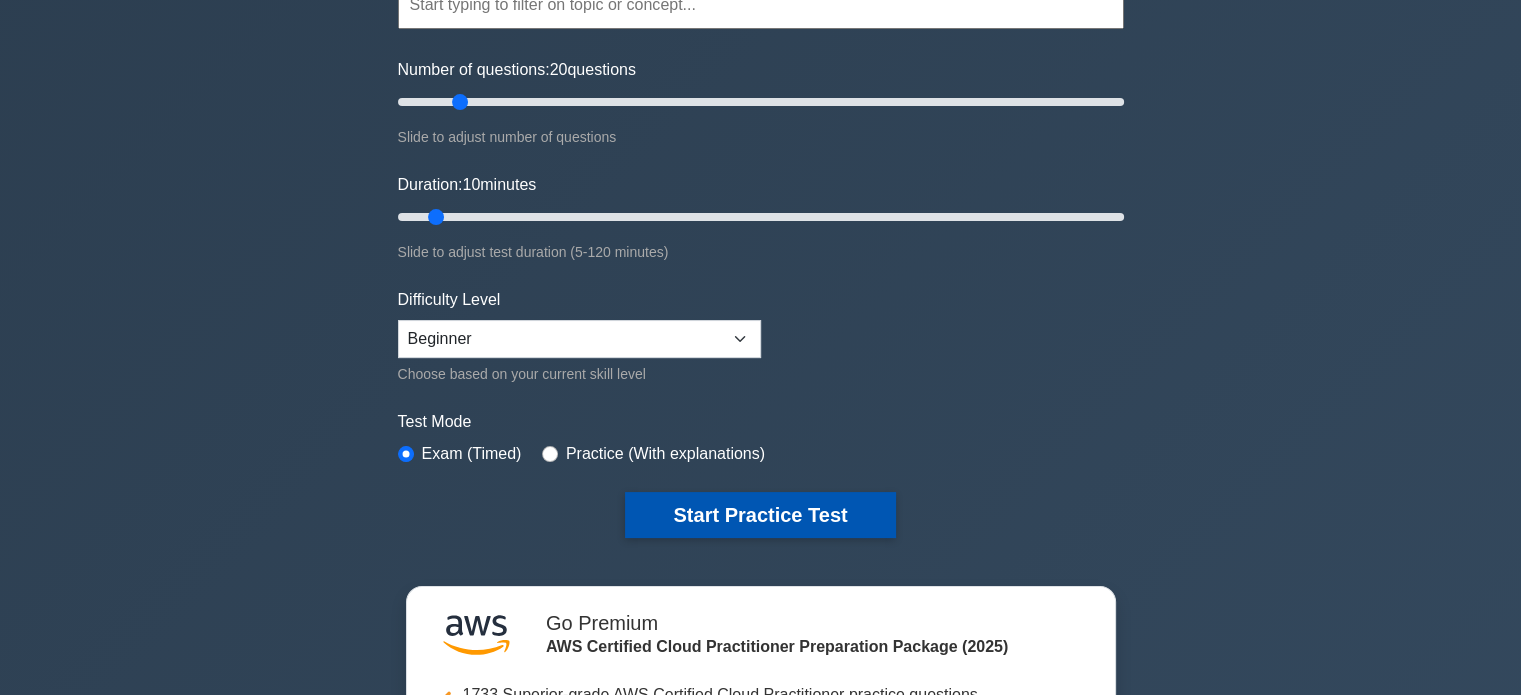 click on "Start Practice Test" at bounding box center [760, 515] 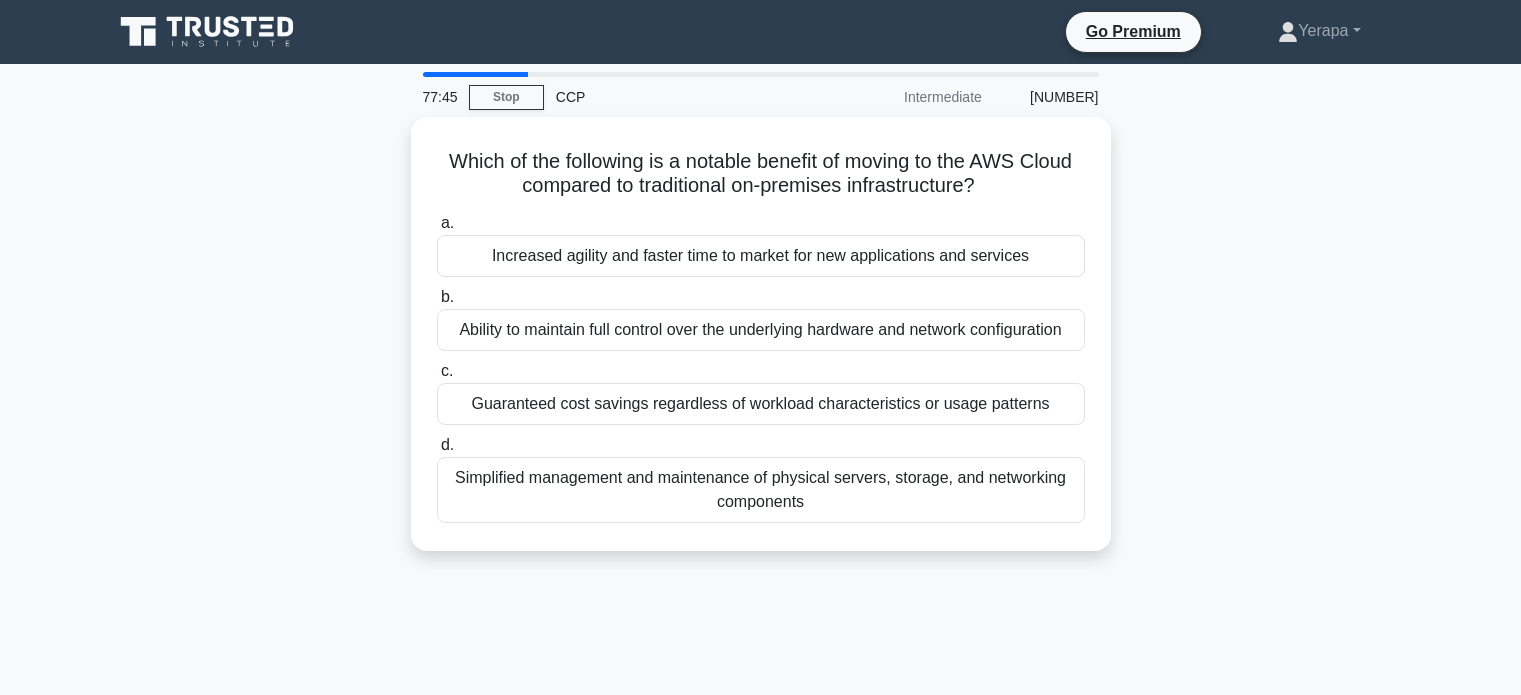 scroll, scrollTop: 0, scrollLeft: 0, axis: both 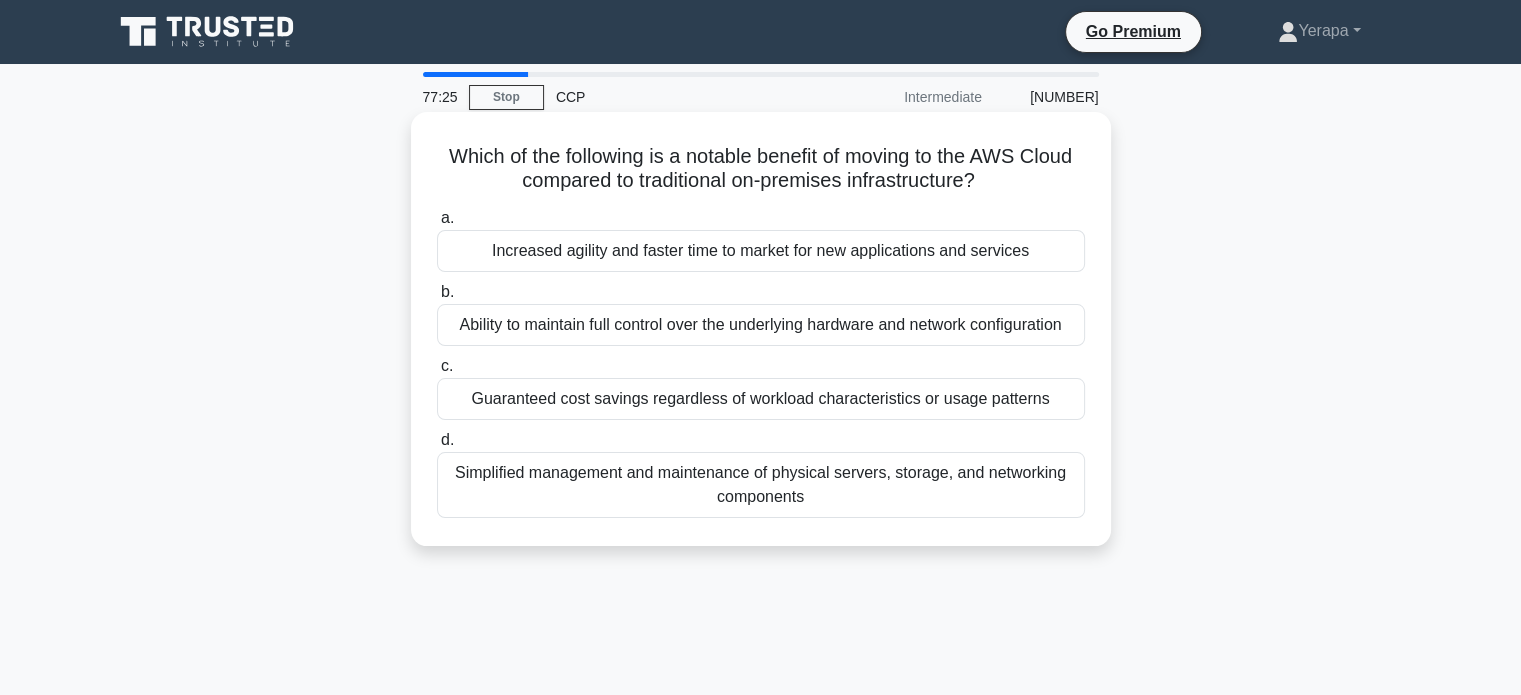 click on "Increased agility and faster time to market for new applications and services" at bounding box center (761, 251) 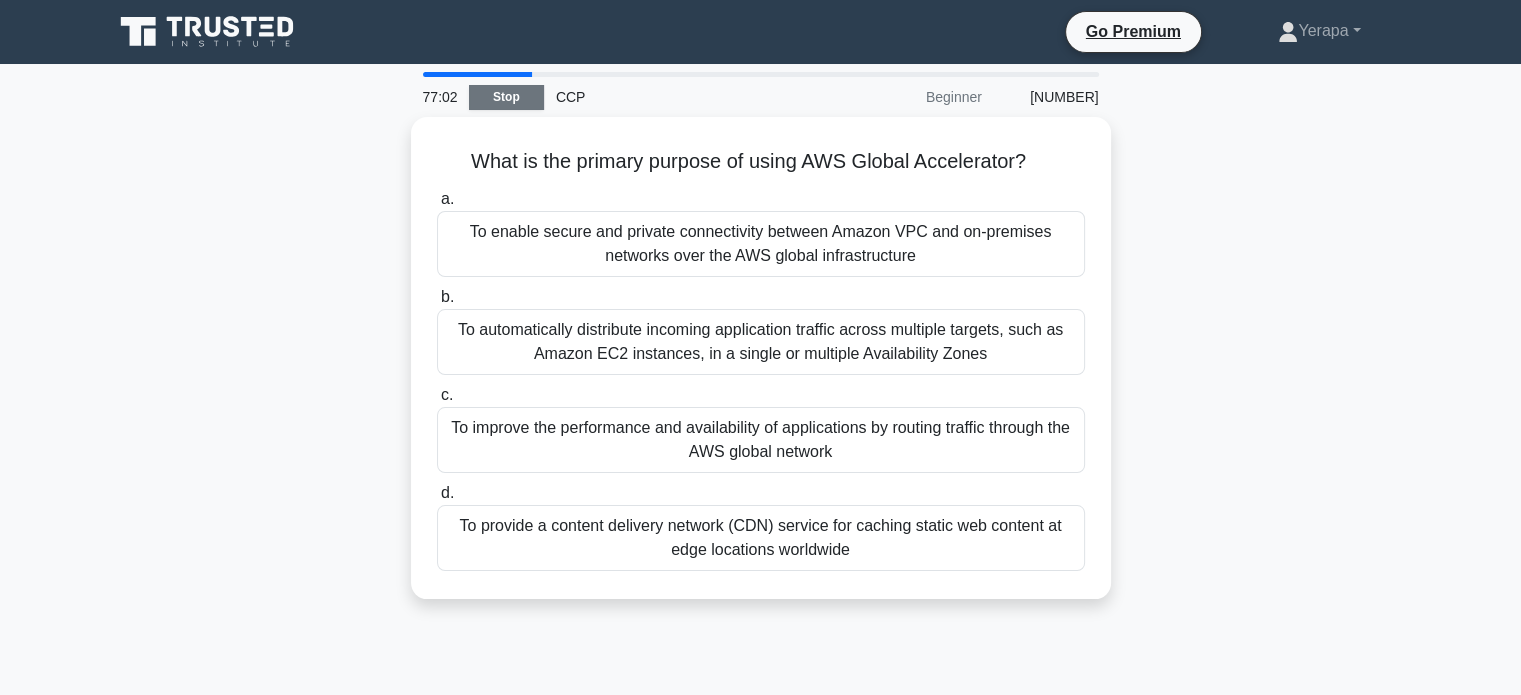 click on "Stop" at bounding box center (506, 97) 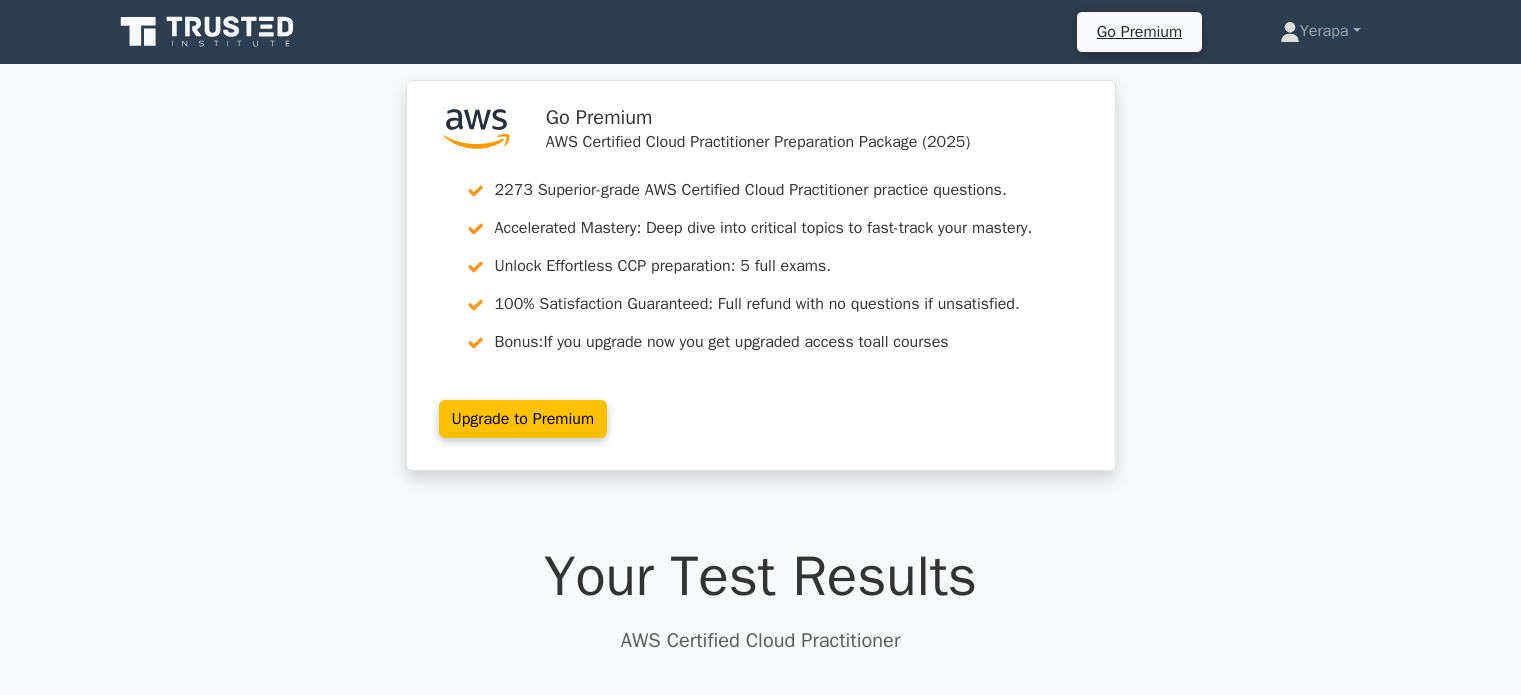 scroll, scrollTop: 0, scrollLeft: 0, axis: both 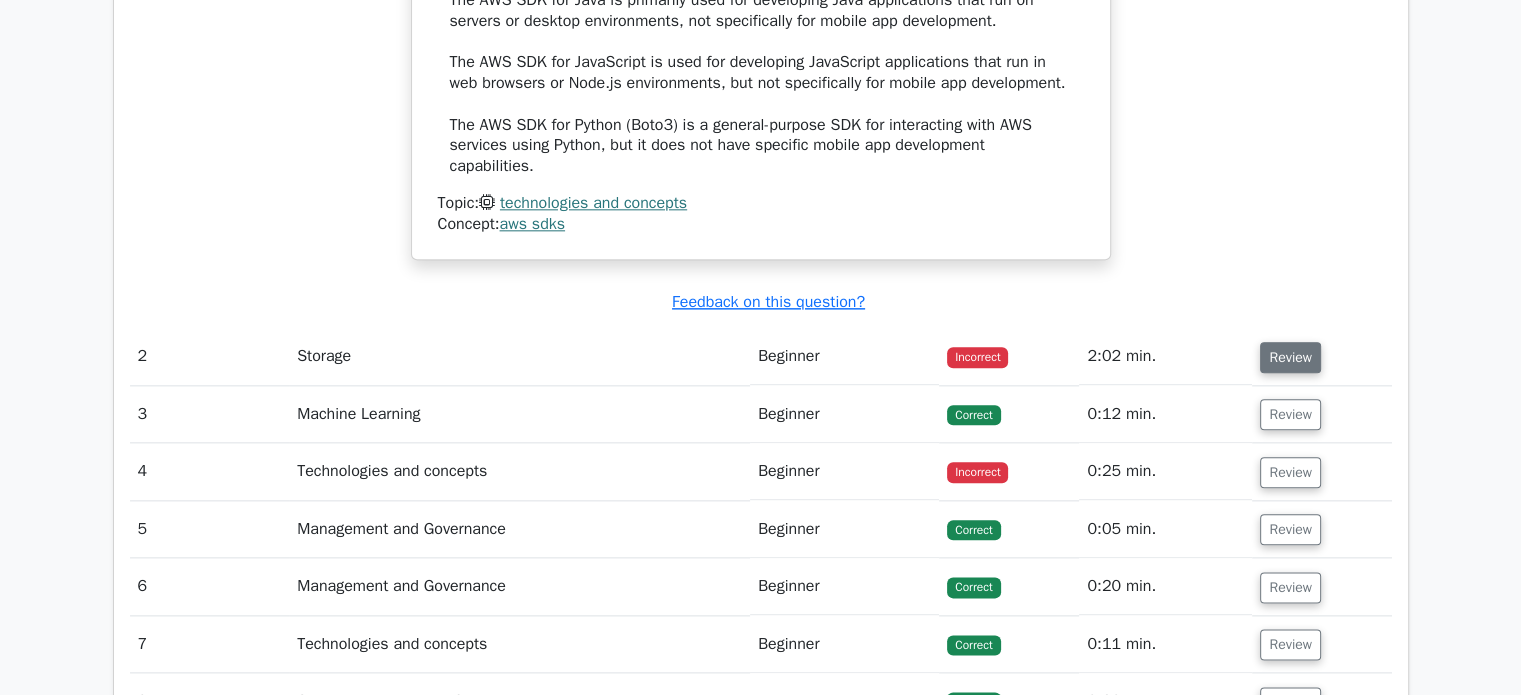 click on "Review" at bounding box center [1290, 357] 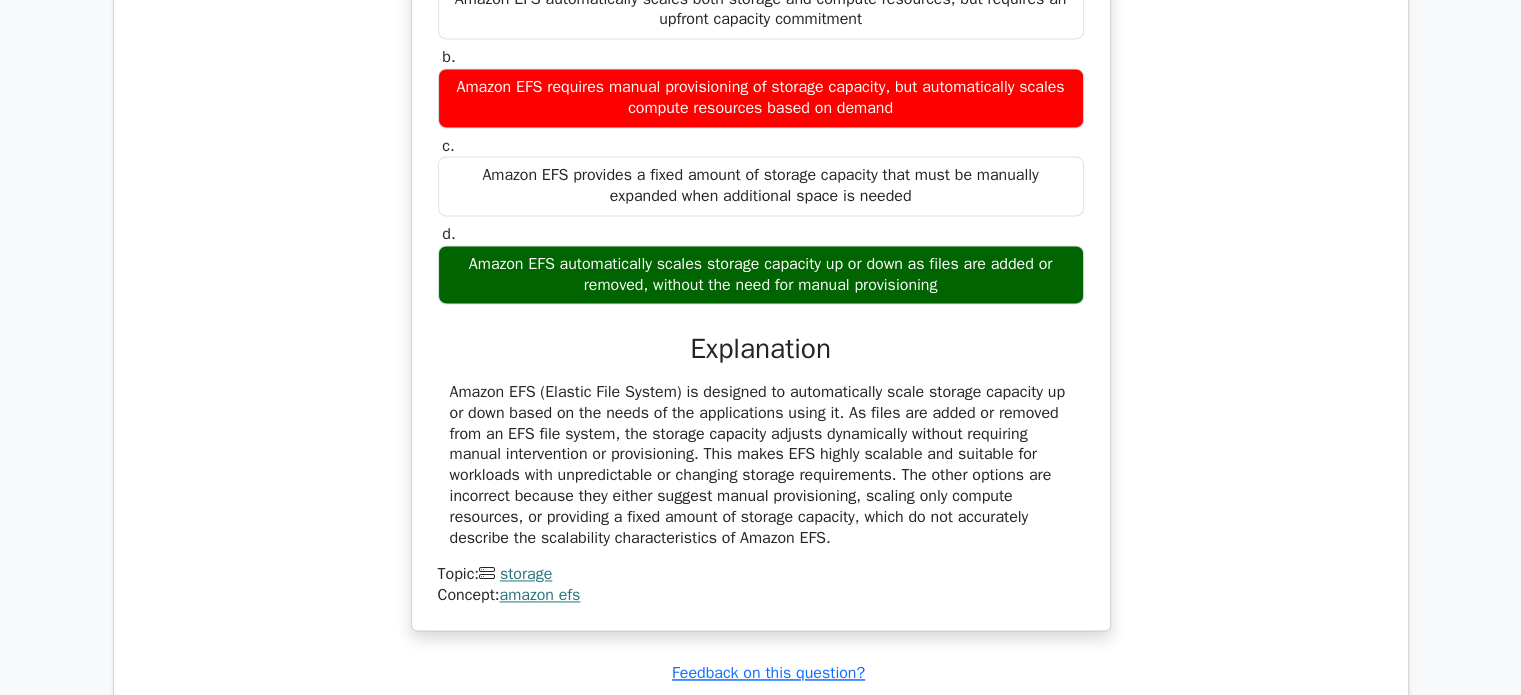 scroll, scrollTop: 2848, scrollLeft: 0, axis: vertical 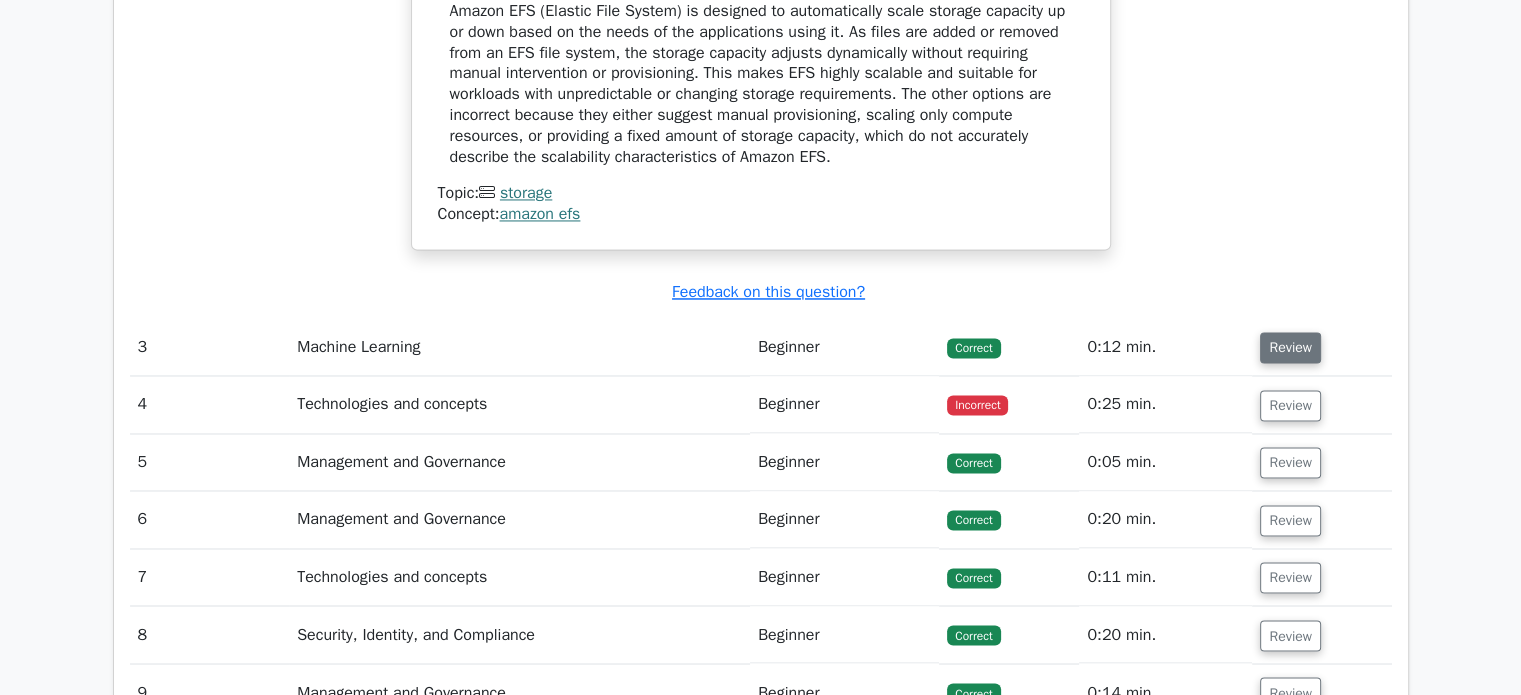 click on "Review" at bounding box center [1290, 347] 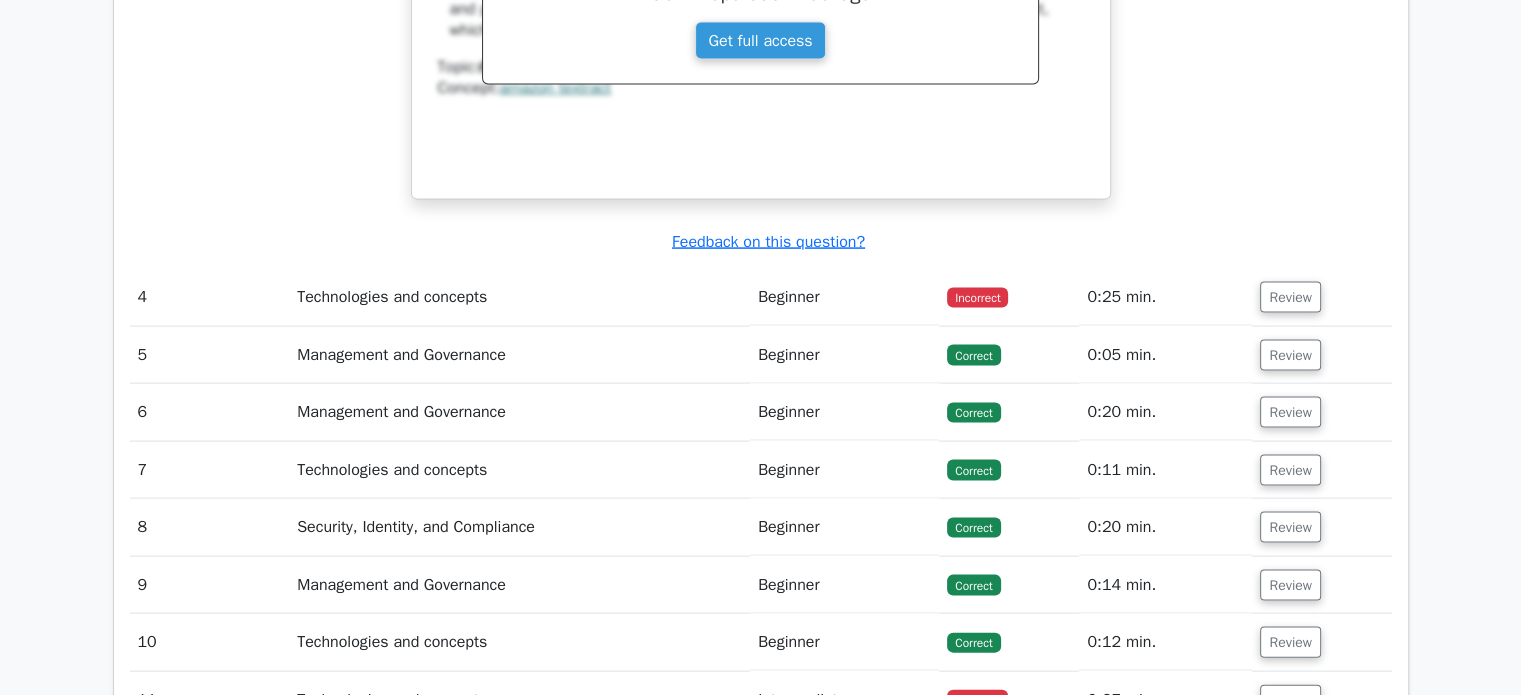 scroll, scrollTop: 4139, scrollLeft: 0, axis: vertical 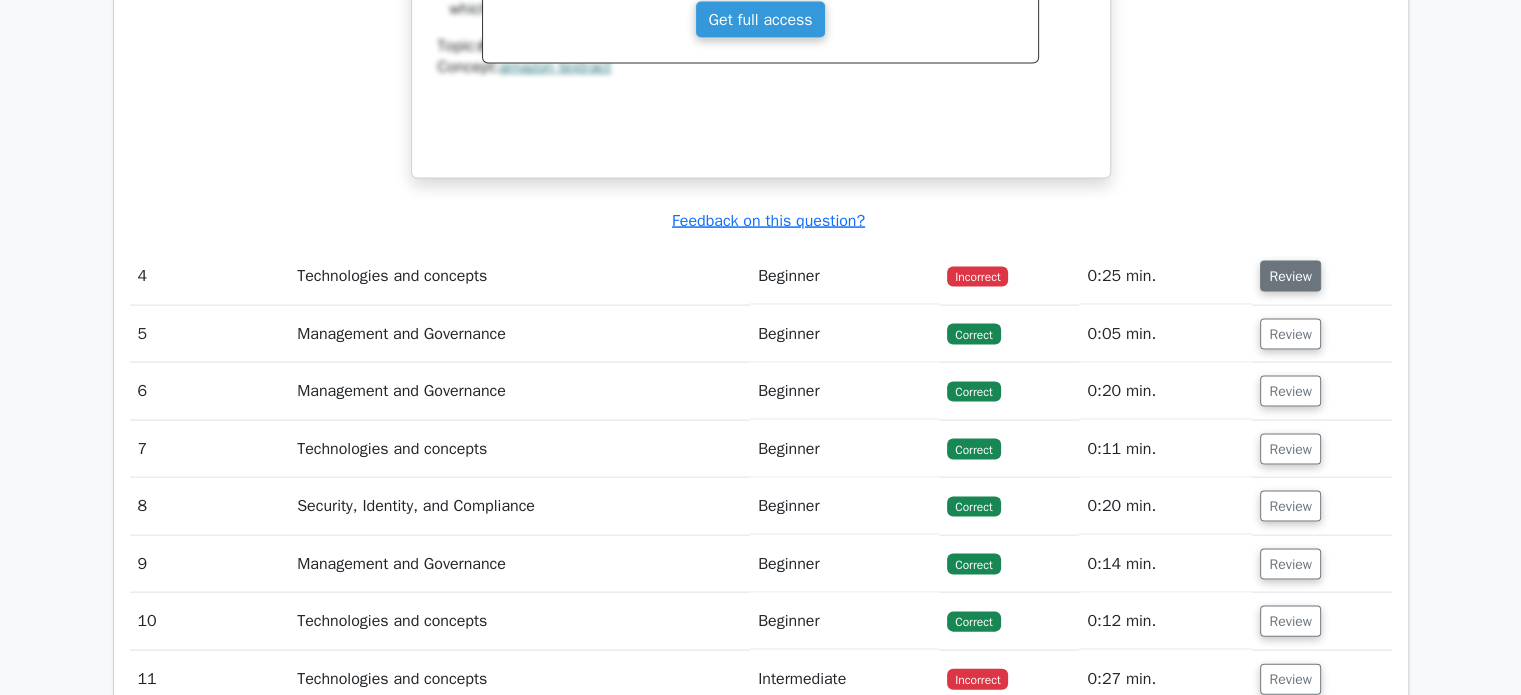 click on "Review" at bounding box center [1290, 276] 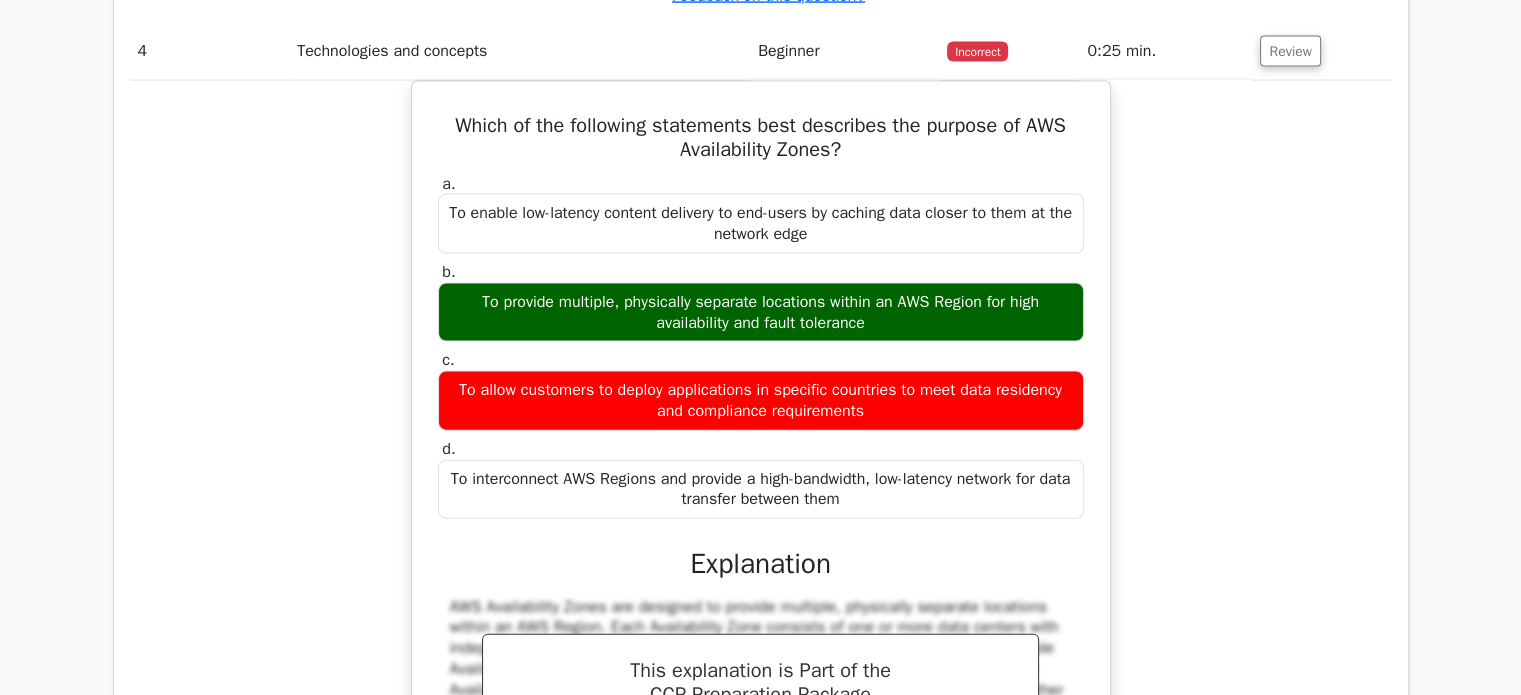 scroll, scrollTop: 4379, scrollLeft: 0, axis: vertical 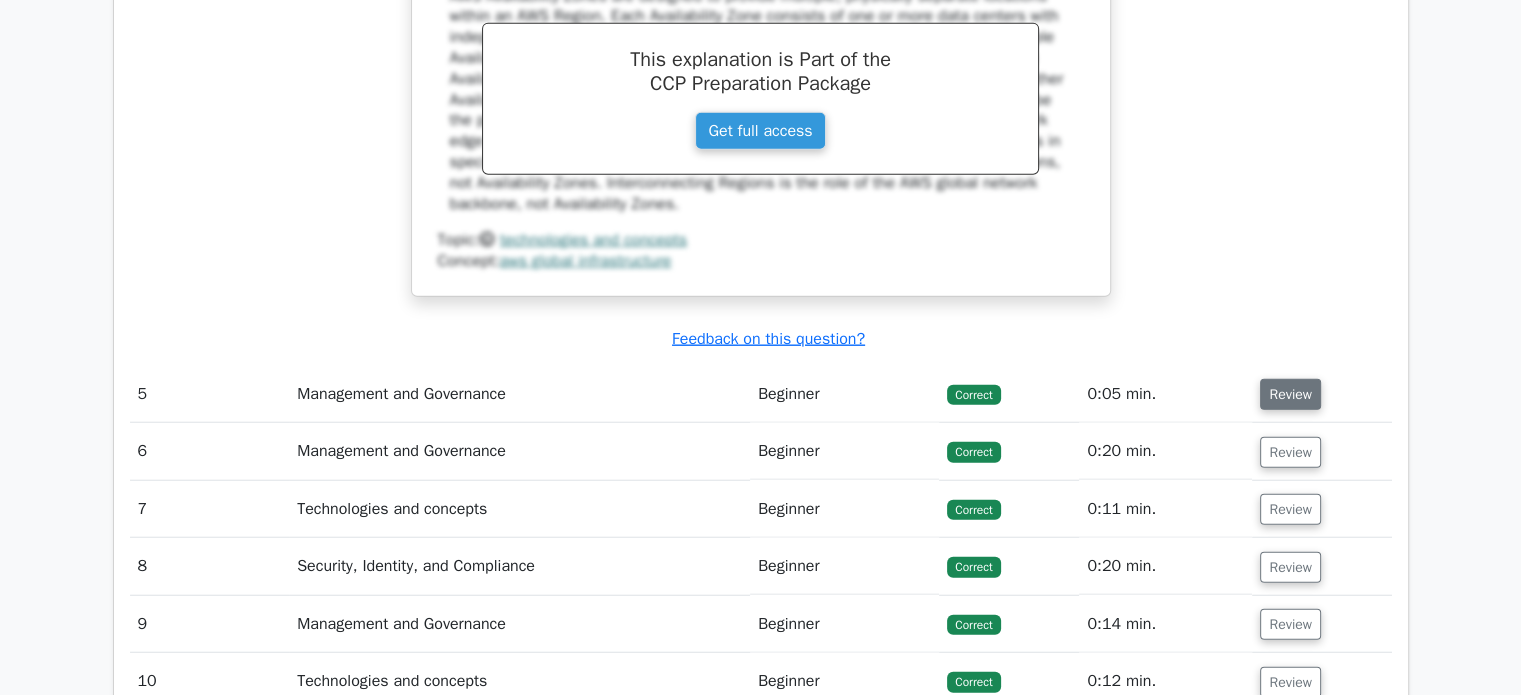 click on "Review" at bounding box center (1290, 394) 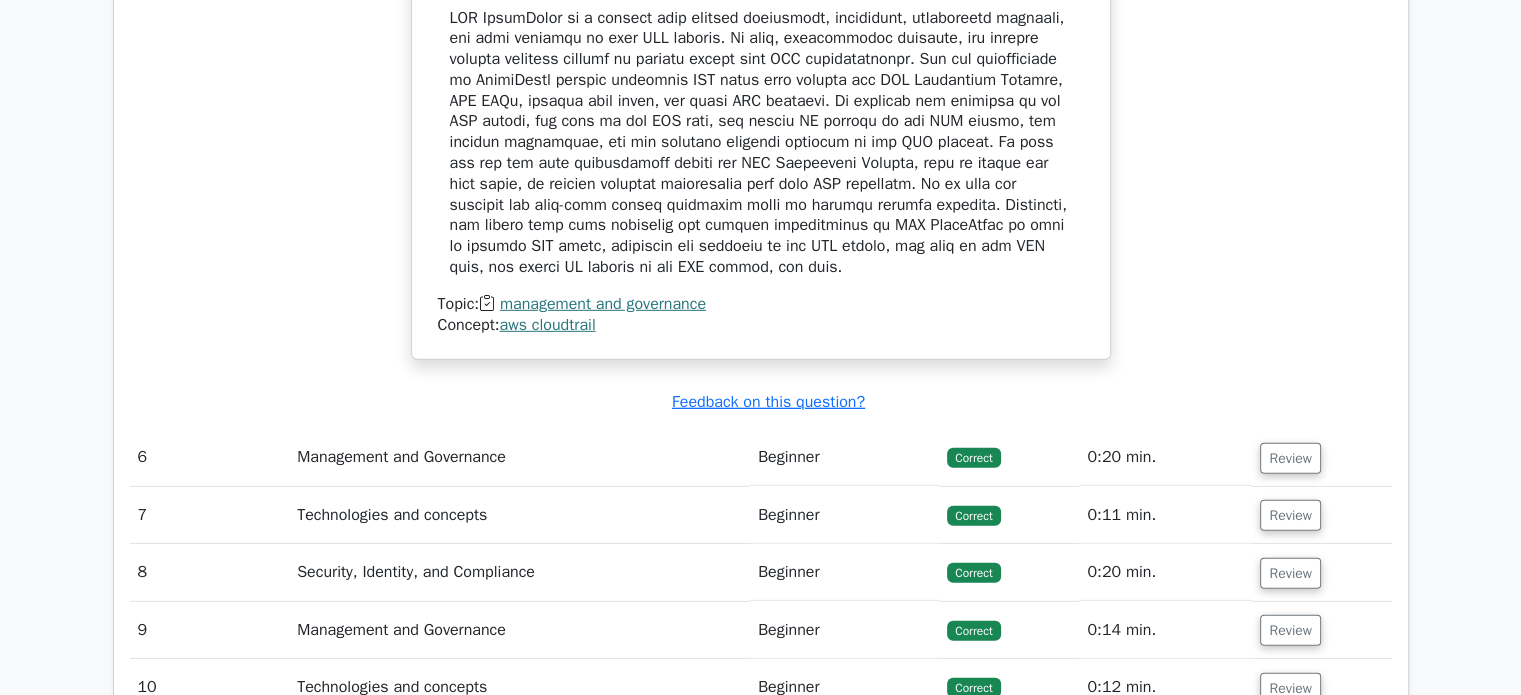 scroll, scrollTop: 5932, scrollLeft: 0, axis: vertical 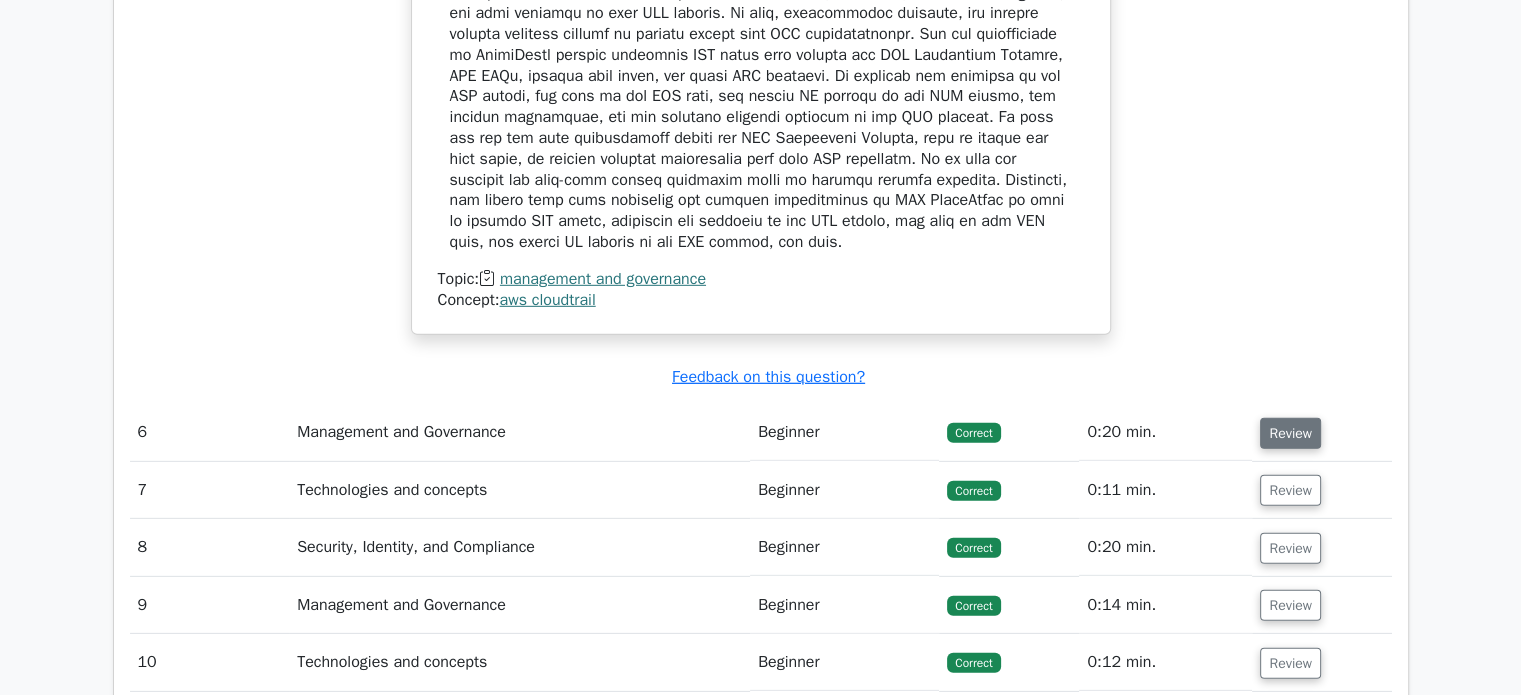 click on "Review" at bounding box center (1290, 433) 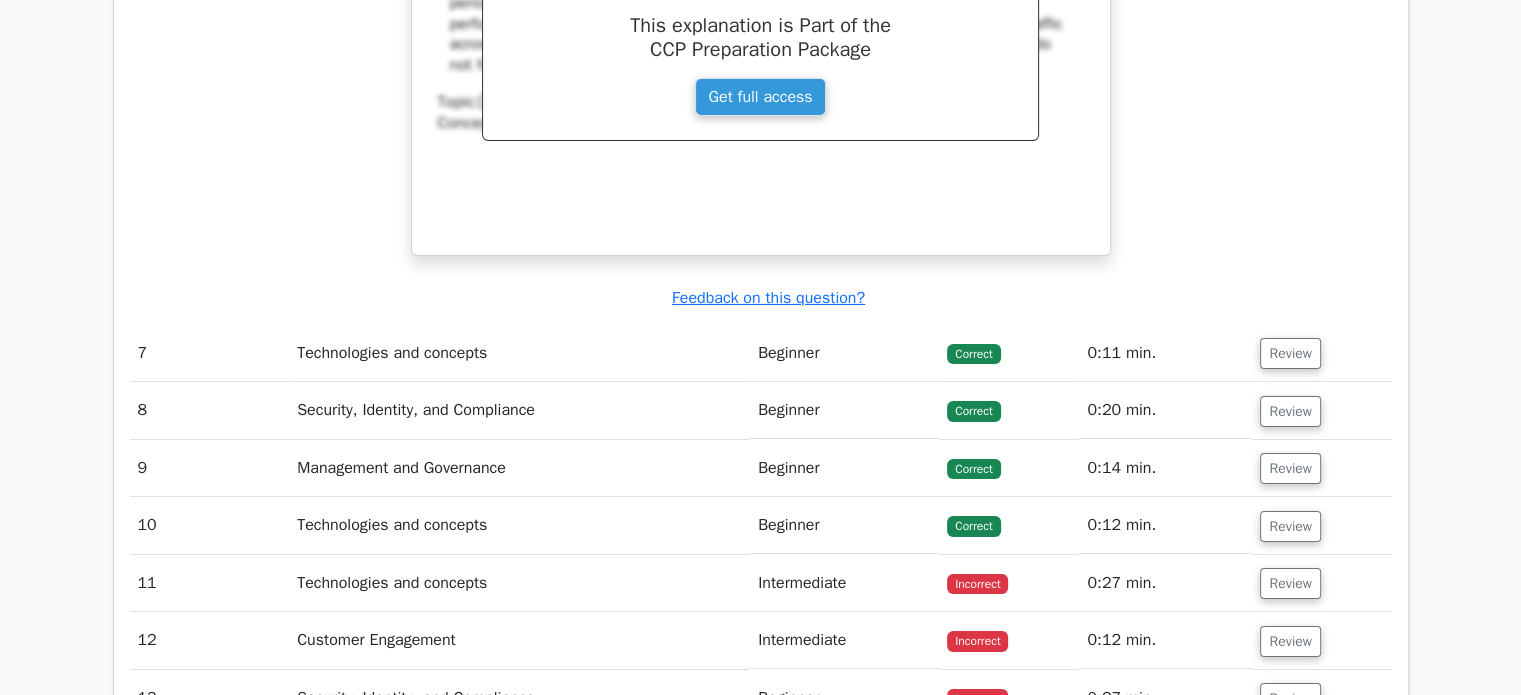 scroll, scrollTop: 6953, scrollLeft: 0, axis: vertical 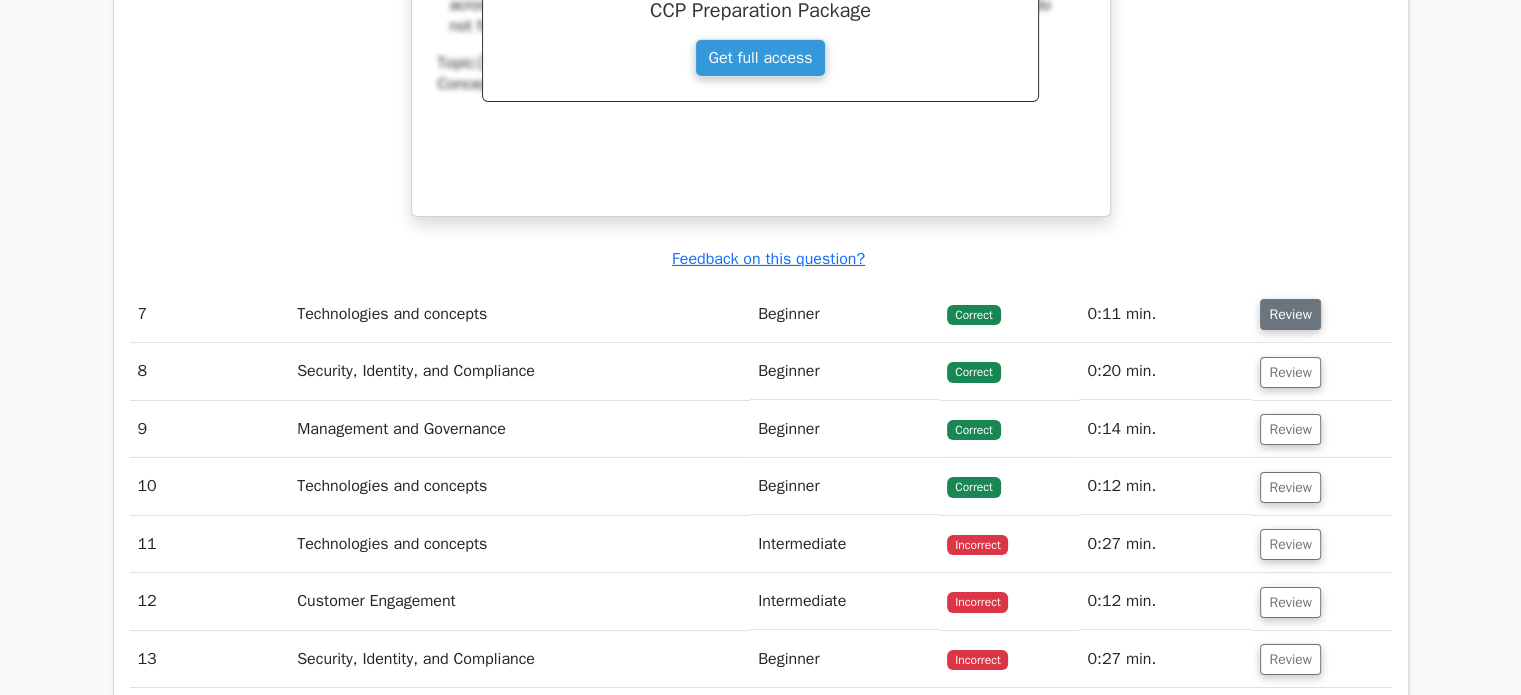click on "Review" at bounding box center (1290, 314) 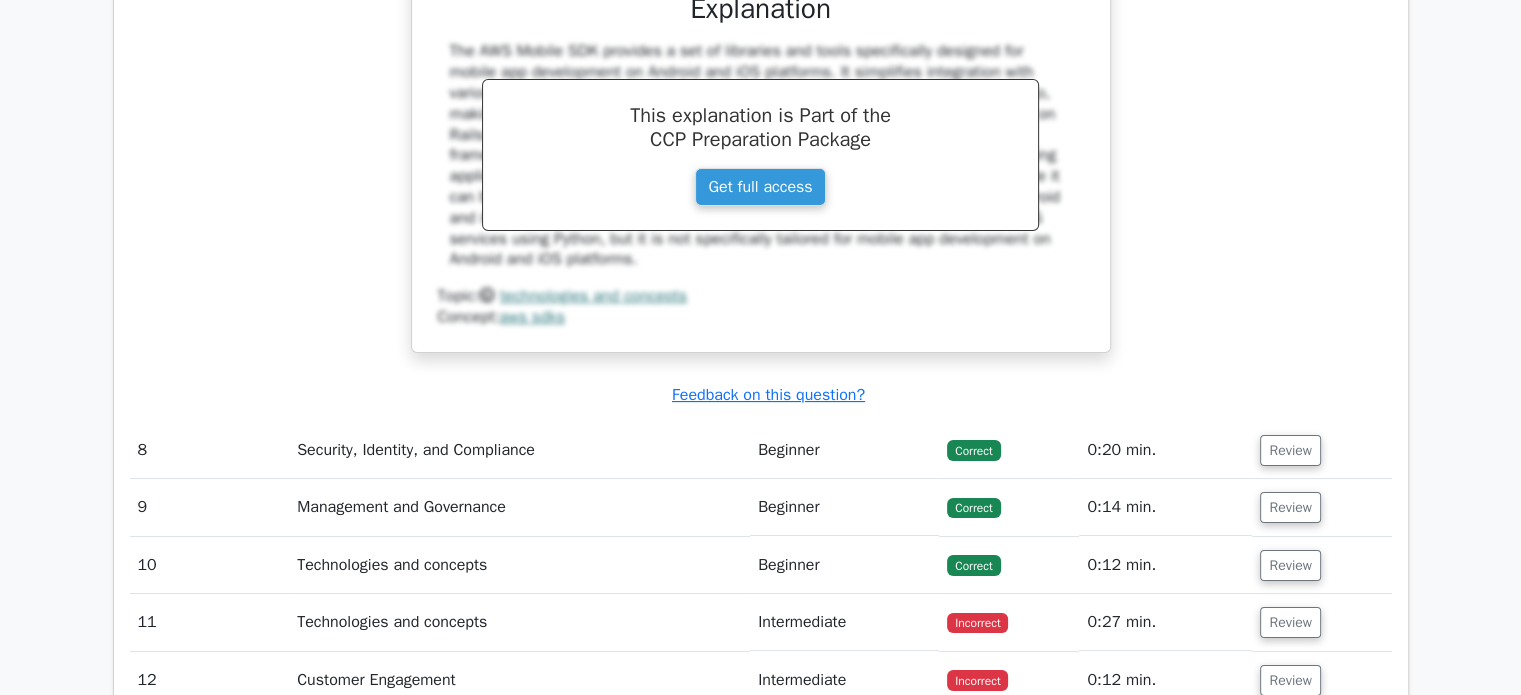 scroll, scrollTop: 7755, scrollLeft: 0, axis: vertical 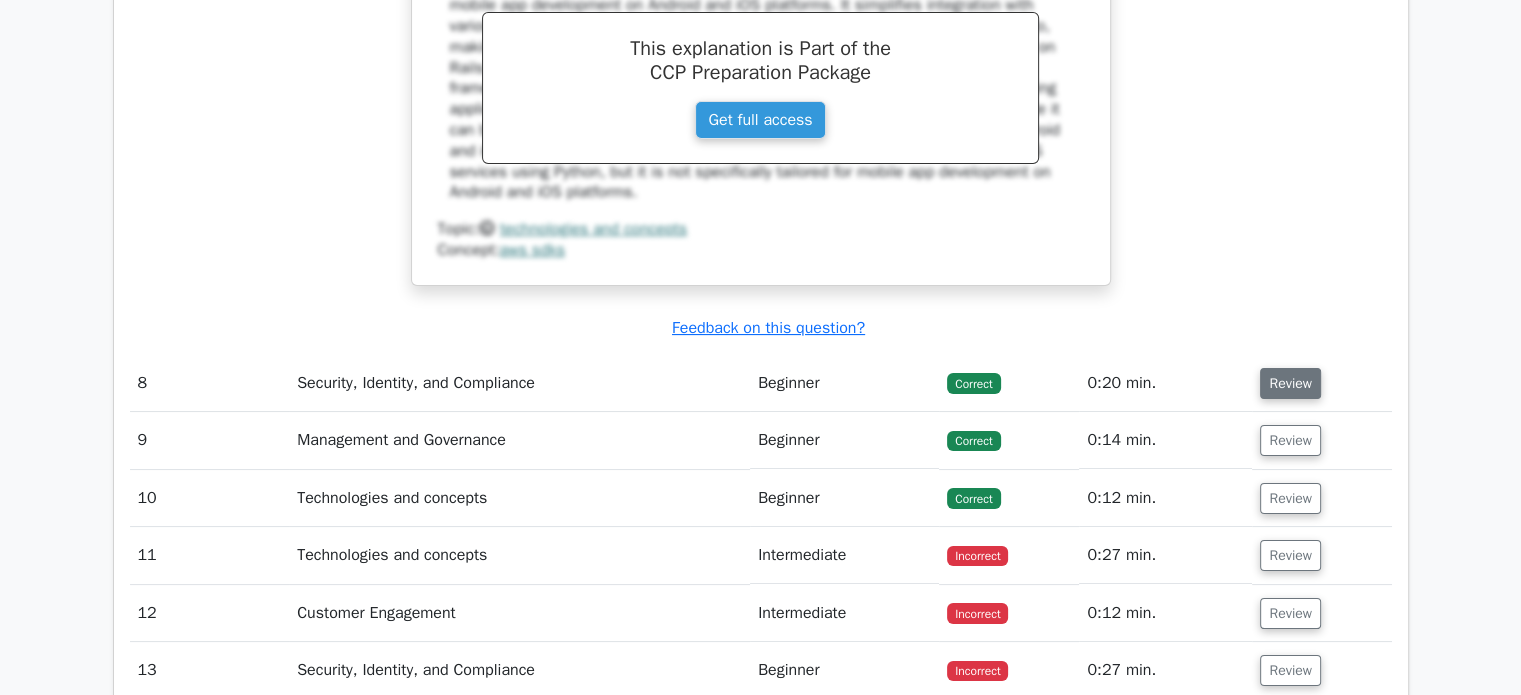 click on "Review" at bounding box center [1290, 383] 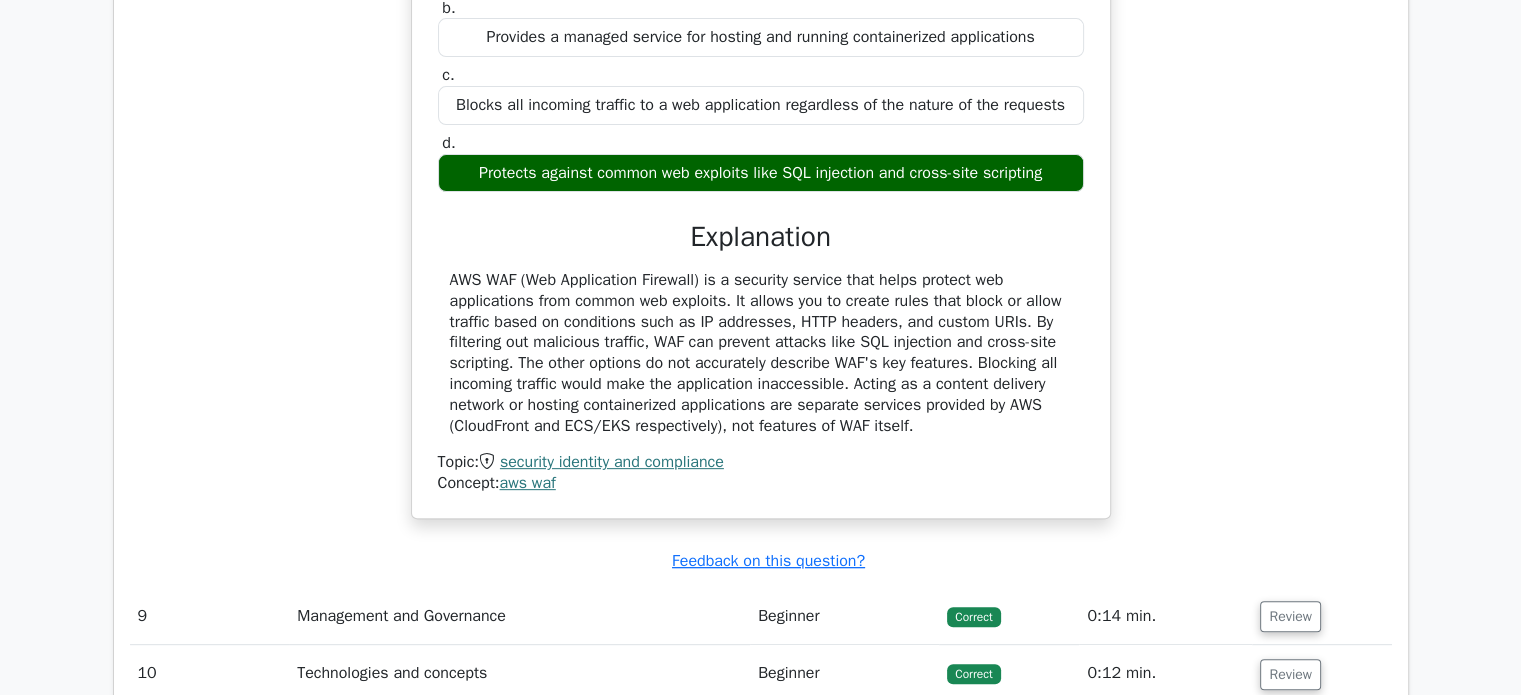 scroll, scrollTop: 8324, scrollLeft: 0, axis: vertical 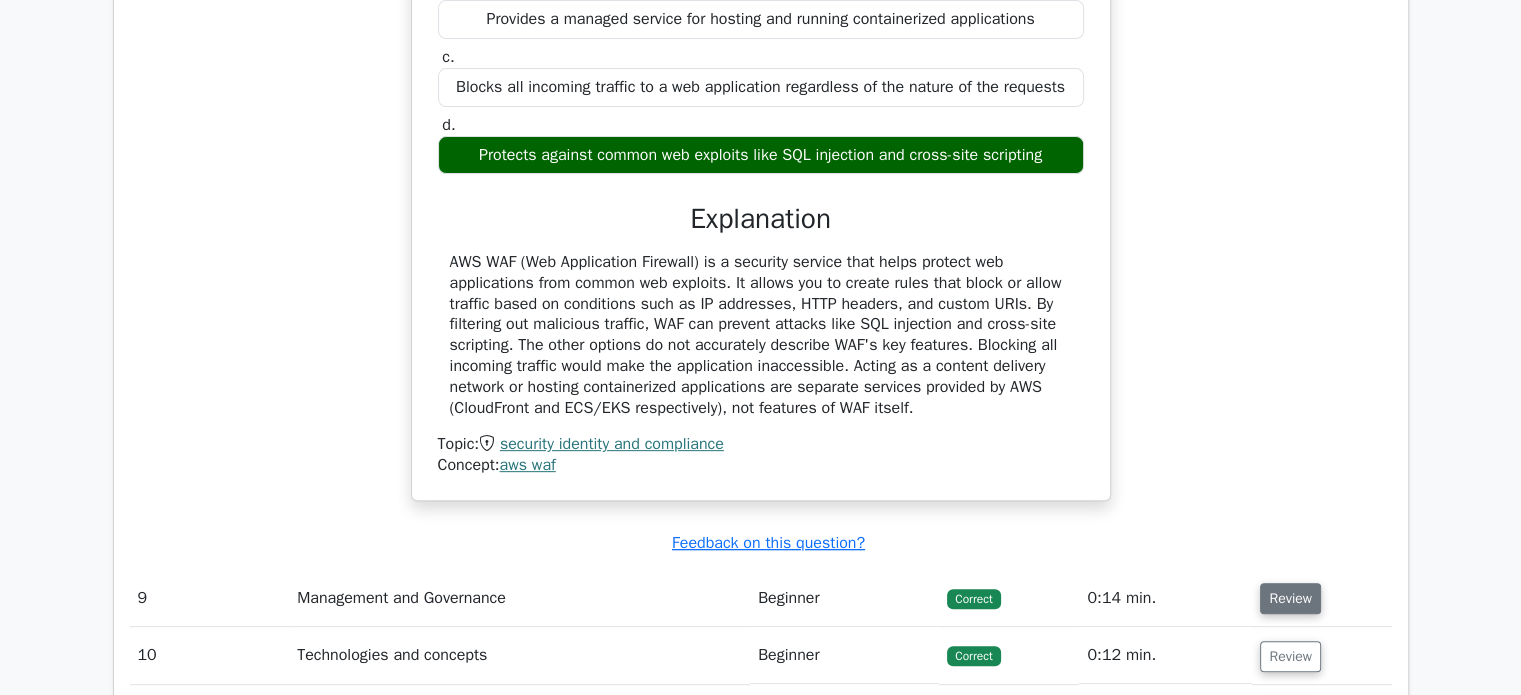click on "Review" at bounding box center [1290, 598] 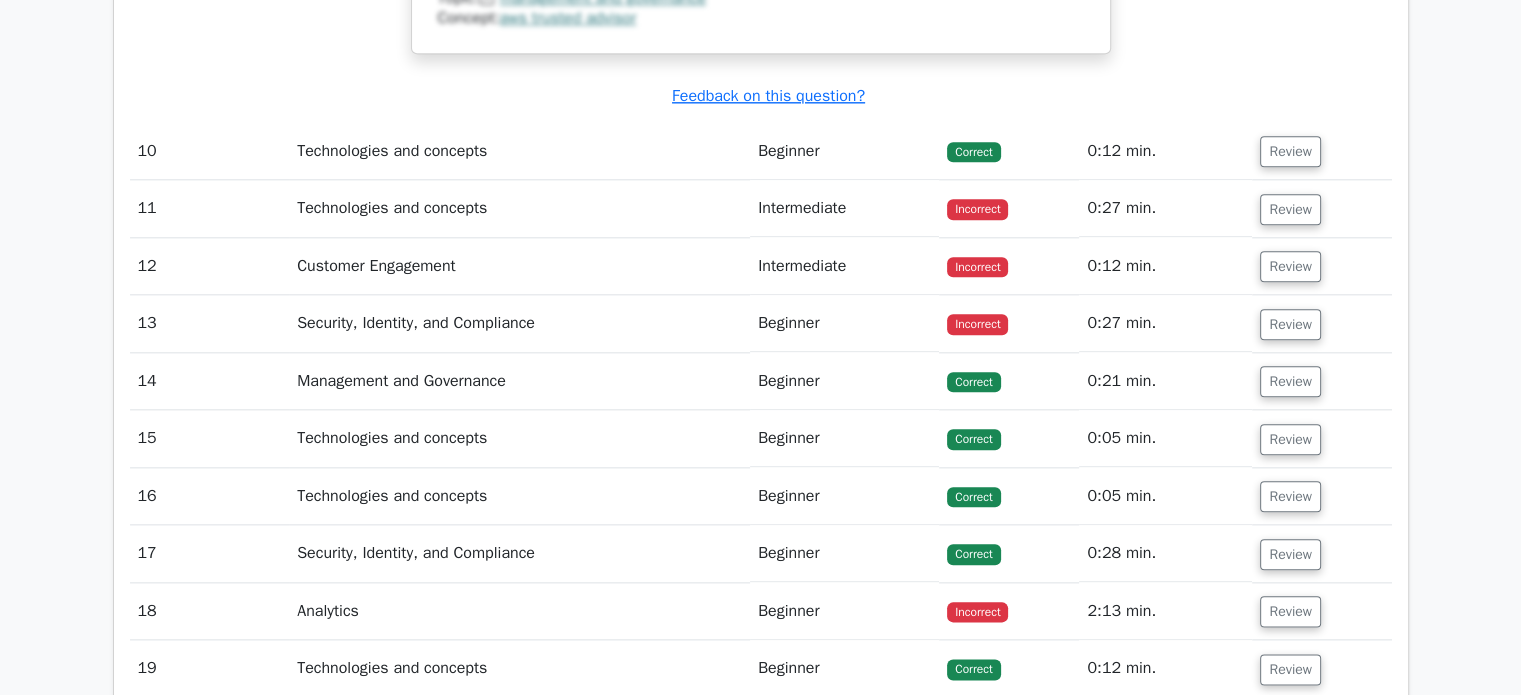 scroll, scrollTop: 9884, scrollLeft: 0, axis: vertical 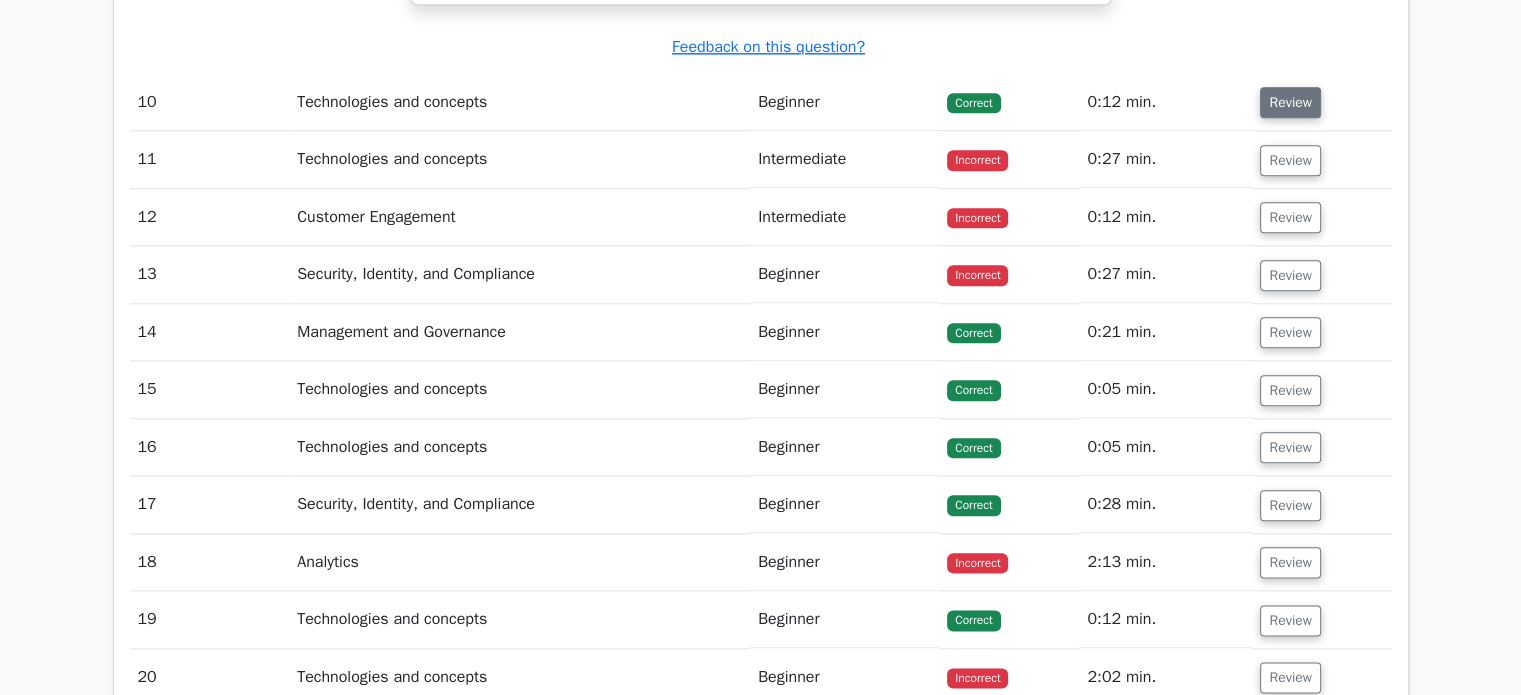 click on "Review" at bounding box center [1290, 102] 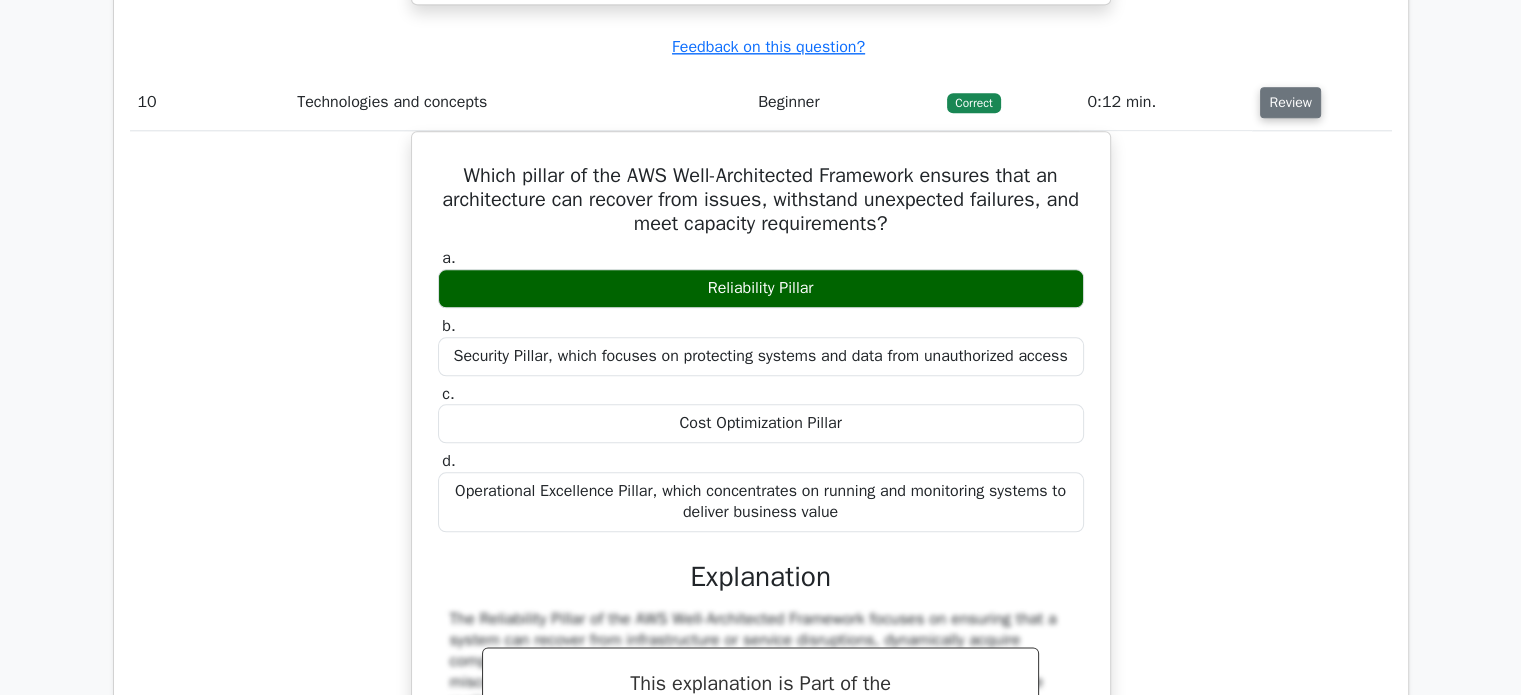 click on "Review" at bounding box center [1290, 102] 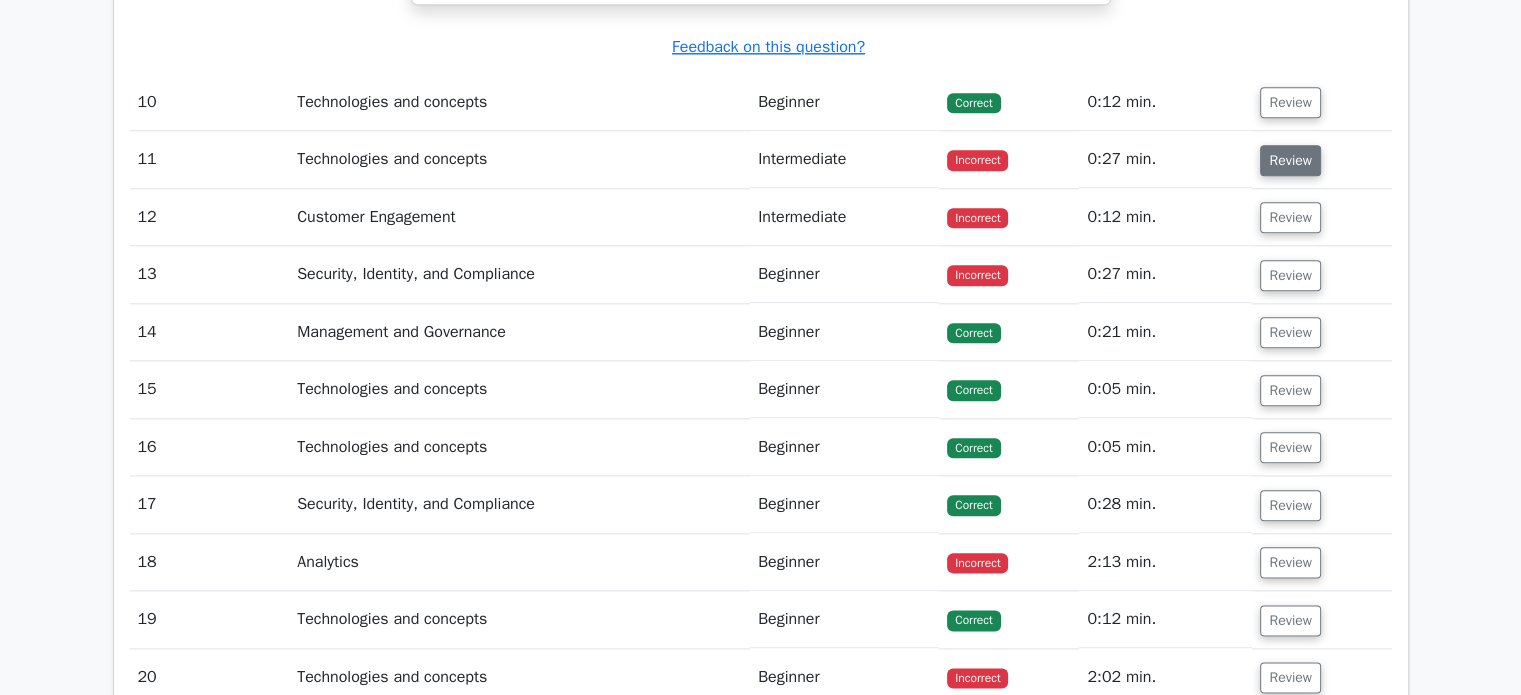 click on "Review" at bounding box center [1290, 160] 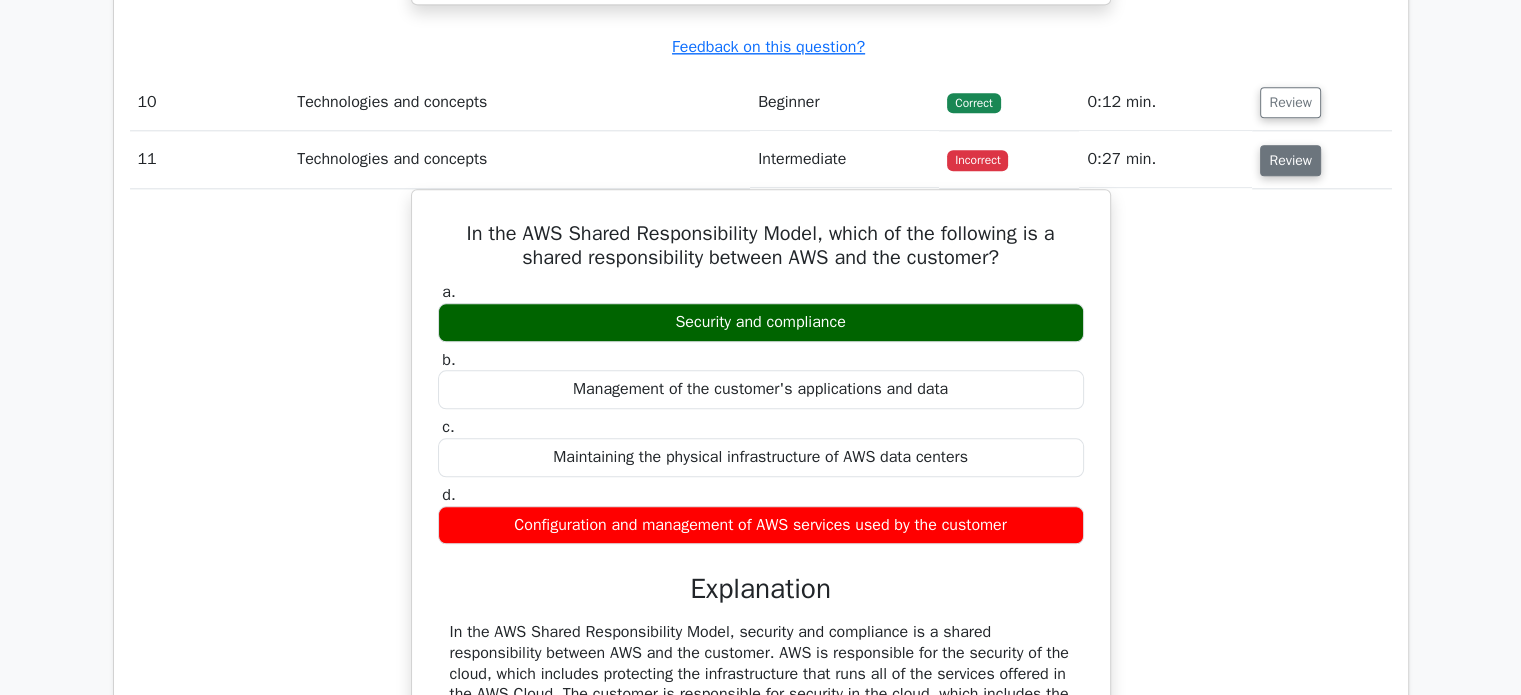click on "Review" at bounding box center (1290, 160) 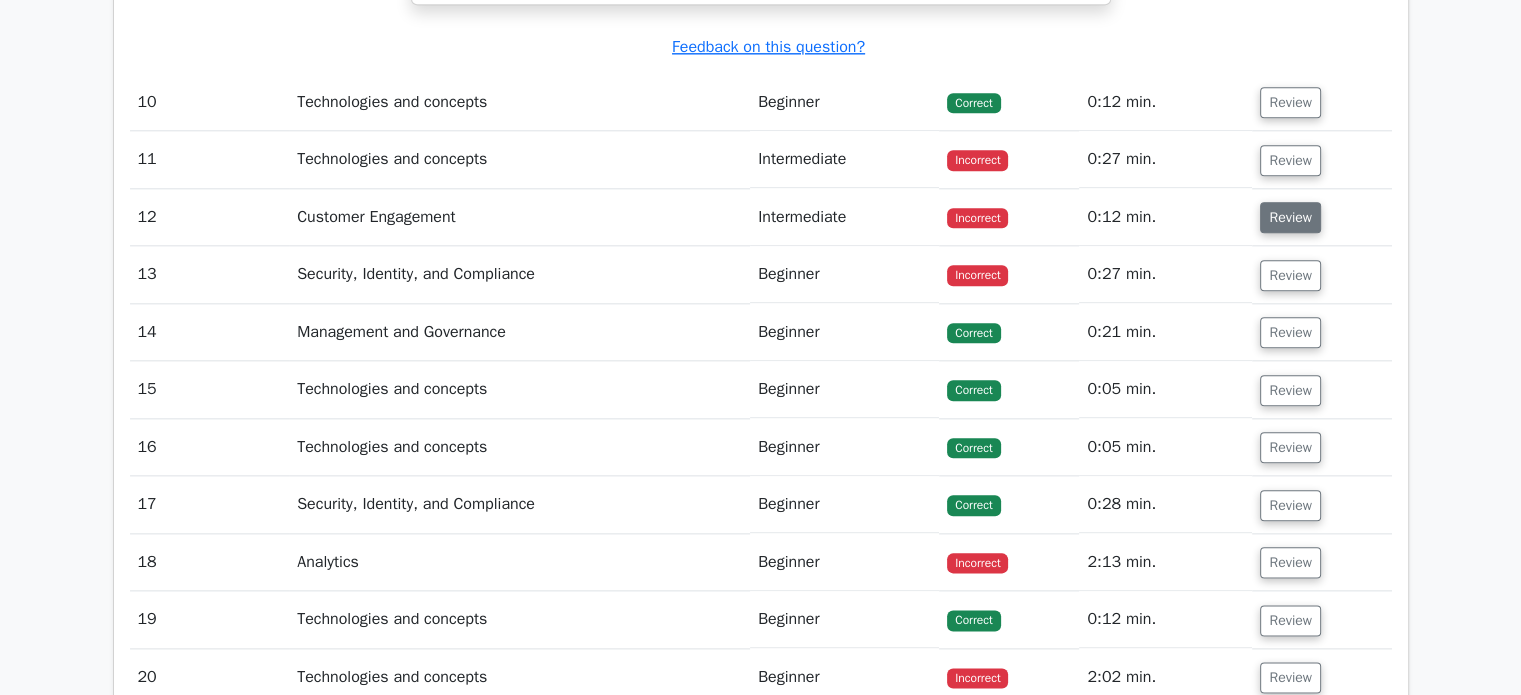 click on "Review" at bounding box center [1290, 217] 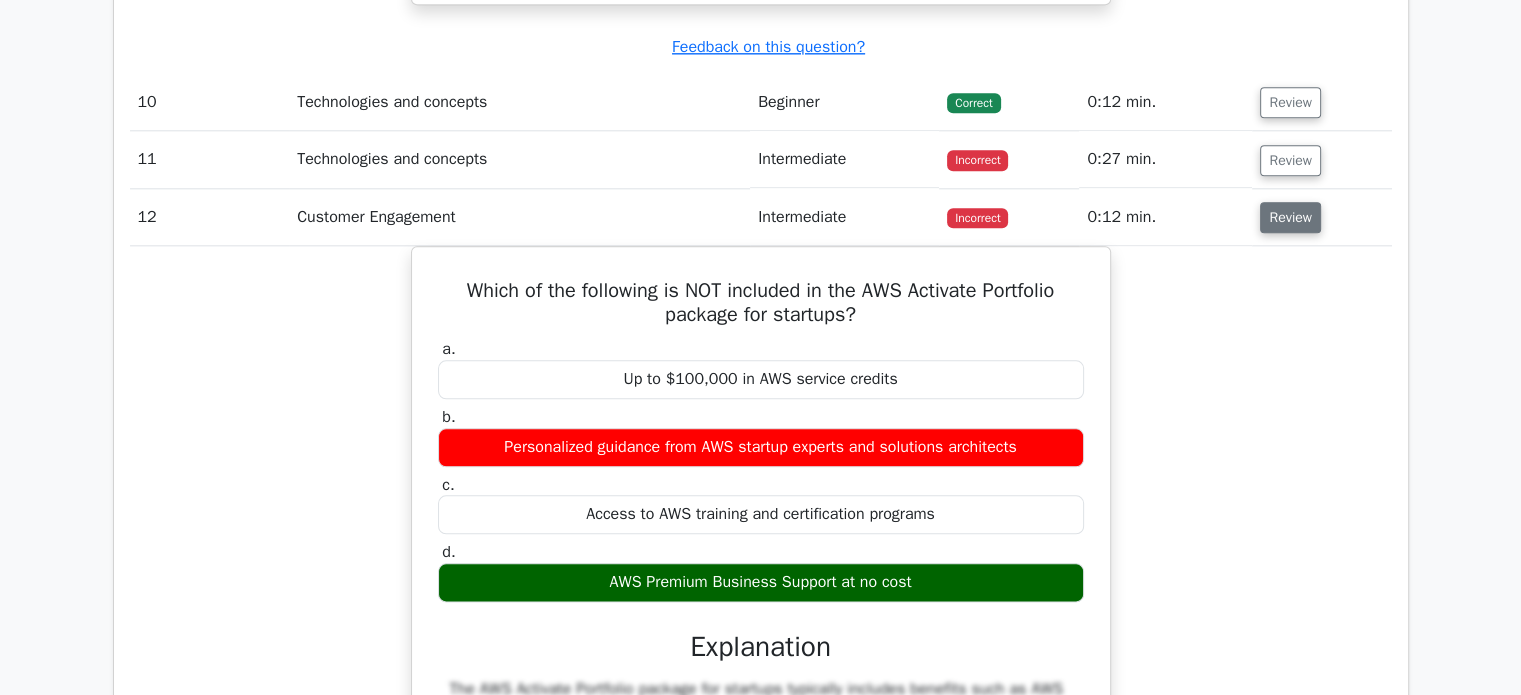 click on "Review" at bounding box center [1290, 217] 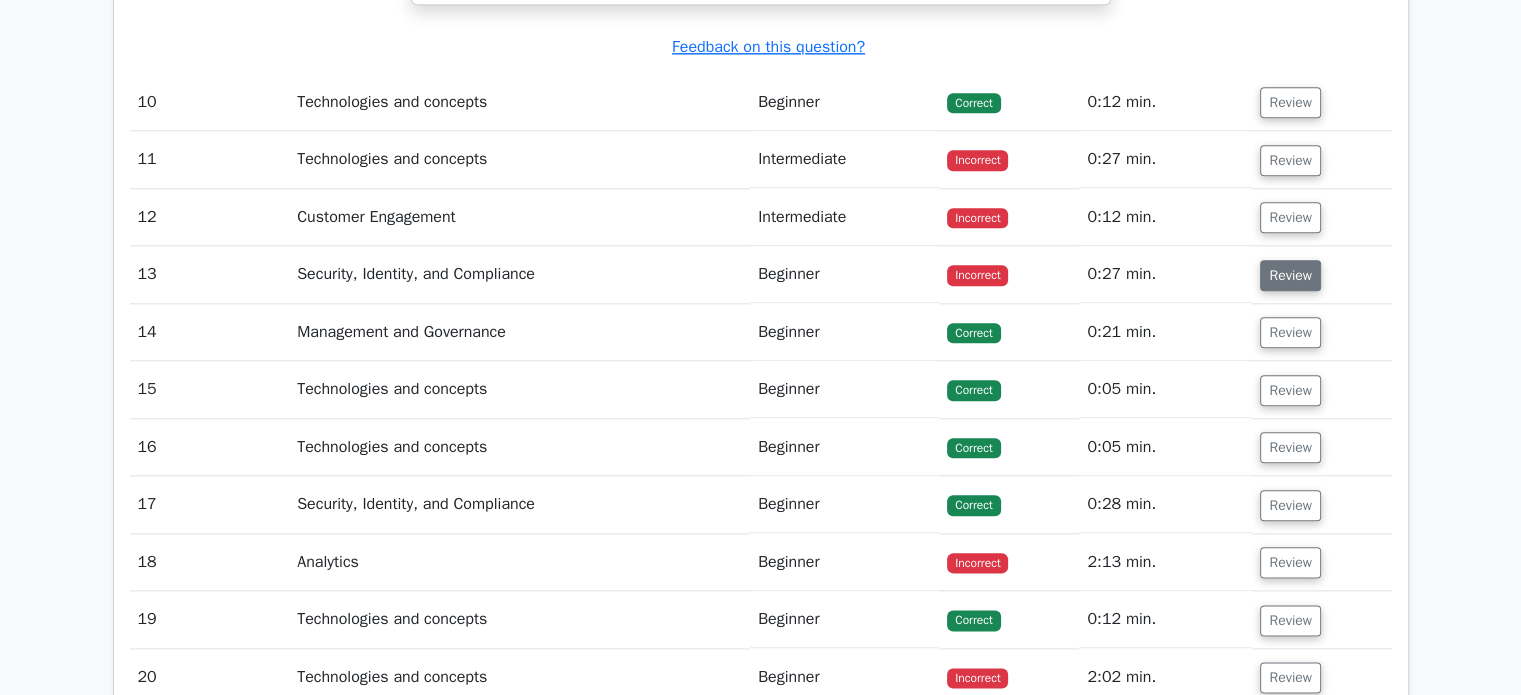 click on "Review" at bounding box center (1290, 275) 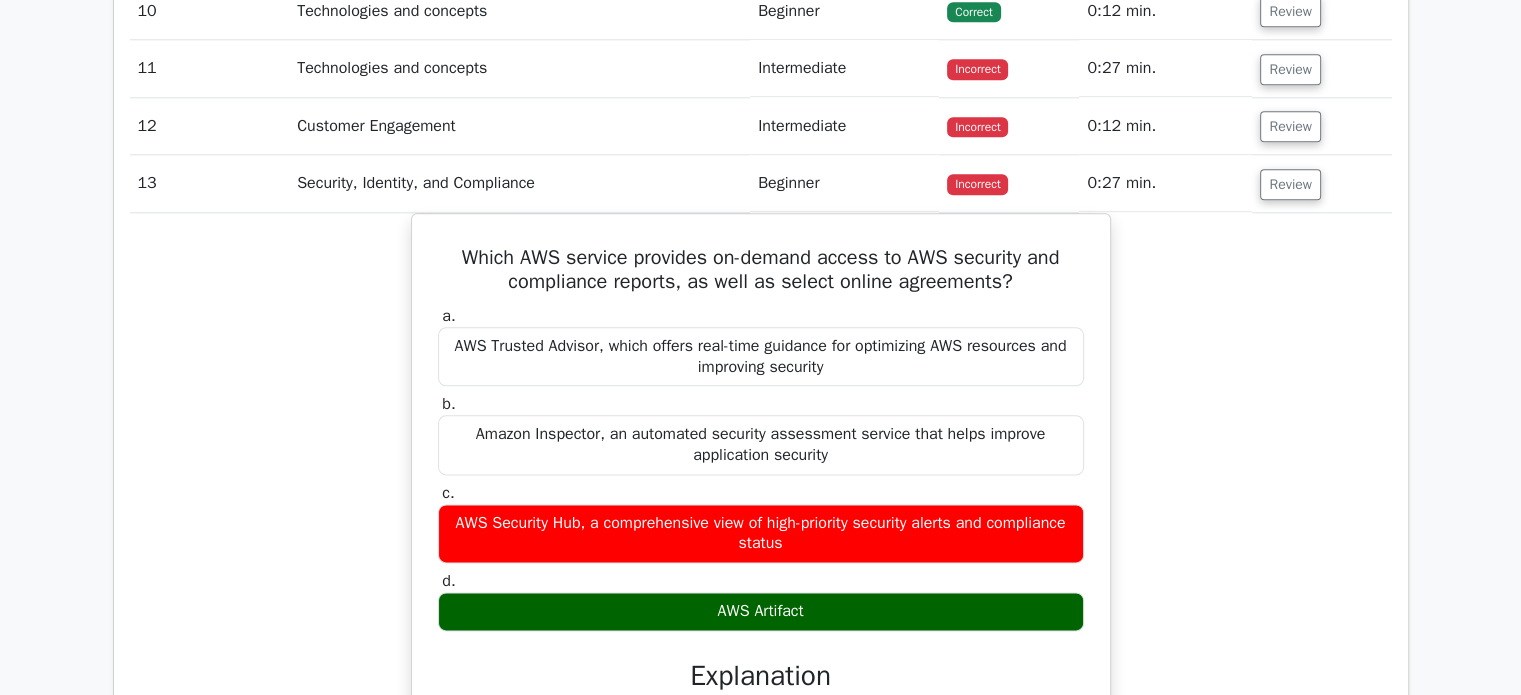 scroll, scrollTop: 9996, scrollLeft: 0, axis: vertical 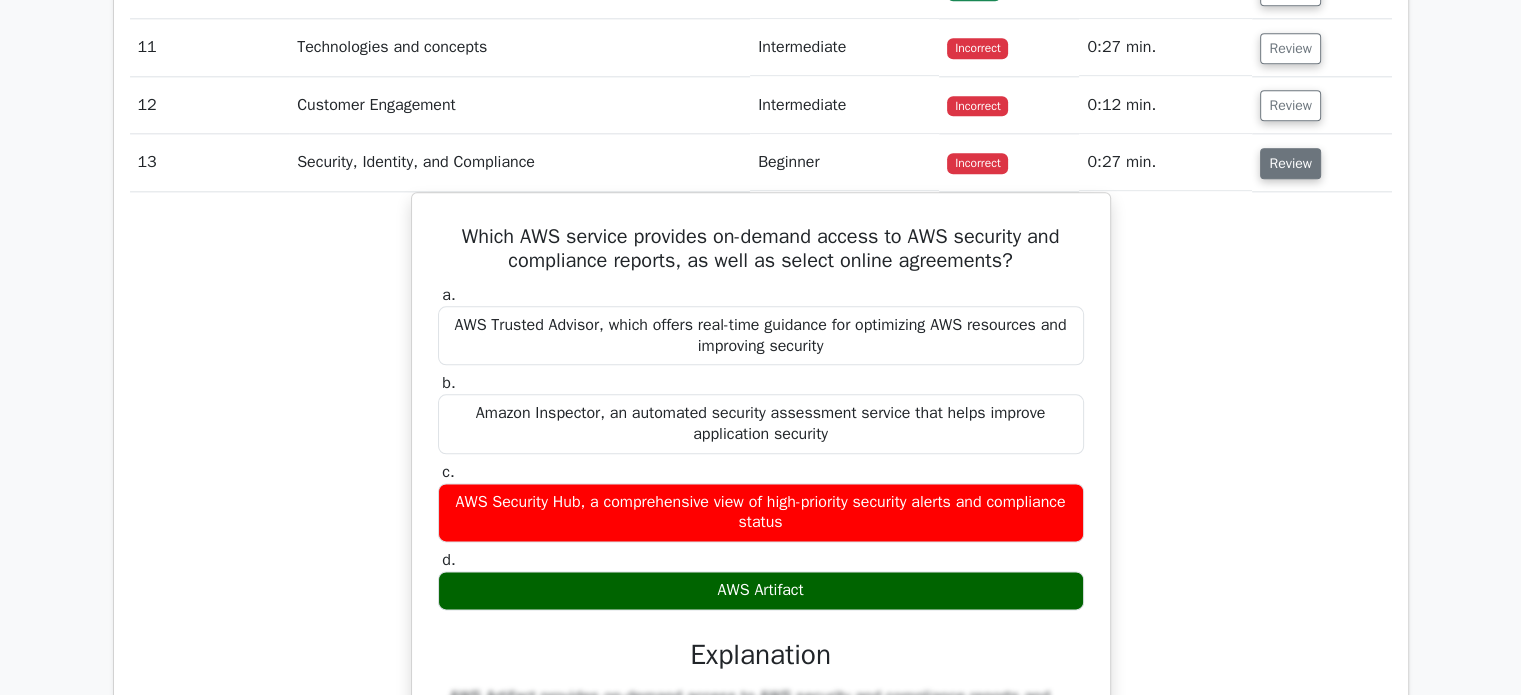 click on "Review" at bounding box center (1290, 163) 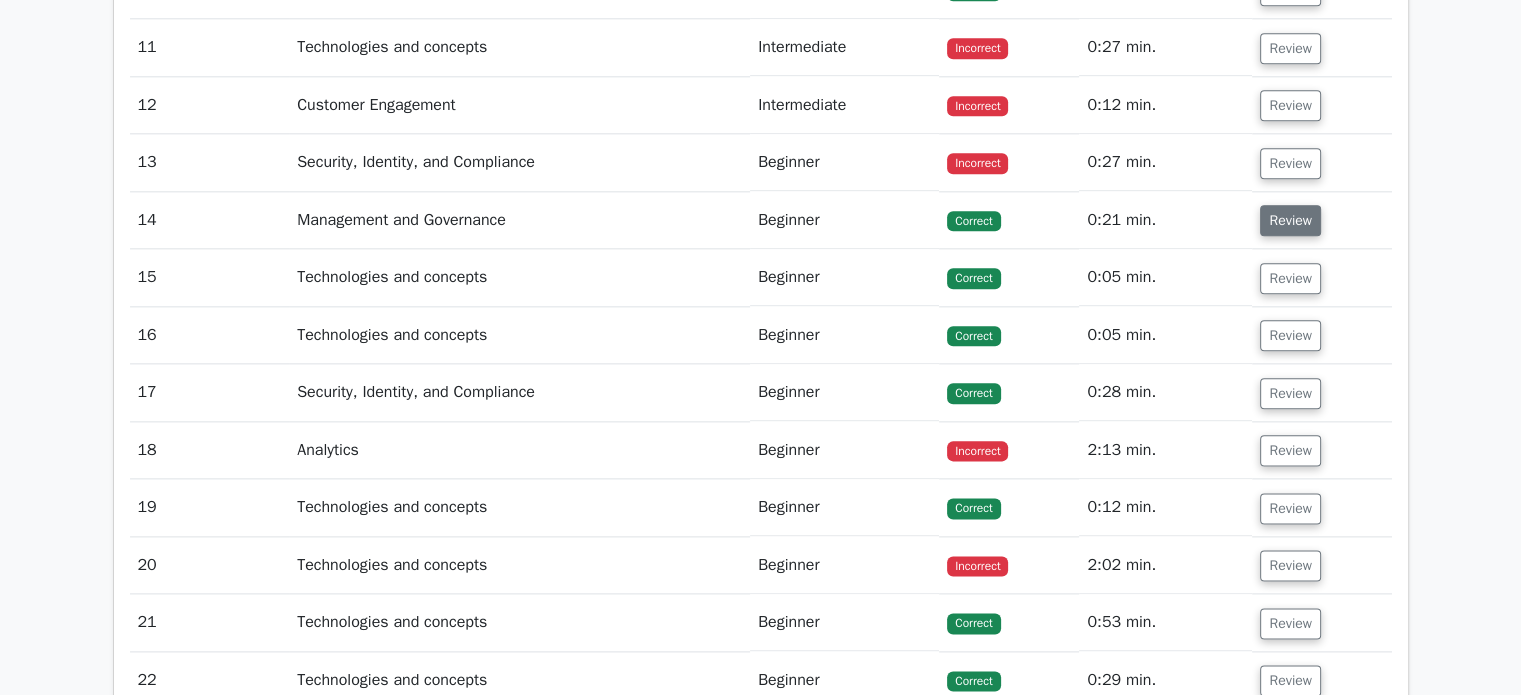 click on "Review" at bounding box center [1290, 220] 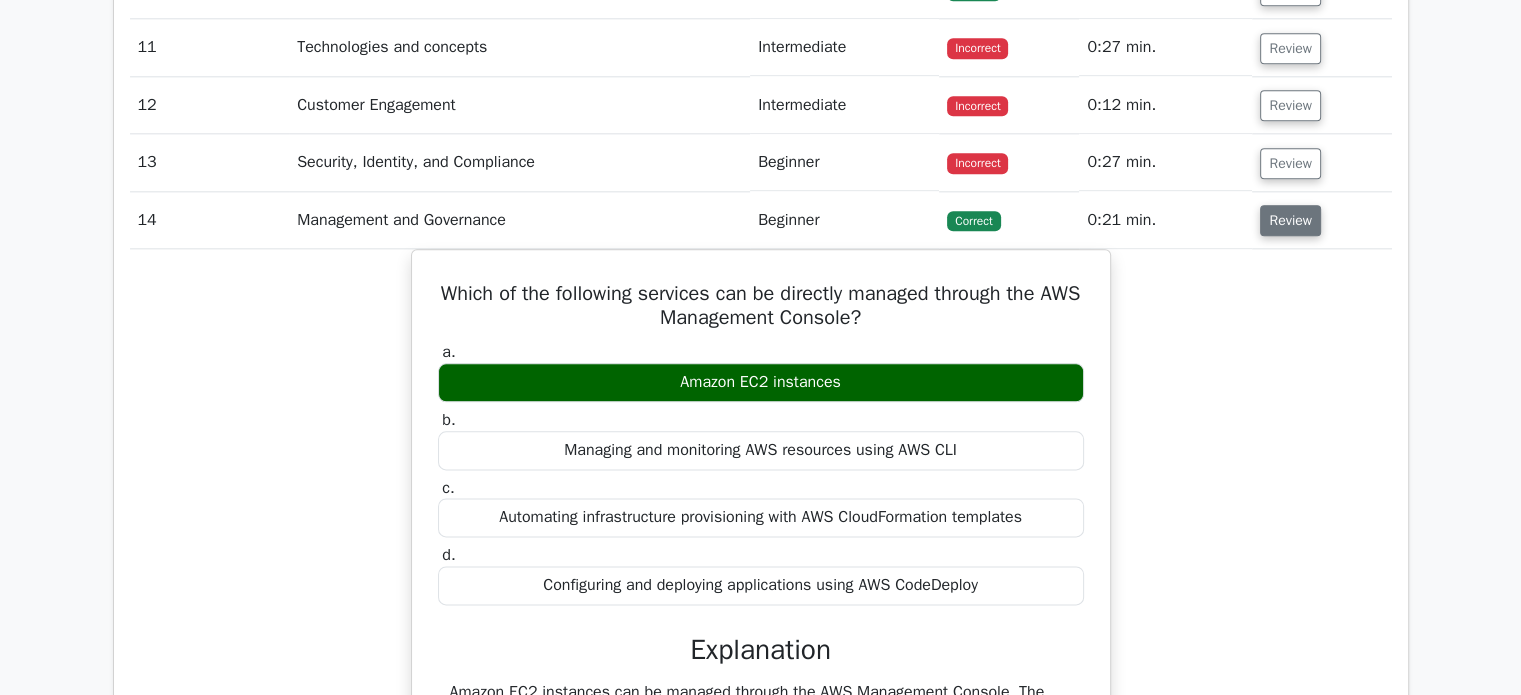 click on "Review" at bounding box center (1290, 220) 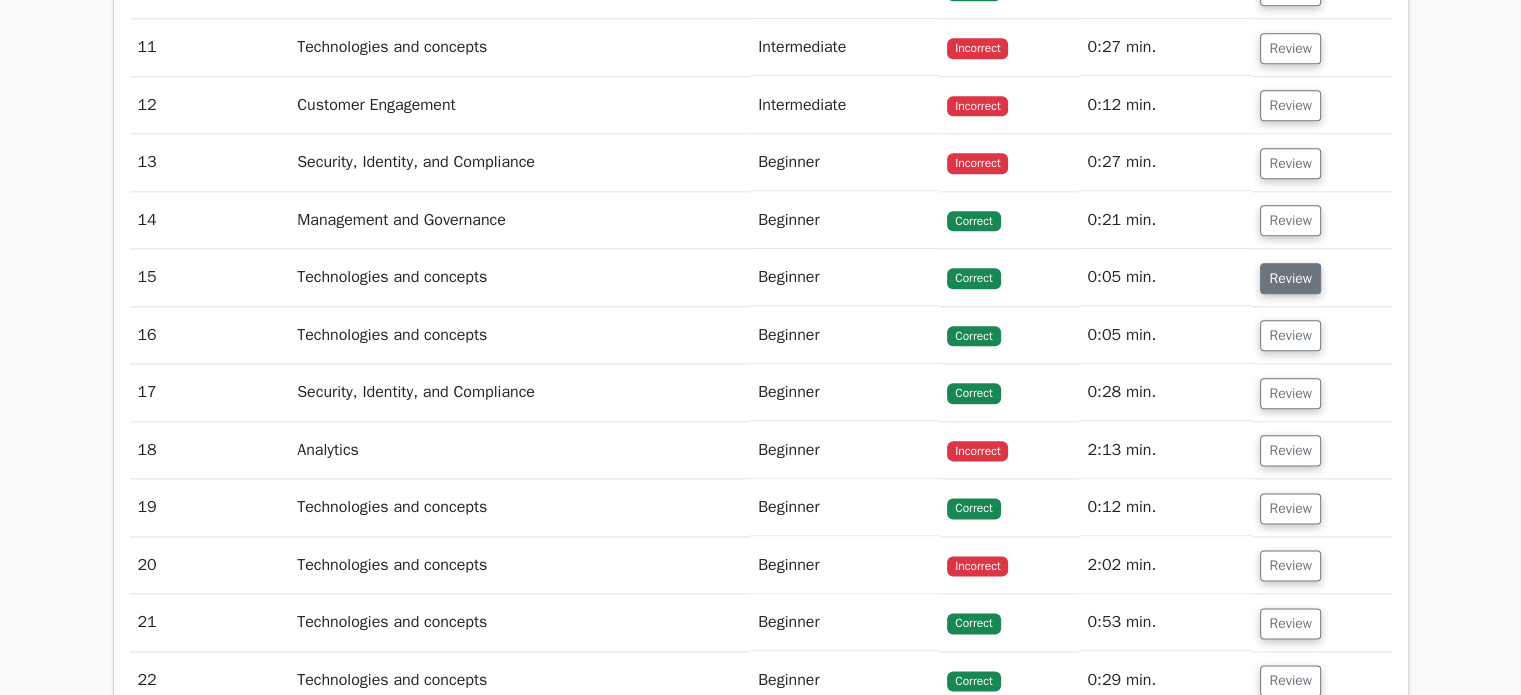 click on "Review" at bounding box center [1290, 278] 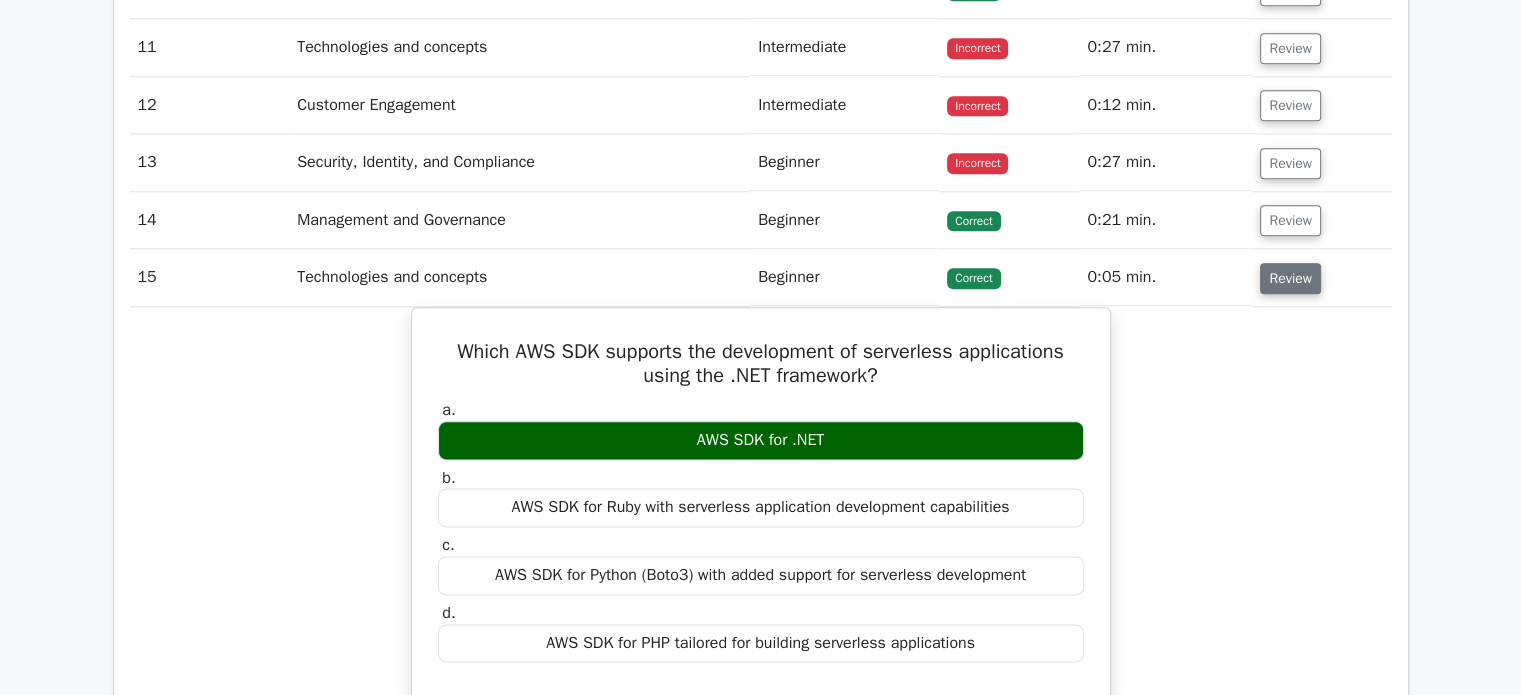 click on "Review" at bounding box center [1290, 278] 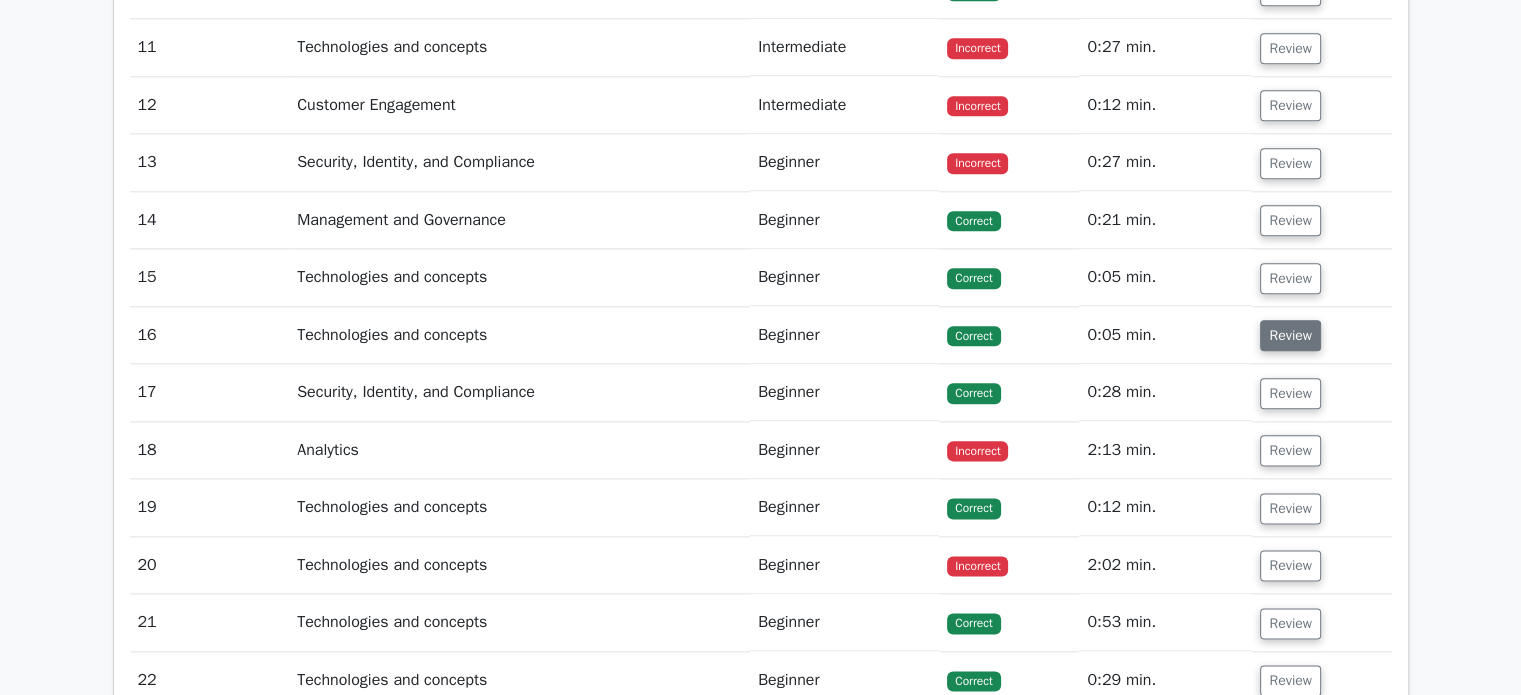 click on "Review" at bounding box center (1290, 335) 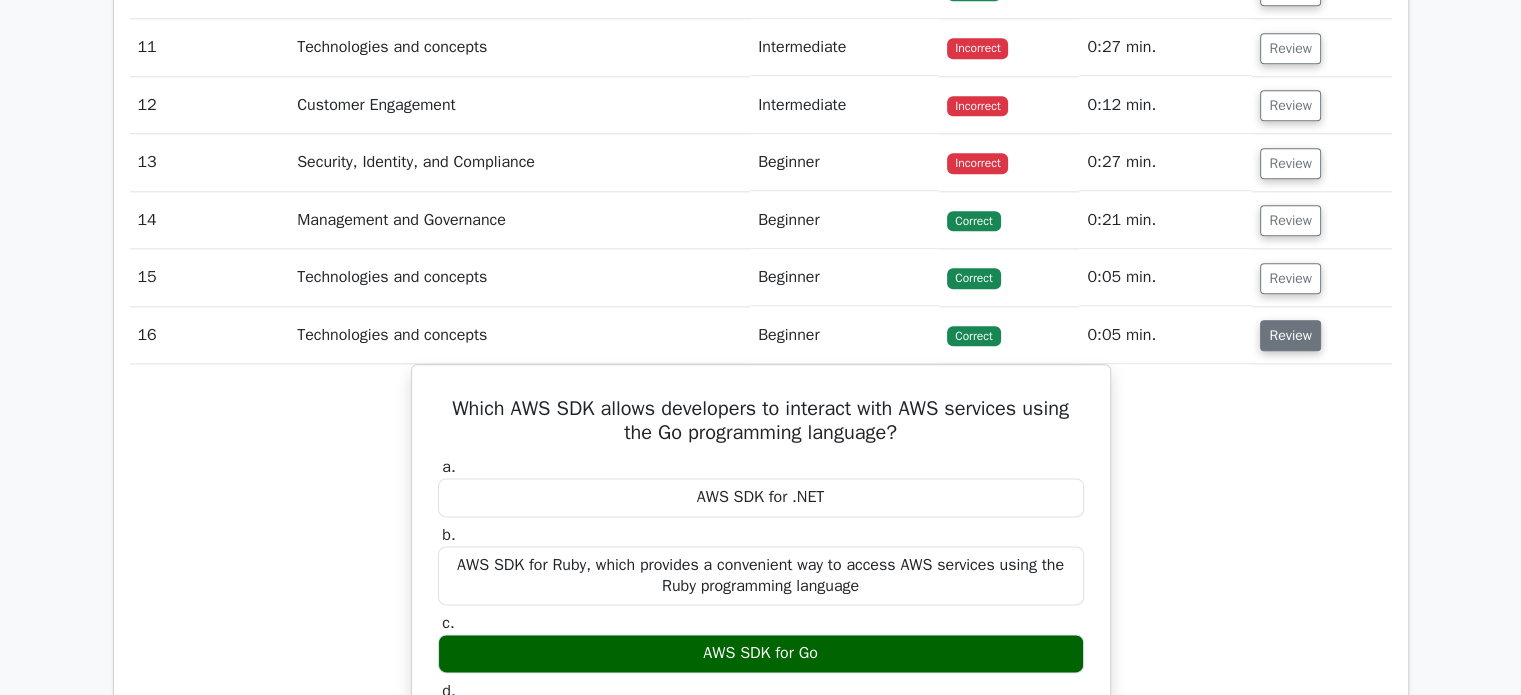 click on "Review" at bounding box center [1290, 335] 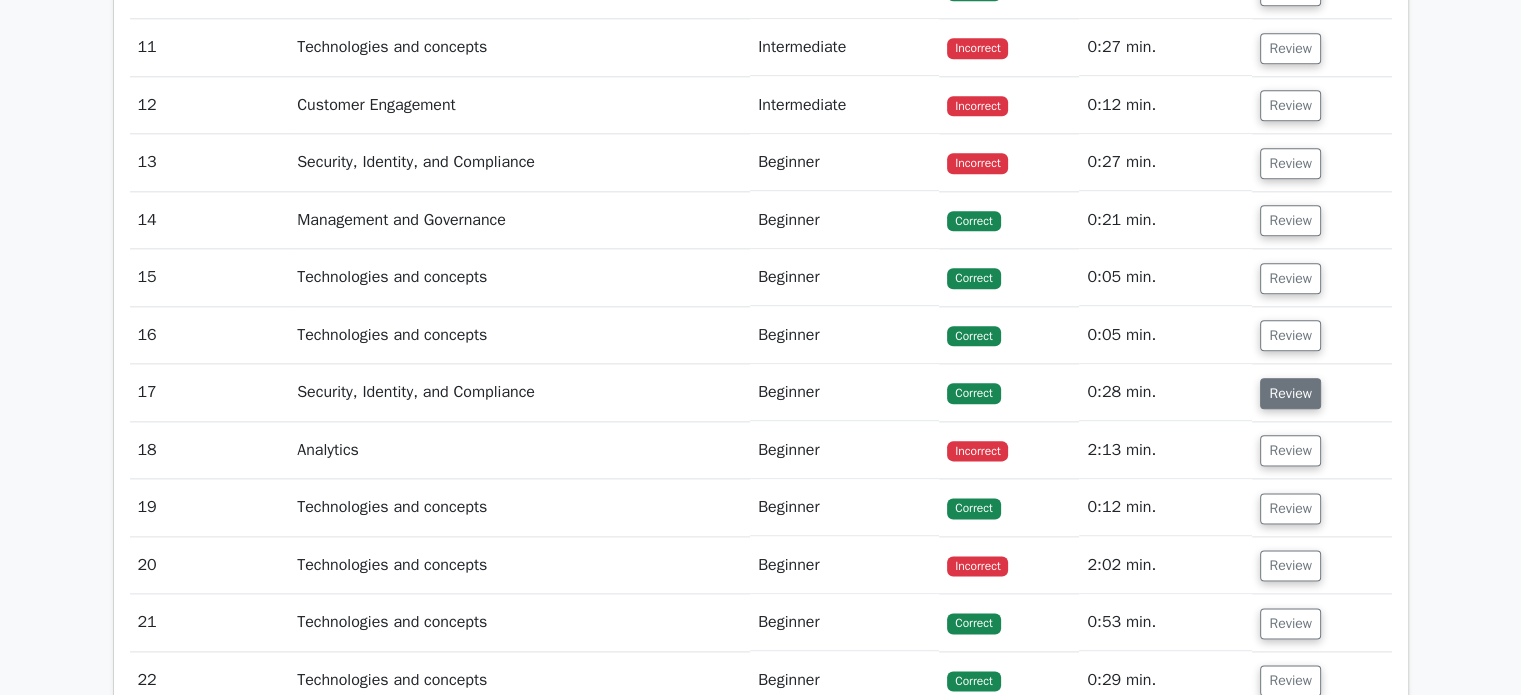 click on "Review" at bounding box center [1290, 393] 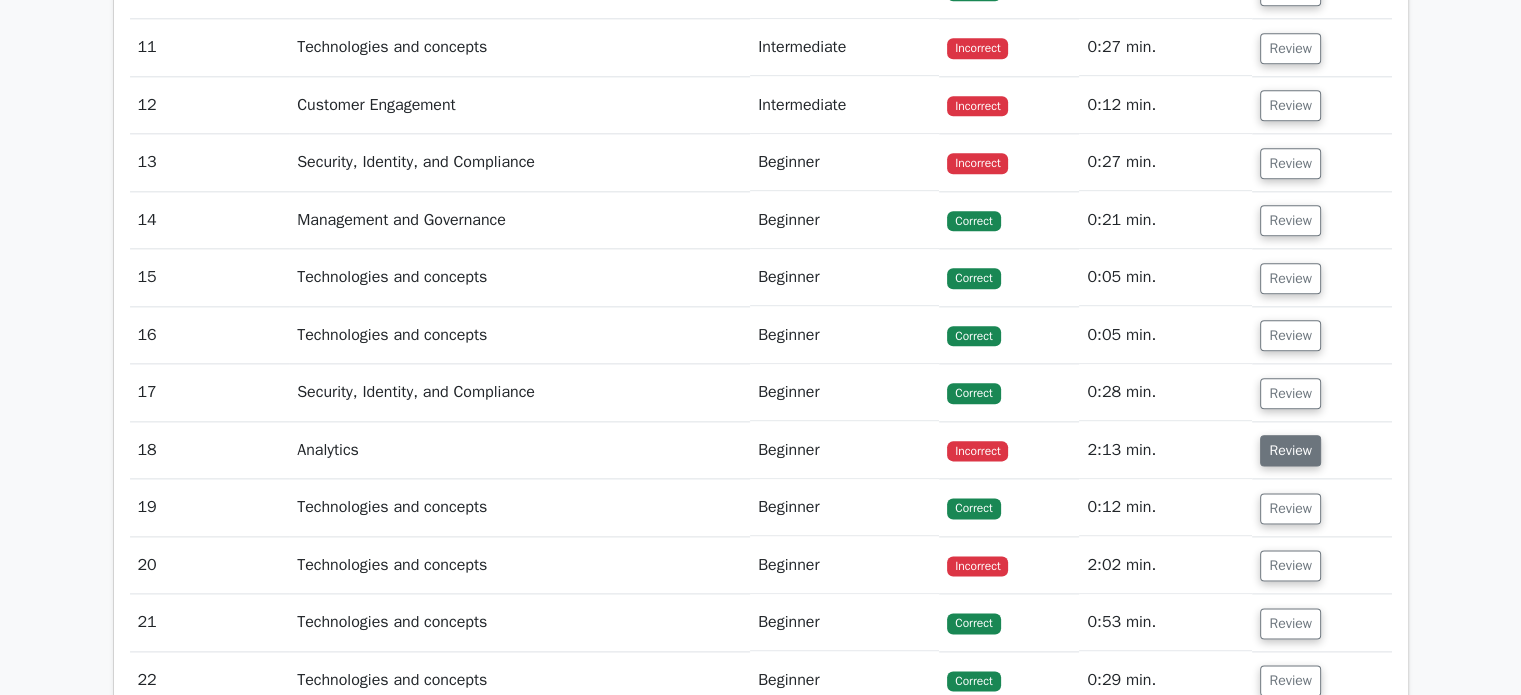 click on "Review" at bounding box center [1290, 450] 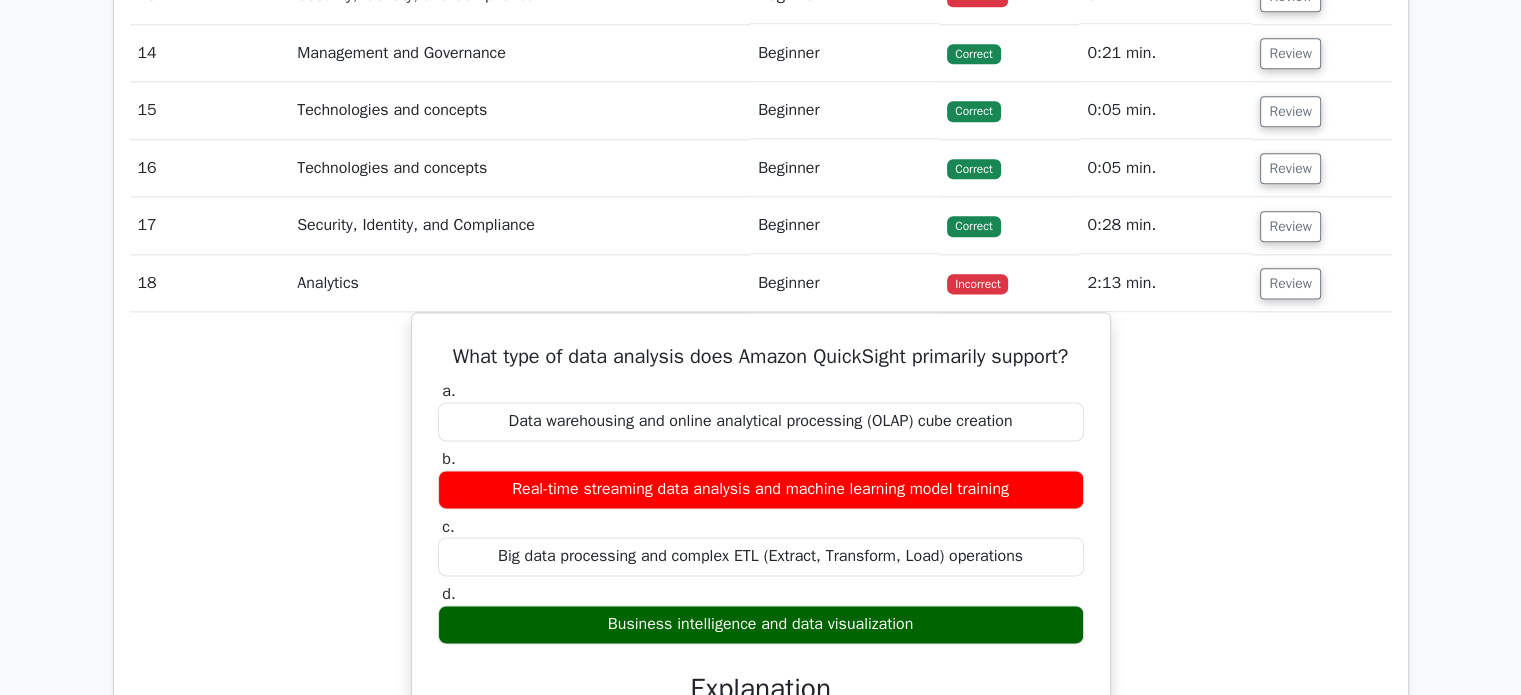 scroll, scrollTop: 10229, scrollLeft: 0, axis: vertical 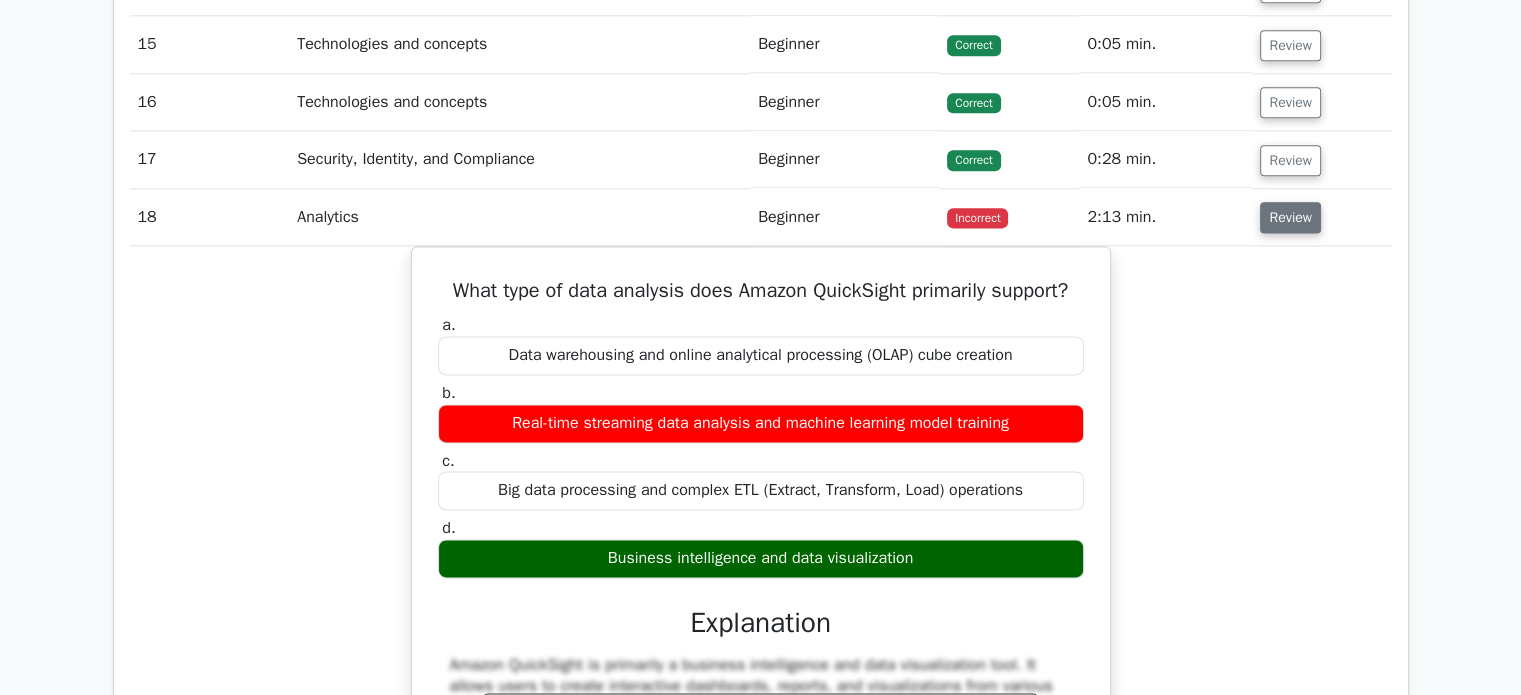 click on "Review" at bounding box center [1290, 217] 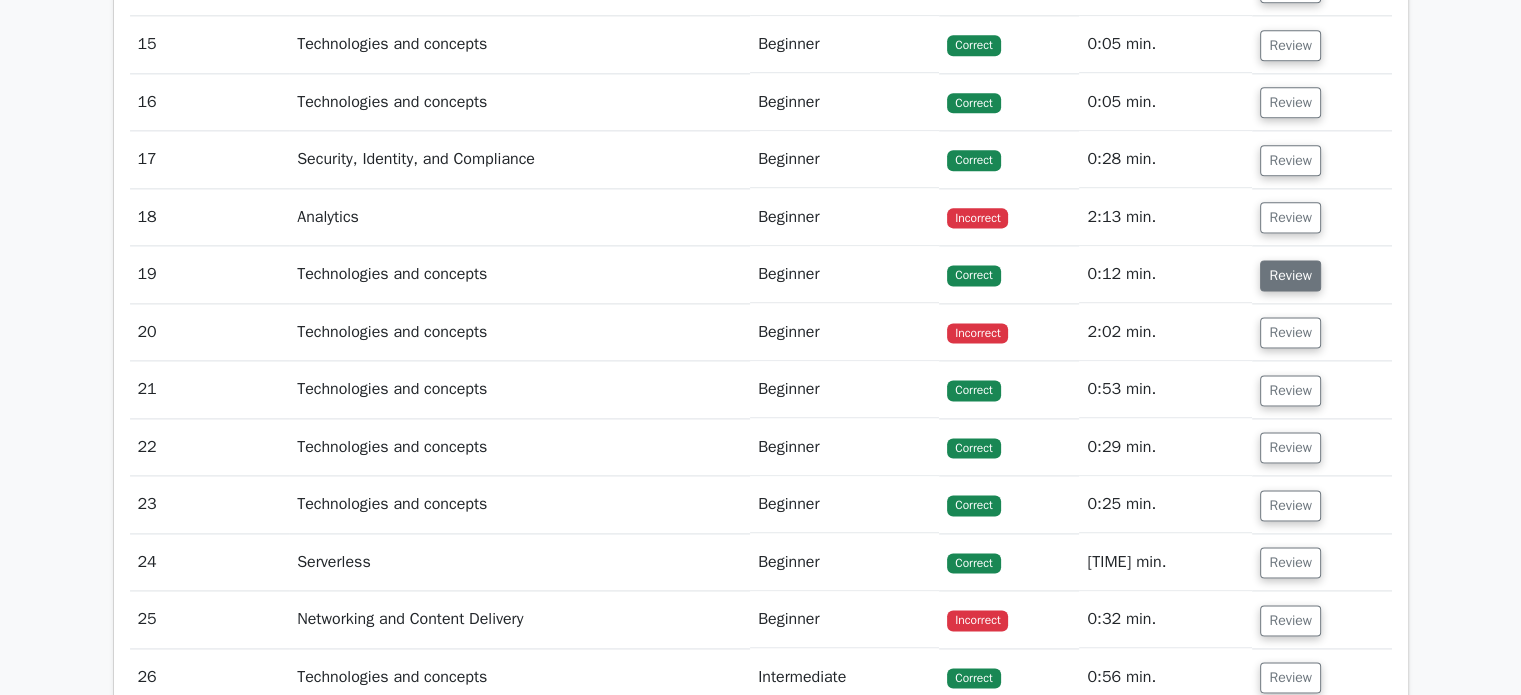 click on "Review" at bounding box center (1290, 275) 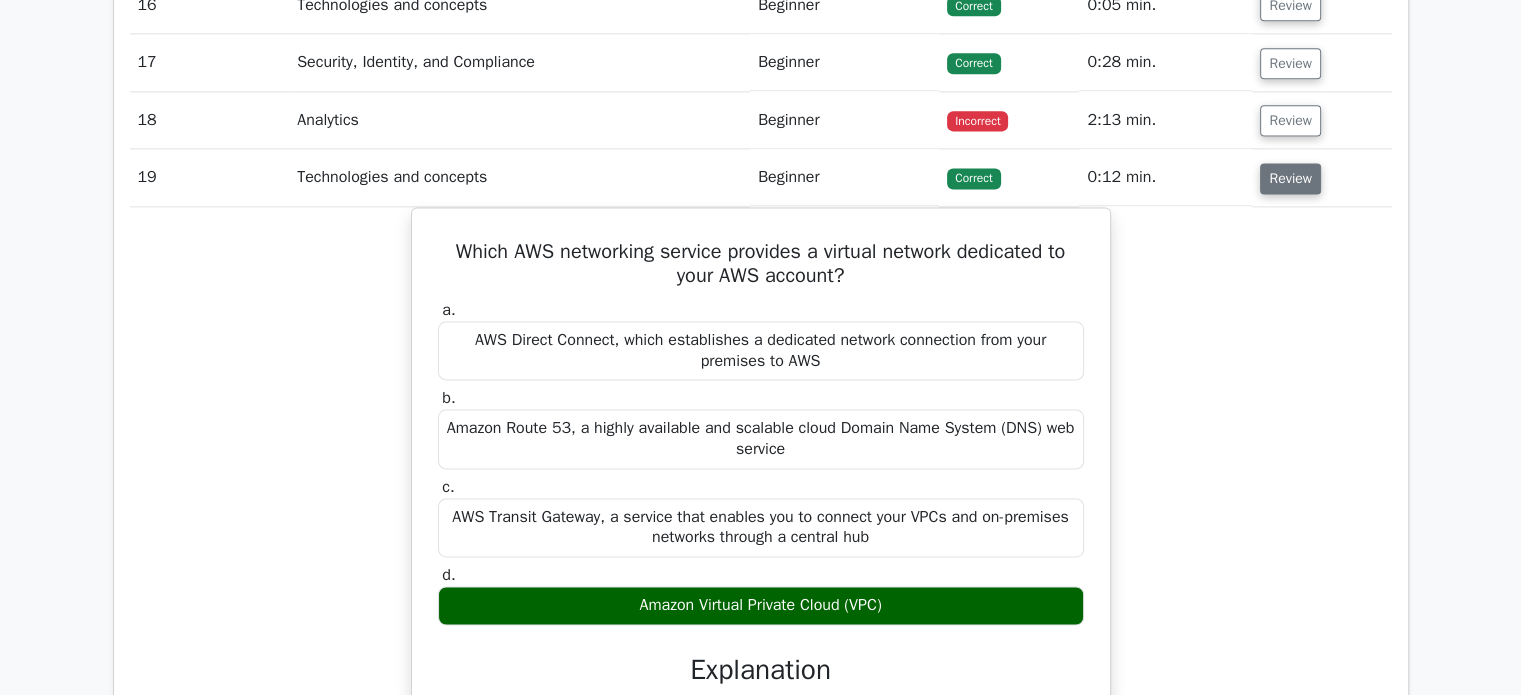 click on "Review" at bounding box center (1290, 178) 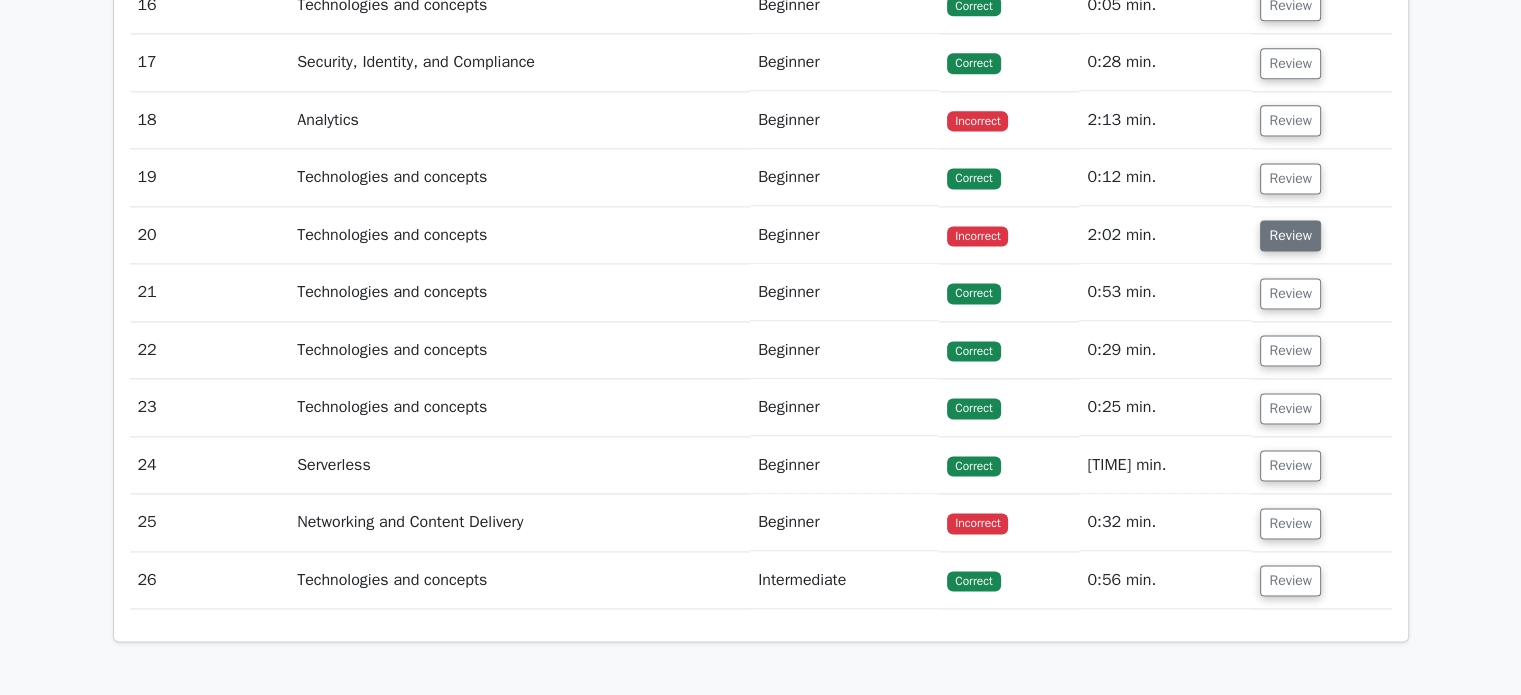 click on "Review" at bounding box center [1290, 235] 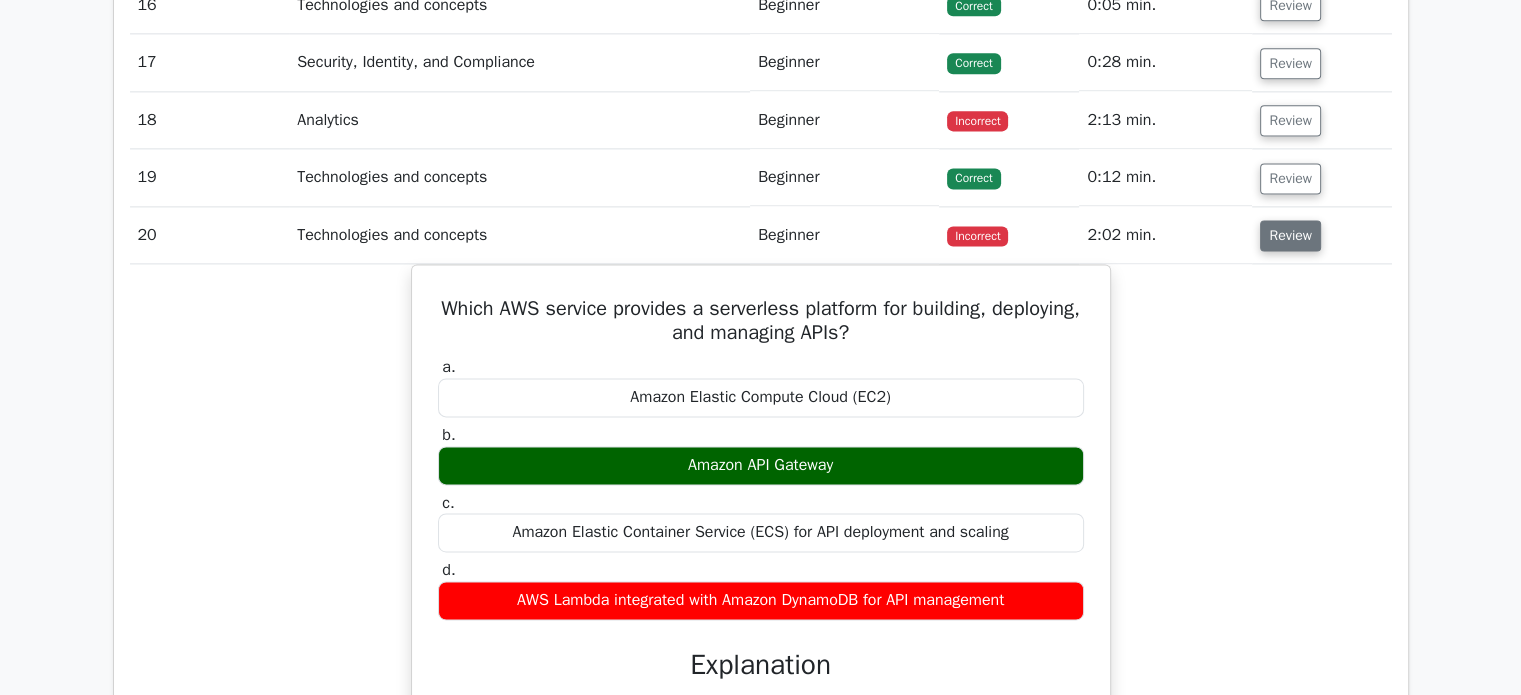 click on "Review" at bounding box center [1290, 235] 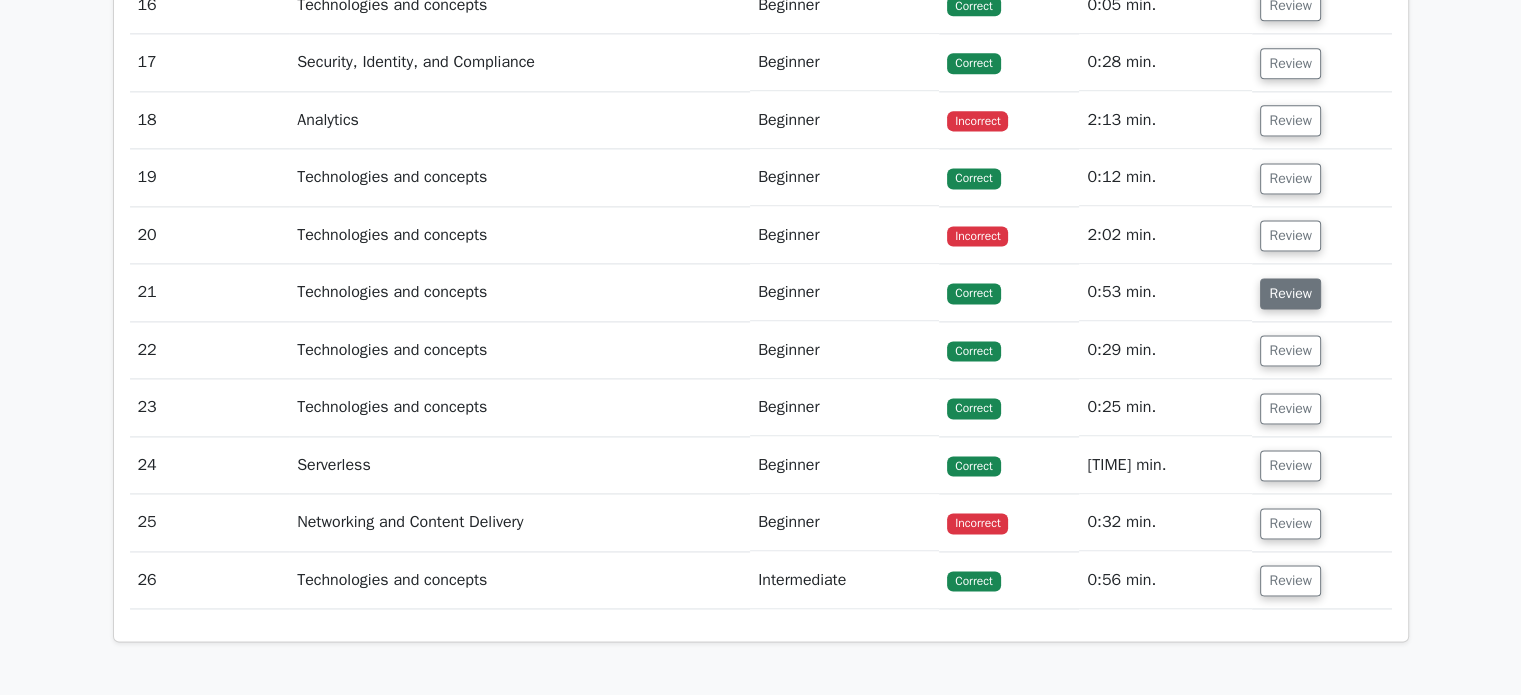 click on "Review" at bounding box center [1290, 293] 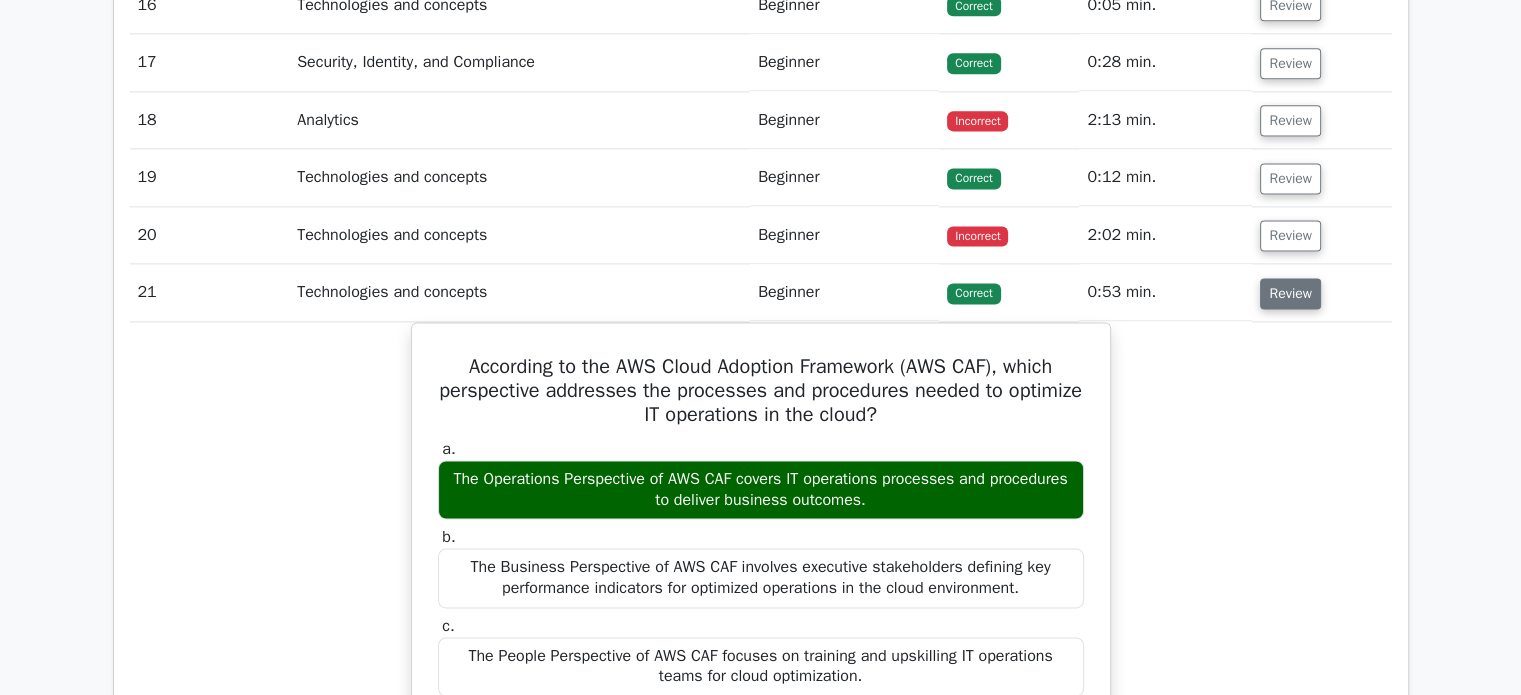 click on "Review" at bounding box center (1290, 293) 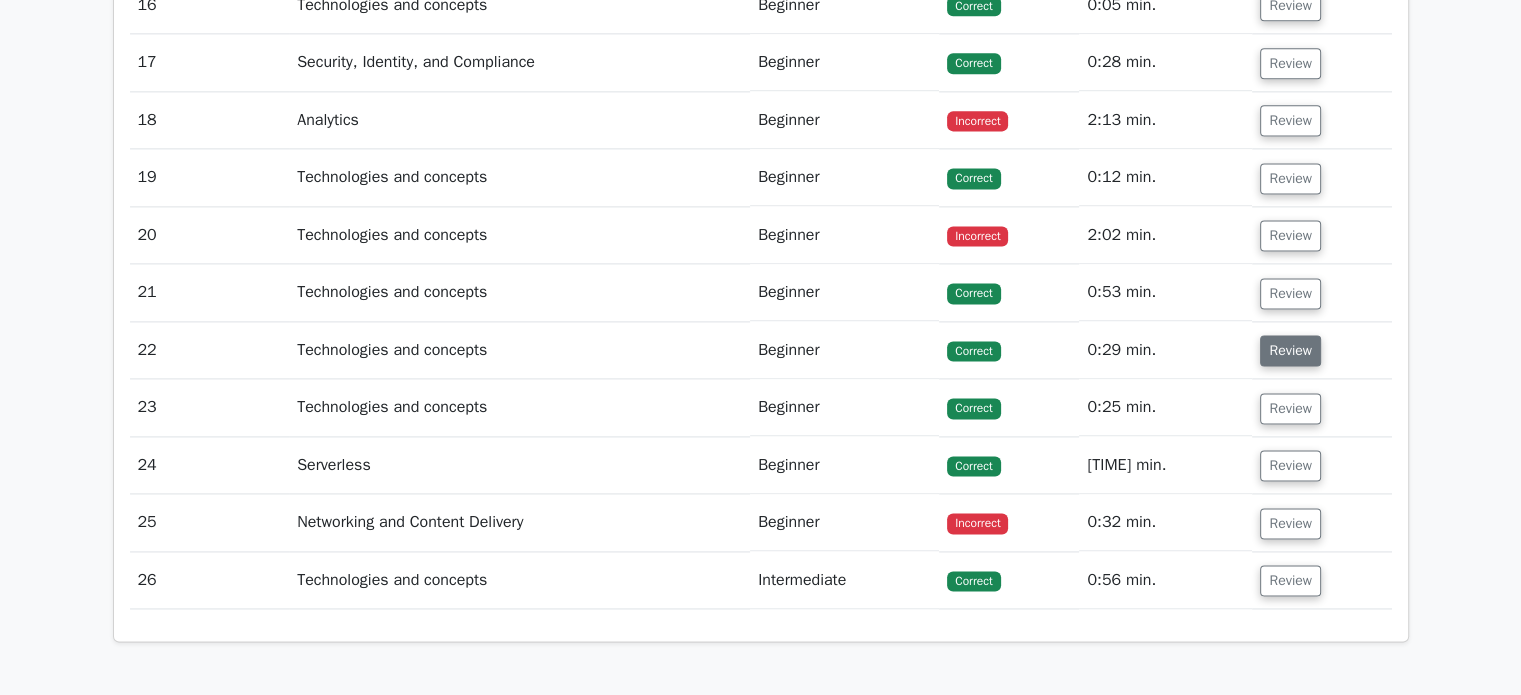 click on "Review" at bounding box center (1290, 350) 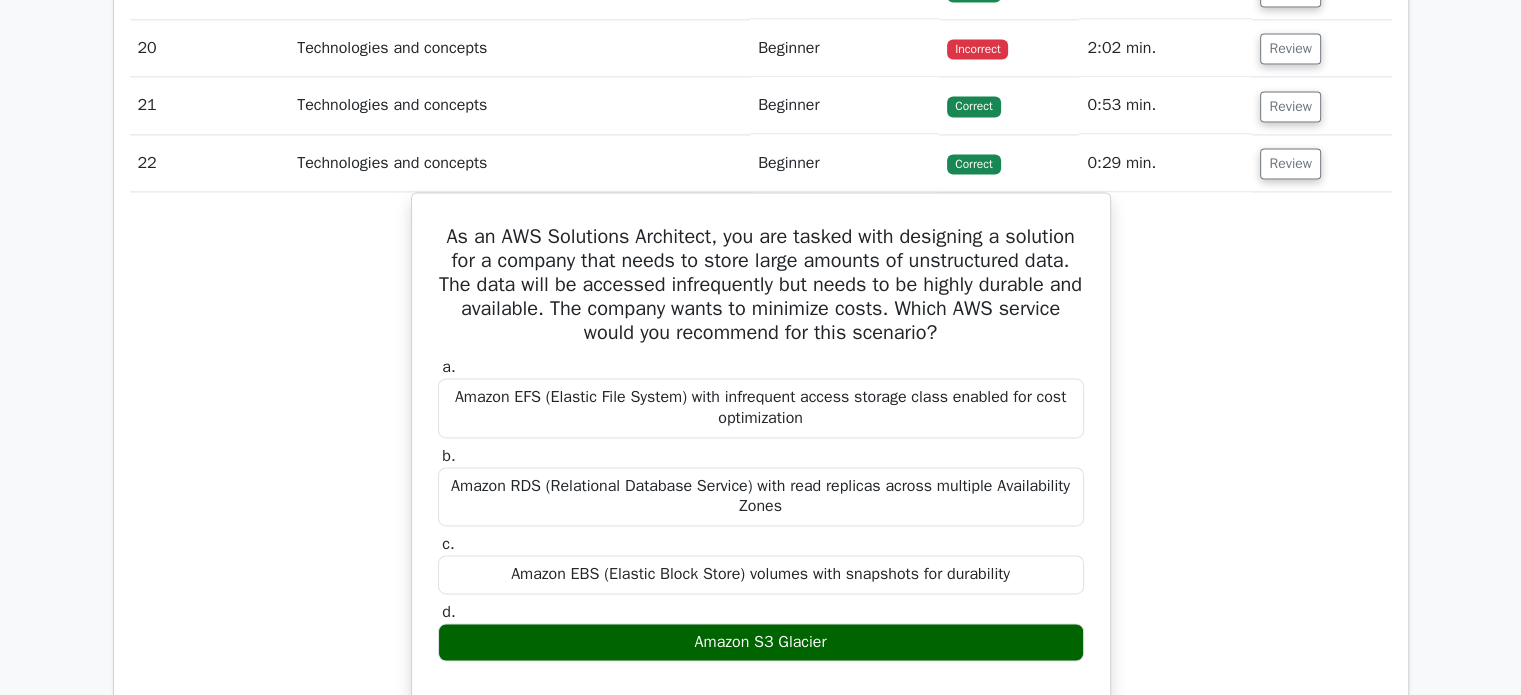 scroll, scrollTop: 10534, scrollLeft: 0, axis: vertical 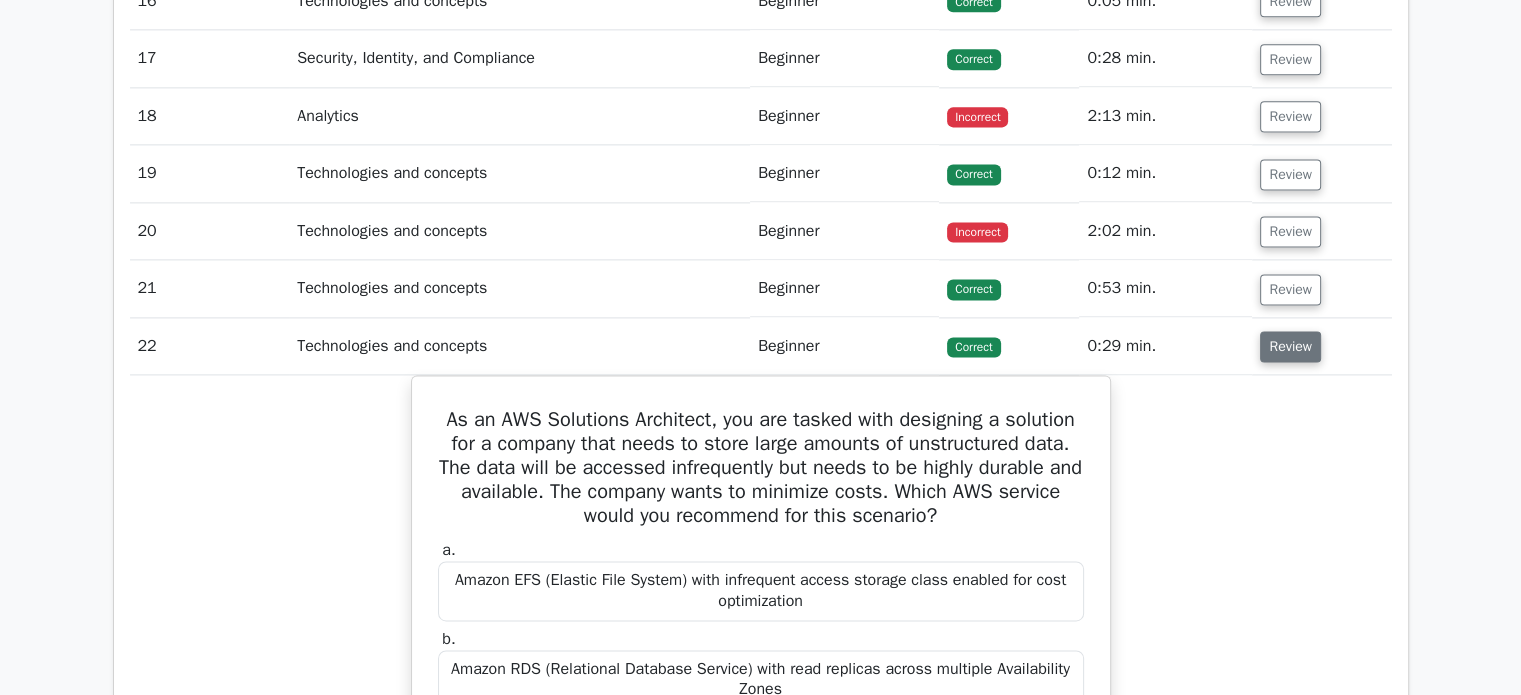 click on "Review" at bounding box center (1290, 346) 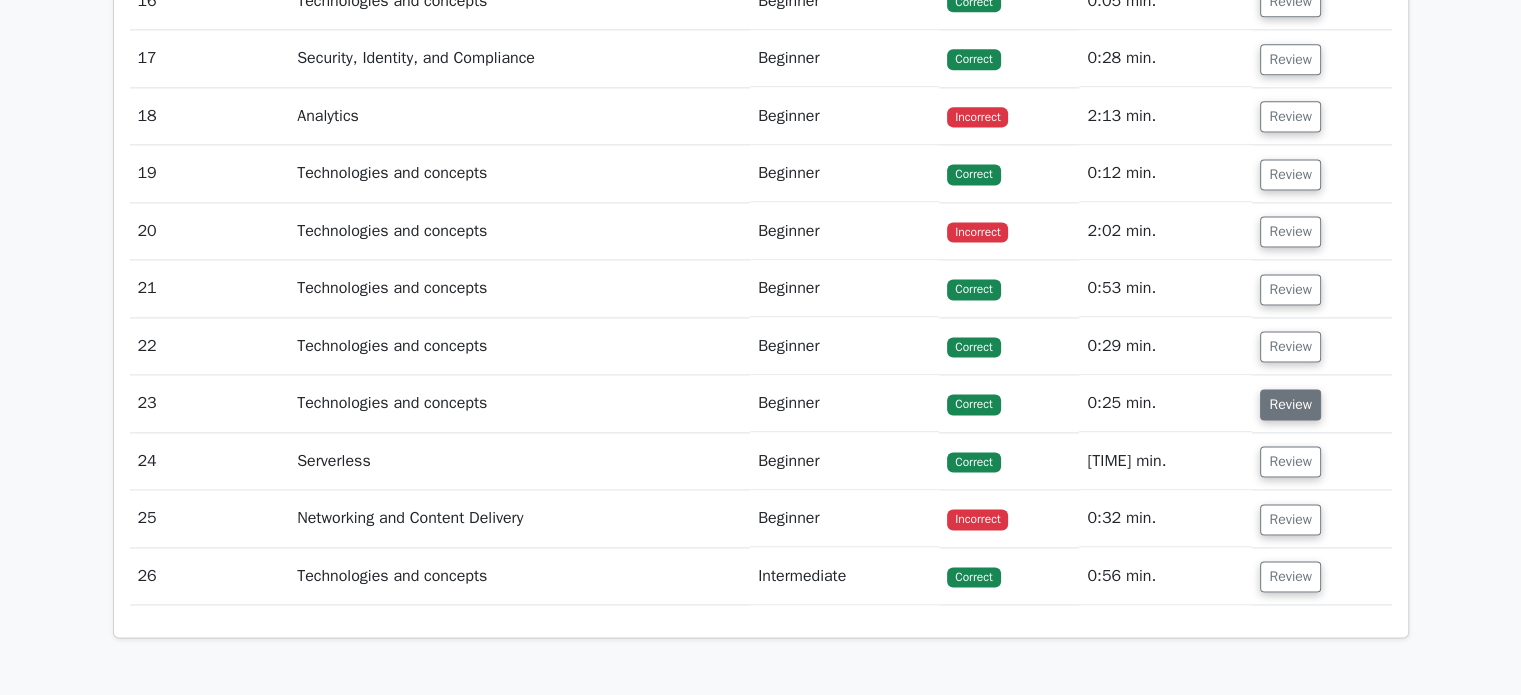 click on "Review" at bounding box center (1290, 404) 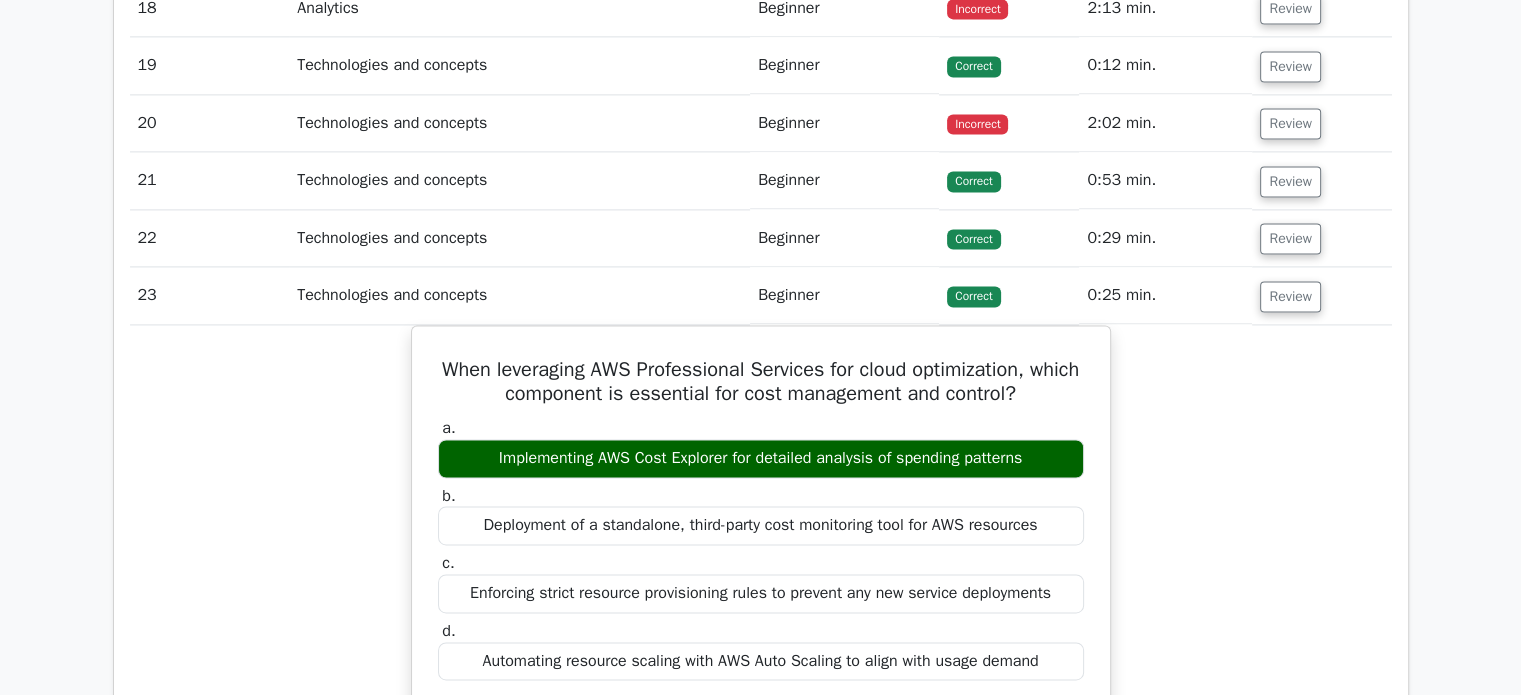 scroll, scrollTop: 10458, scrollLeft: 0, axis: vertical 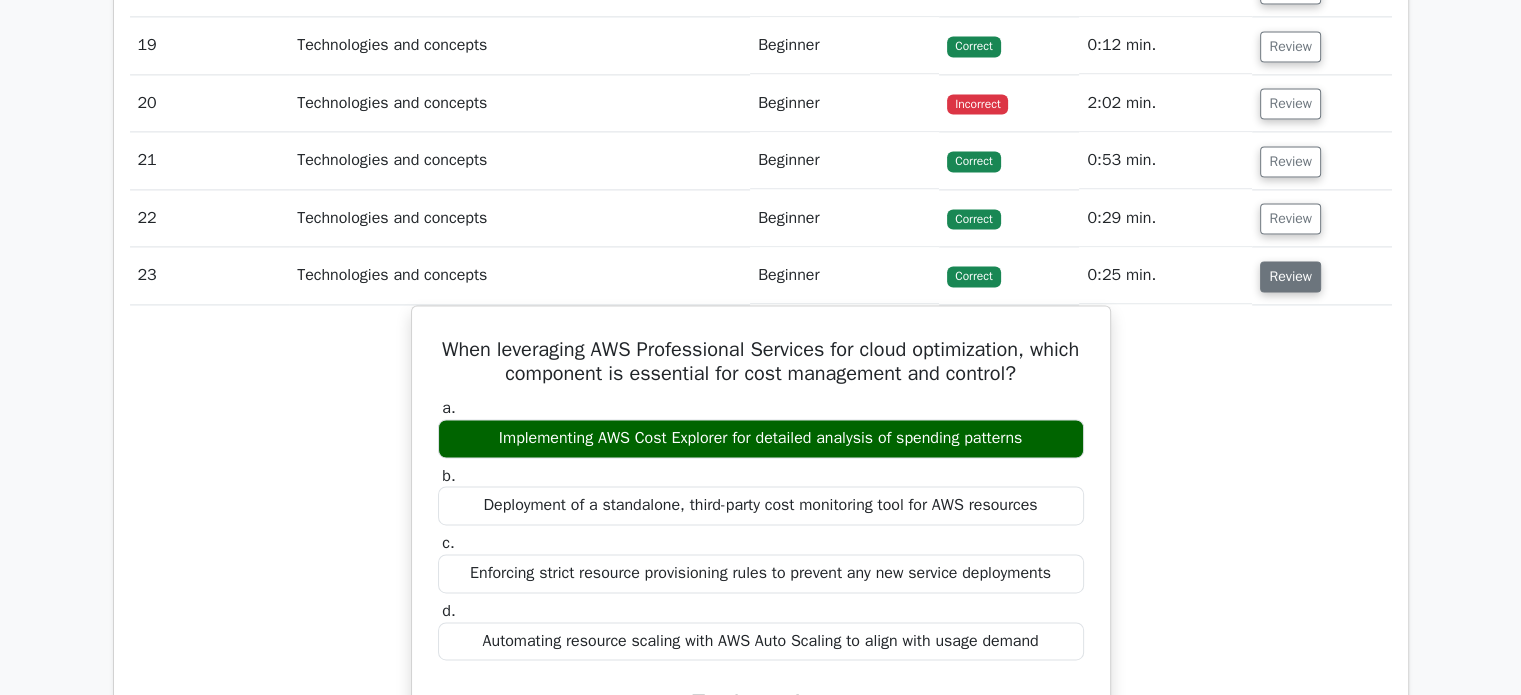 click on "Review" at bounding box center [1290, 276] 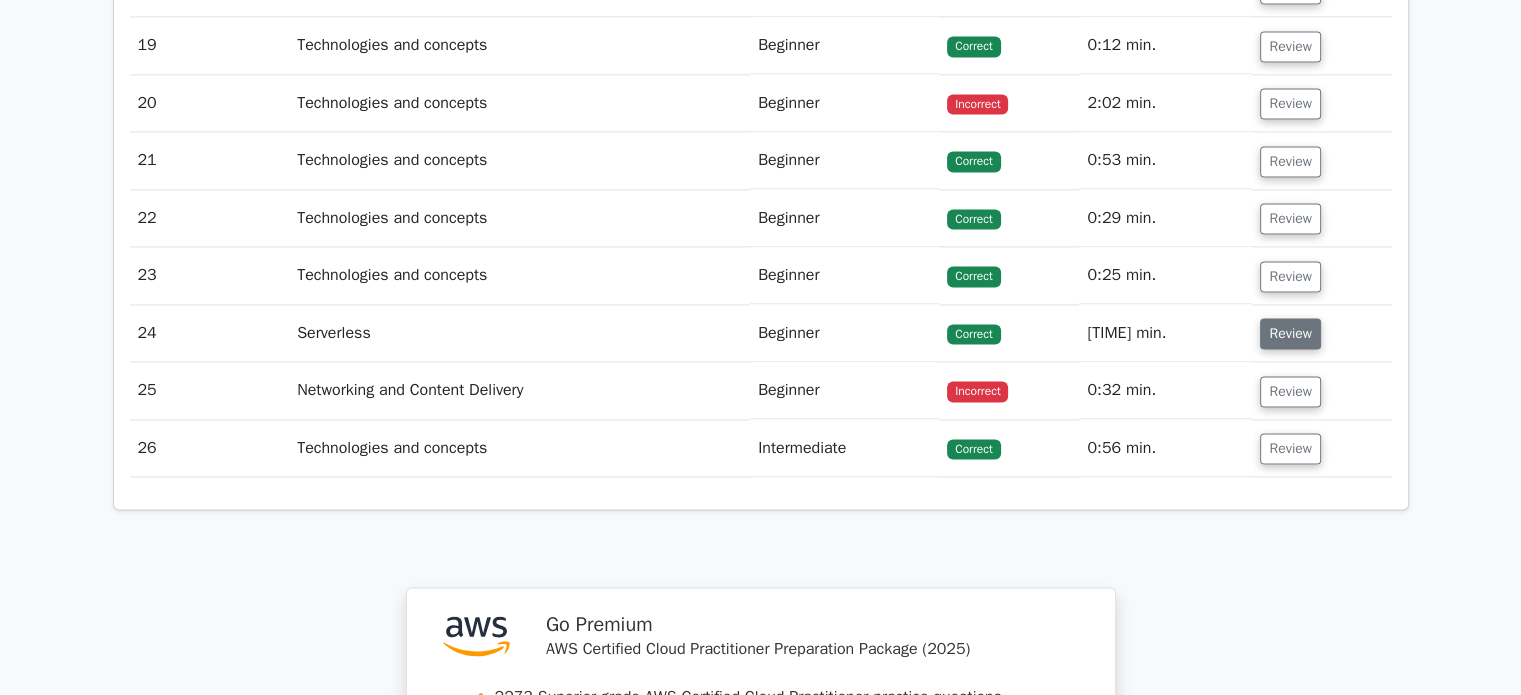click on "Review" at bounding box center (1290, 333) 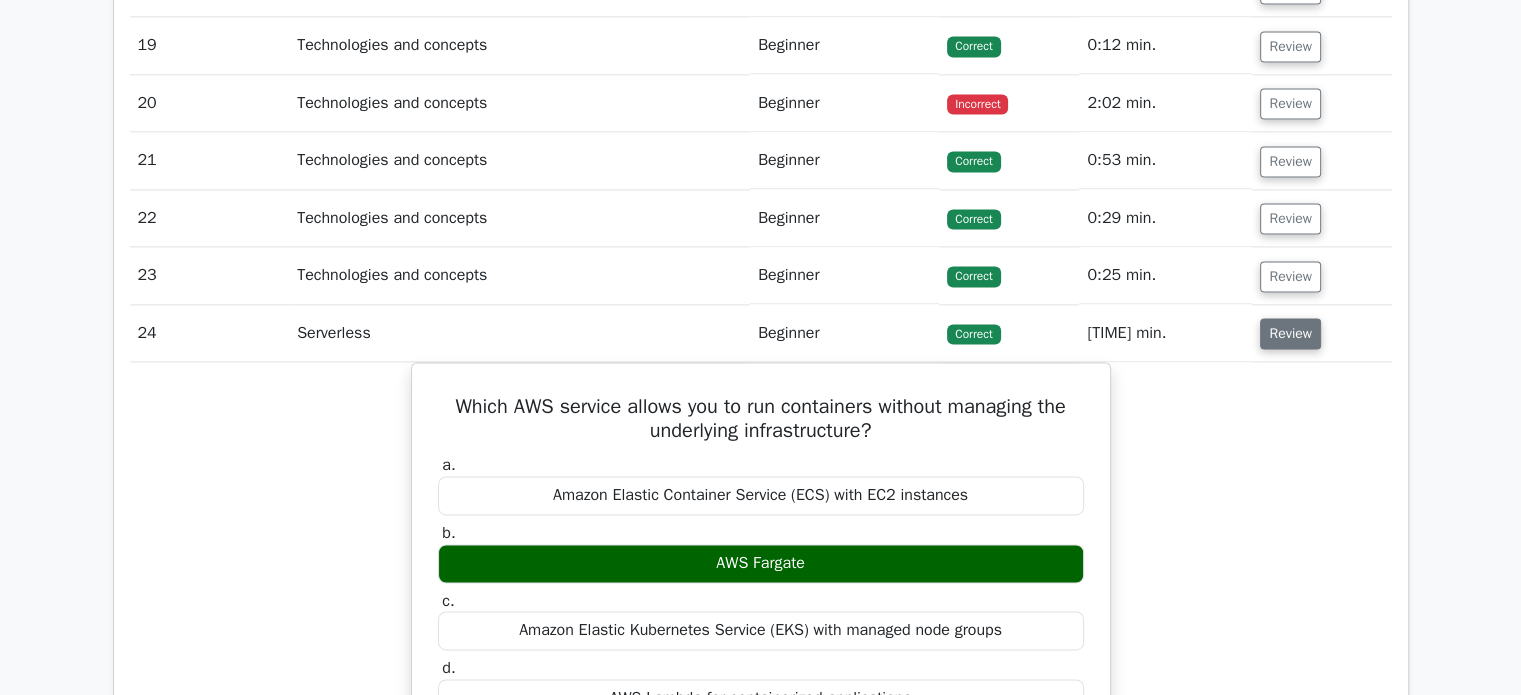 click on "Review" at bounding box center [1290, 333] 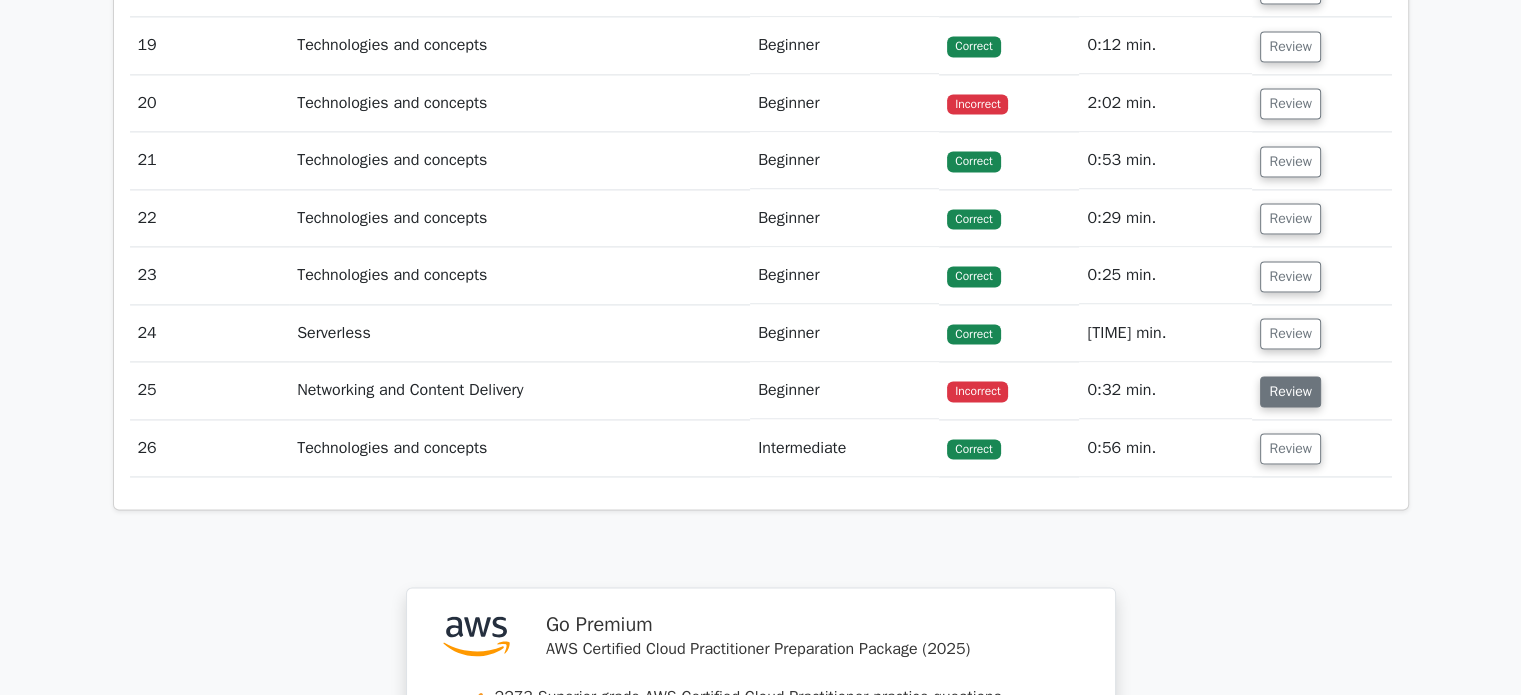 click on "Review" at bounding box center [1290, 391] 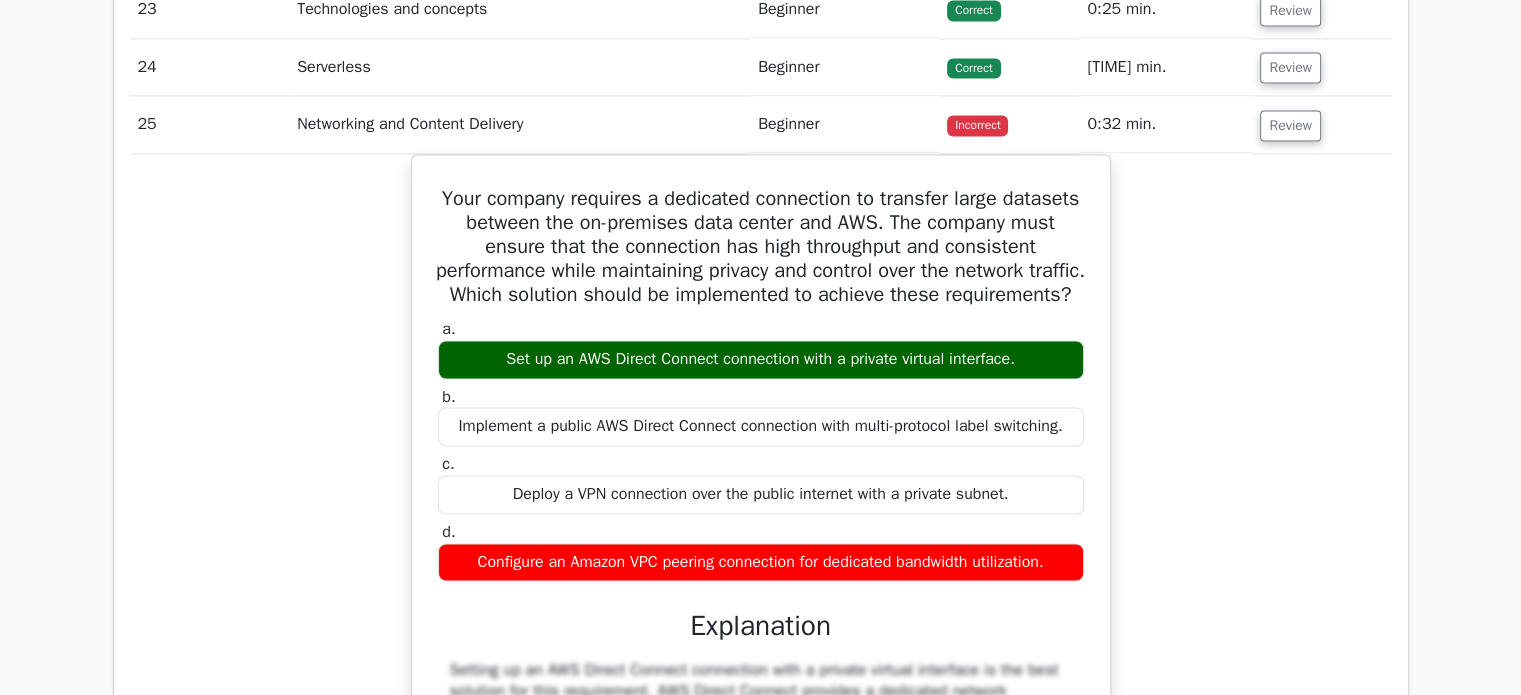 scroll, scrollTop: 10744, scrollLeft: 0, axis: vertical 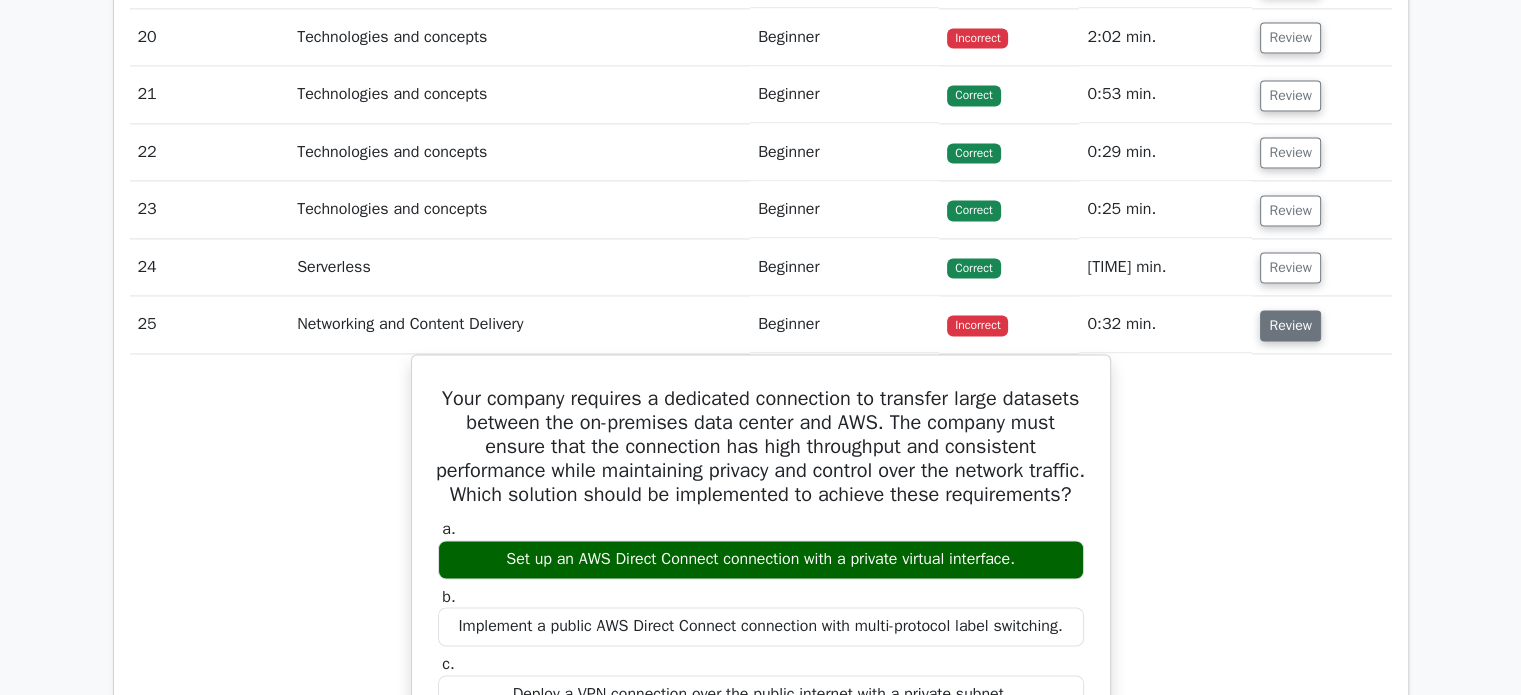 click on "Review" at bounding box center [1290, 325] 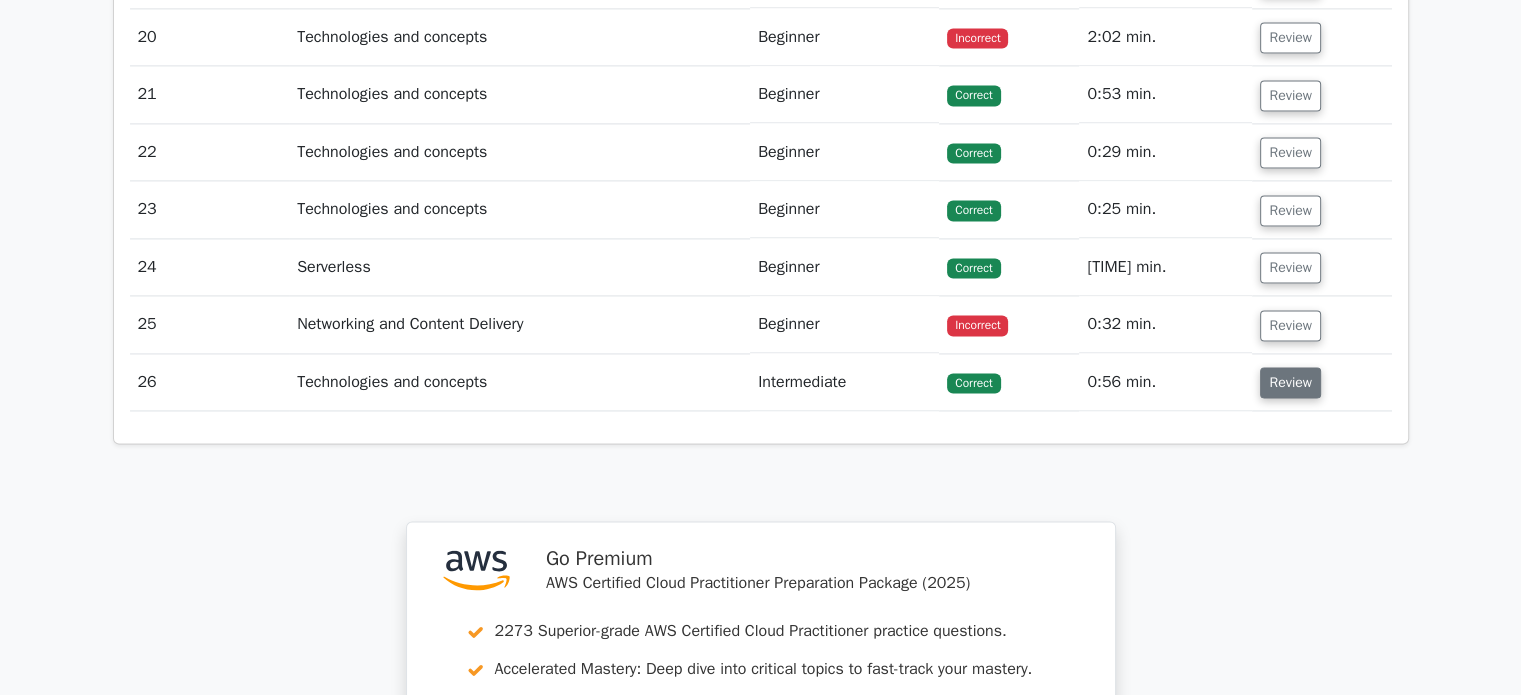 click on "Review" at bounding box center (1290, 382) 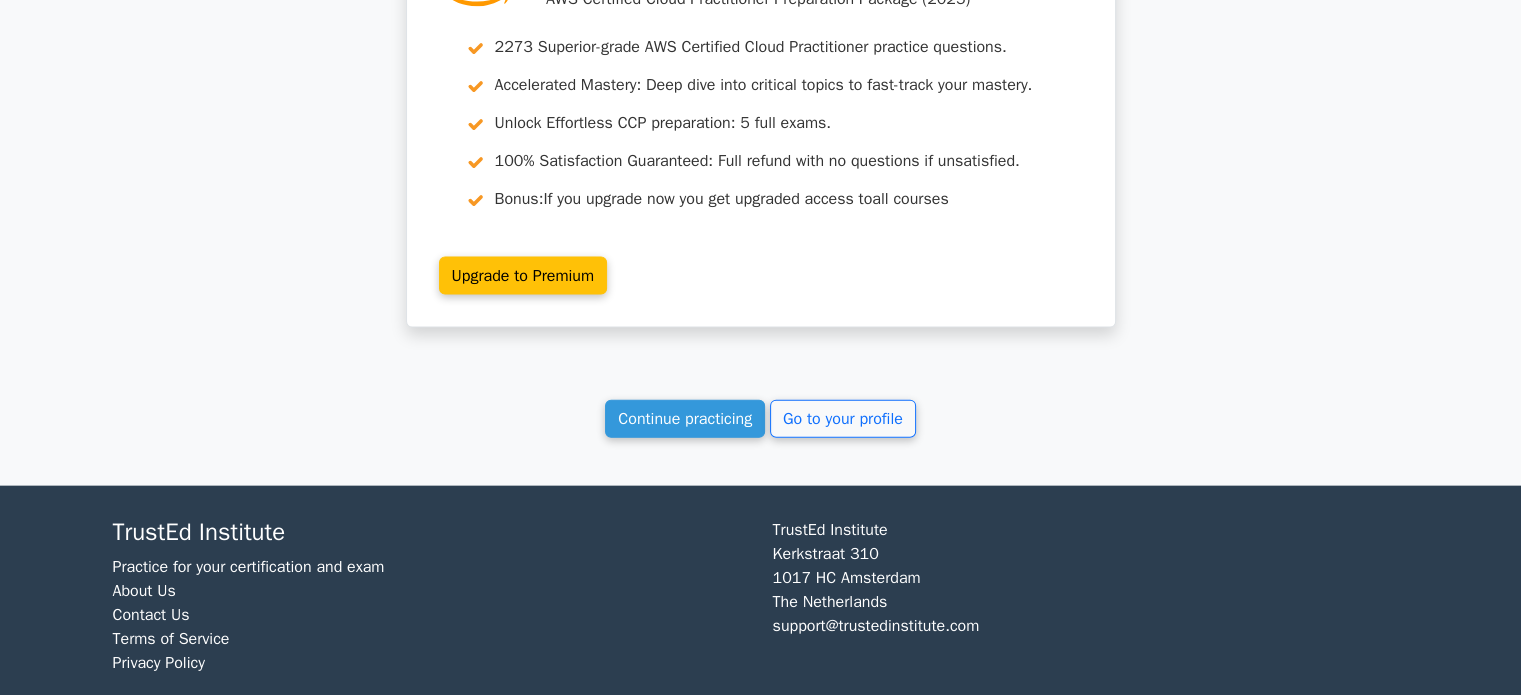 scroll, scrollTop: 12036, scrollLeft: 0, axis: vertical 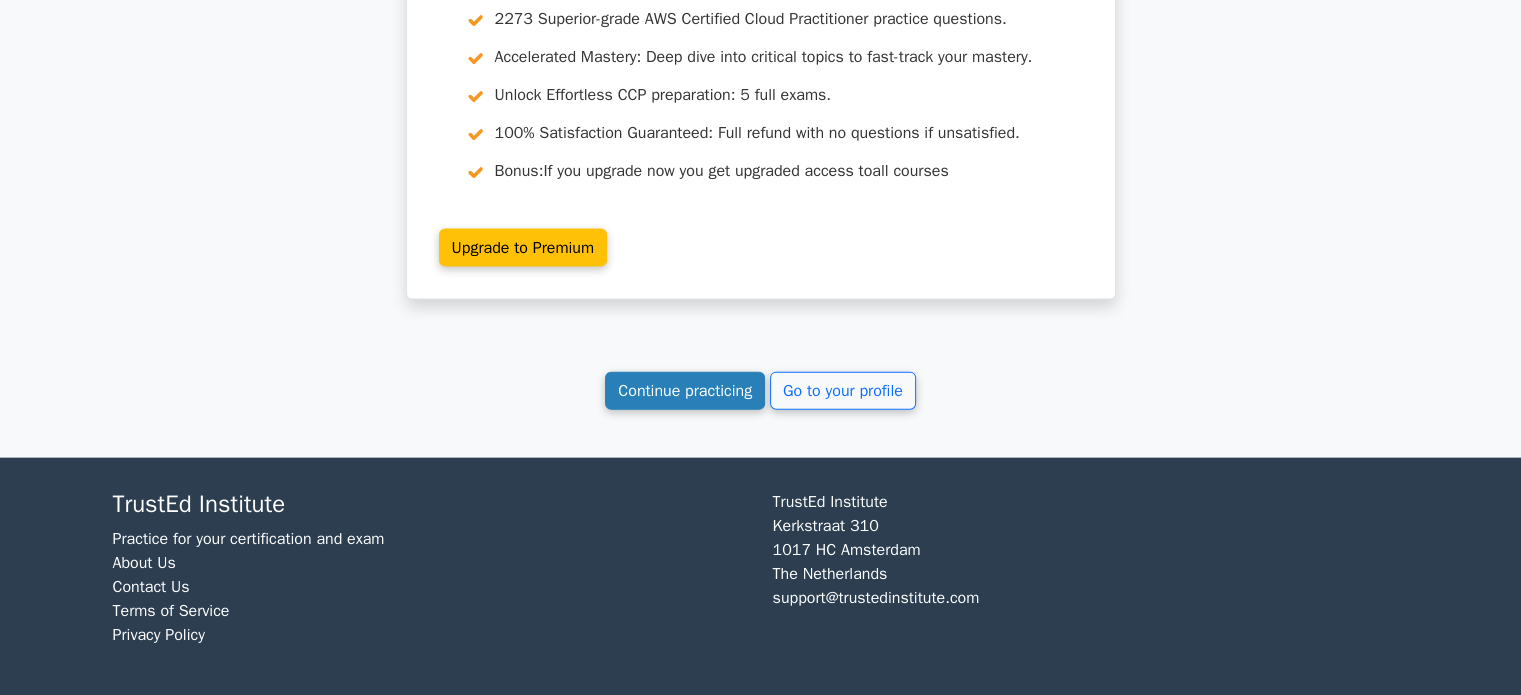 click on "Continue practicing" at bounding box center (685, 391) 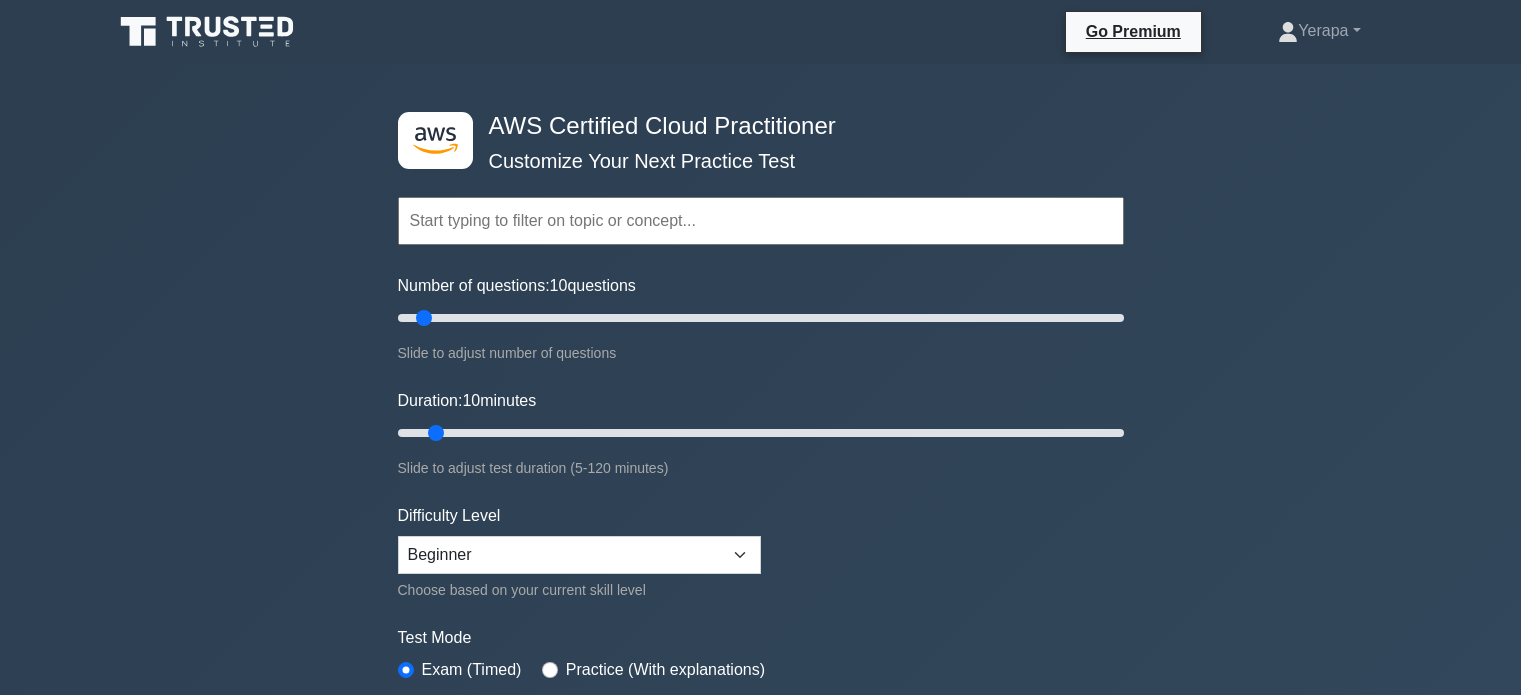 scroll, scrollTop: 0, scrollLeft: 0, axis: both 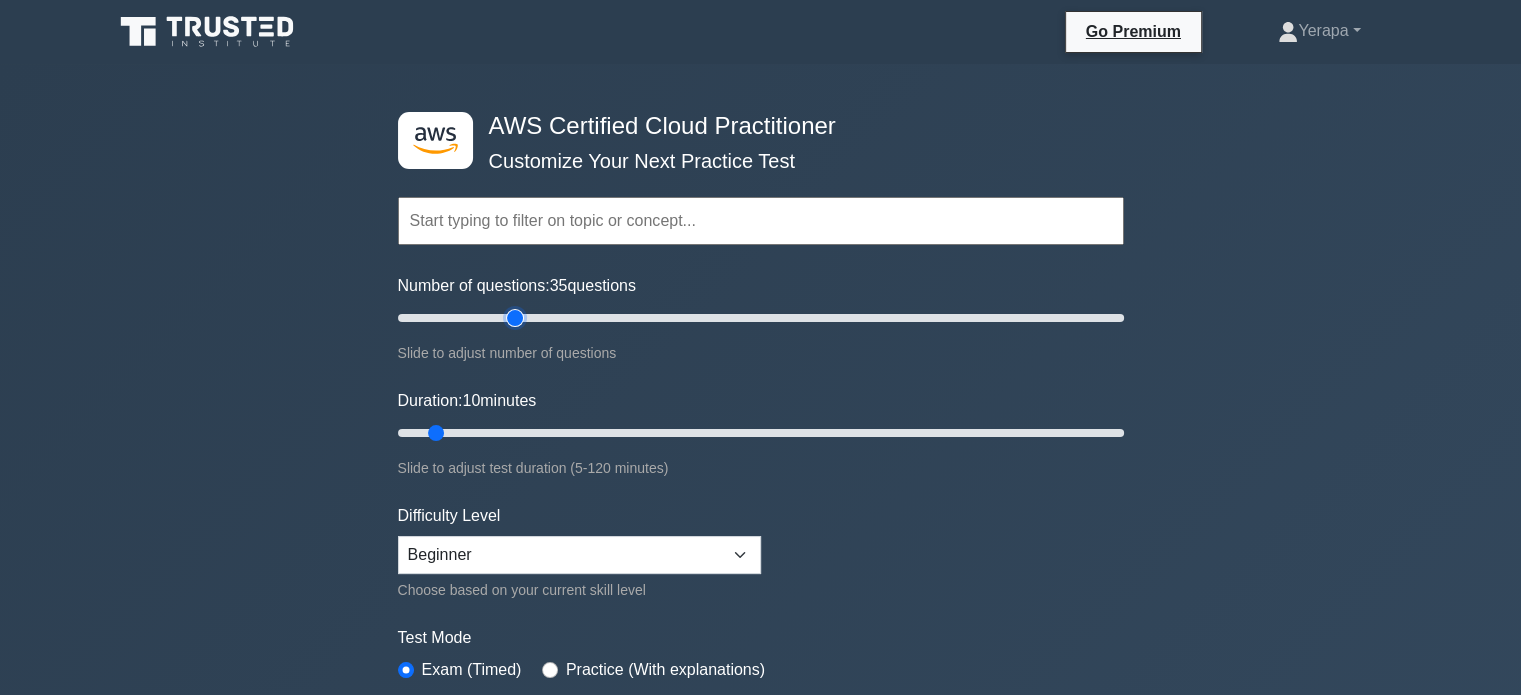 click on "Number of questions:  35  questions" at bounding box center (761, 318) 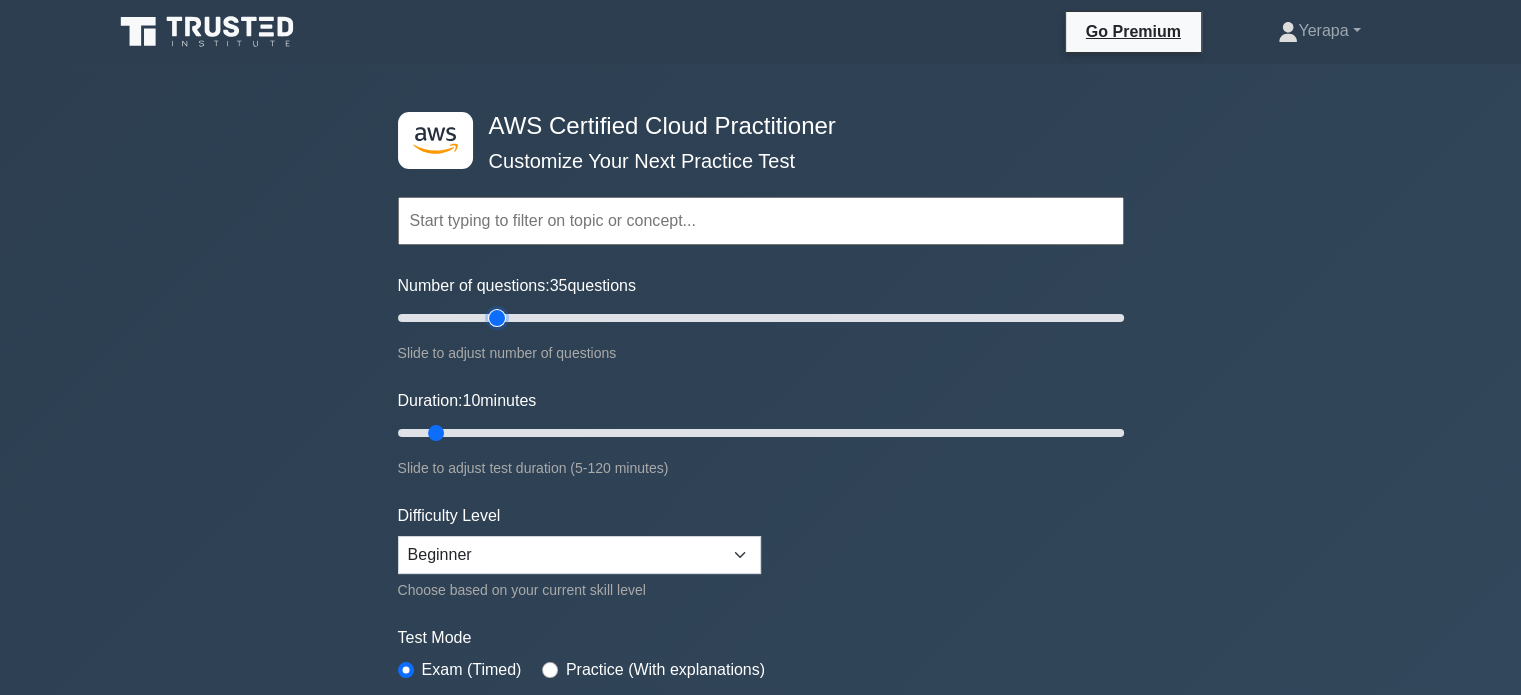 type on "30" 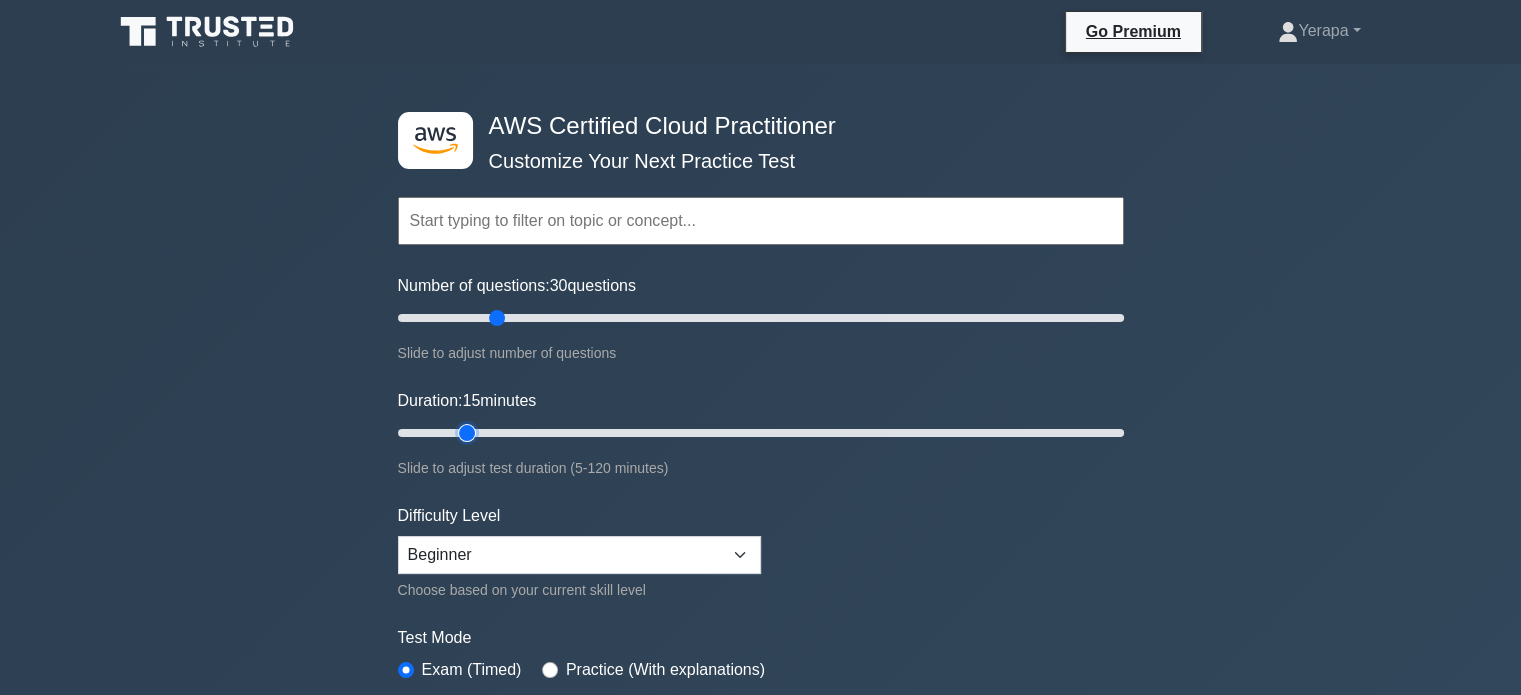type on "15" 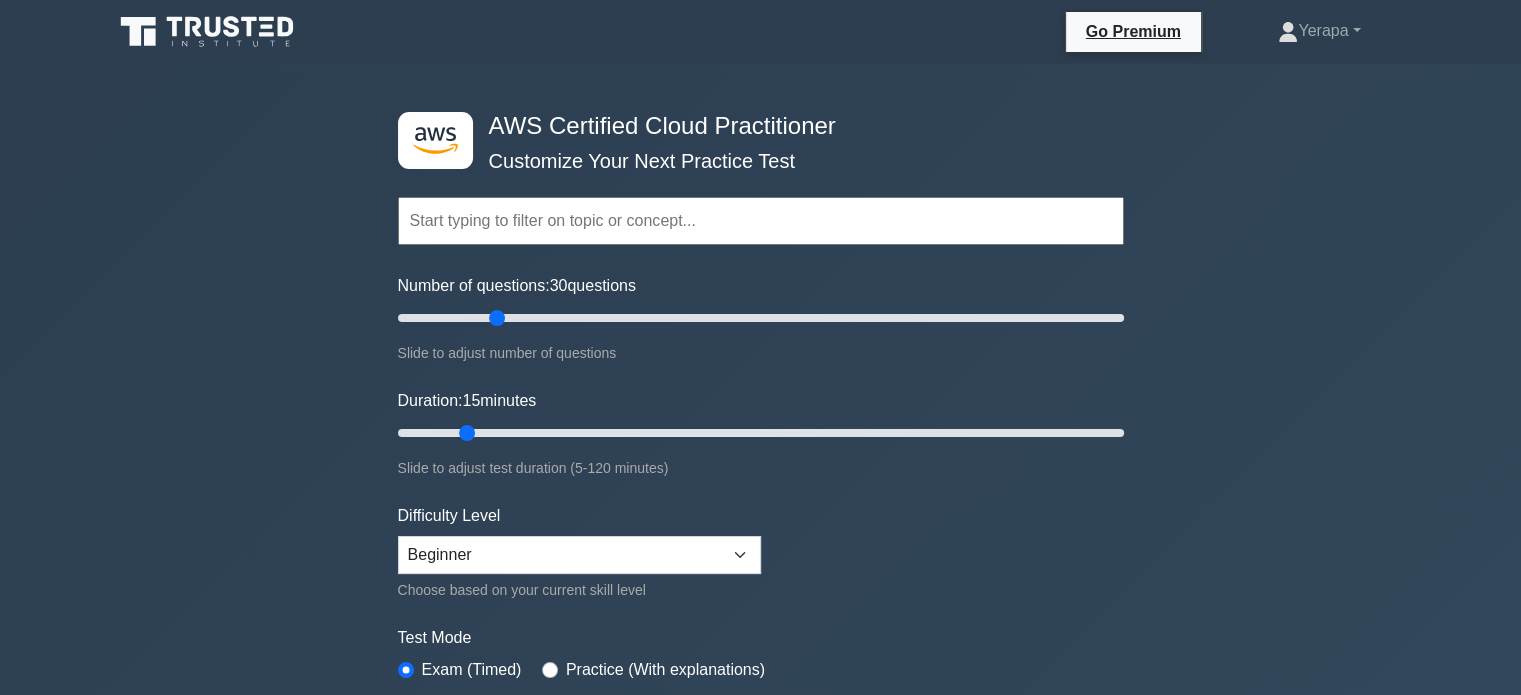click on ".st0{fill:#252F3E;} .st1{fill-rule:evenodd;clip-rule:evenodd;fill:#FF9900;}
AWS Certified Cloud Practitioner
Customize Your Next Practice Test
Topics
Technologies and concepts
Analytics
Application Integration
Business Applications
Cloud Financial Management
Compute" at bounding box center [760, 642] 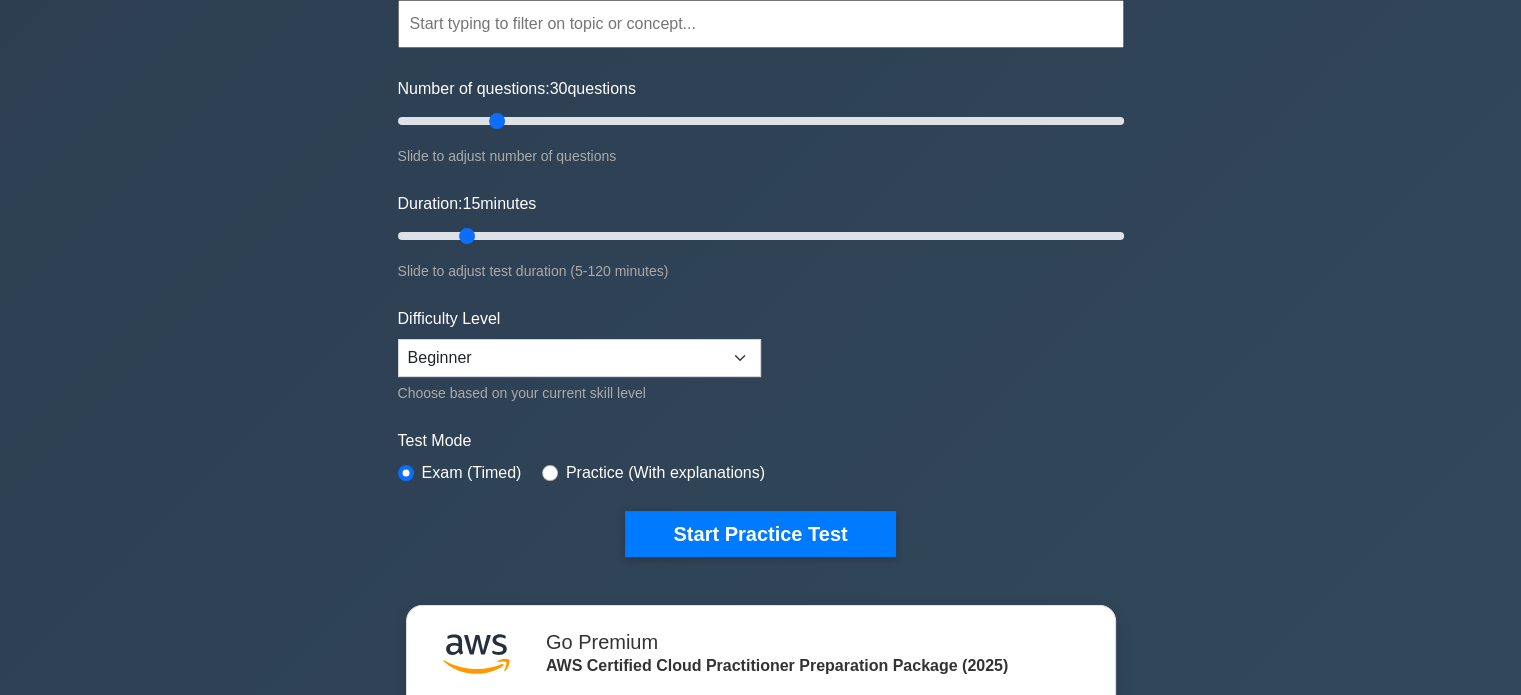 scroll, scrollTop: 205, scrollLeft: 0, axis: vertical 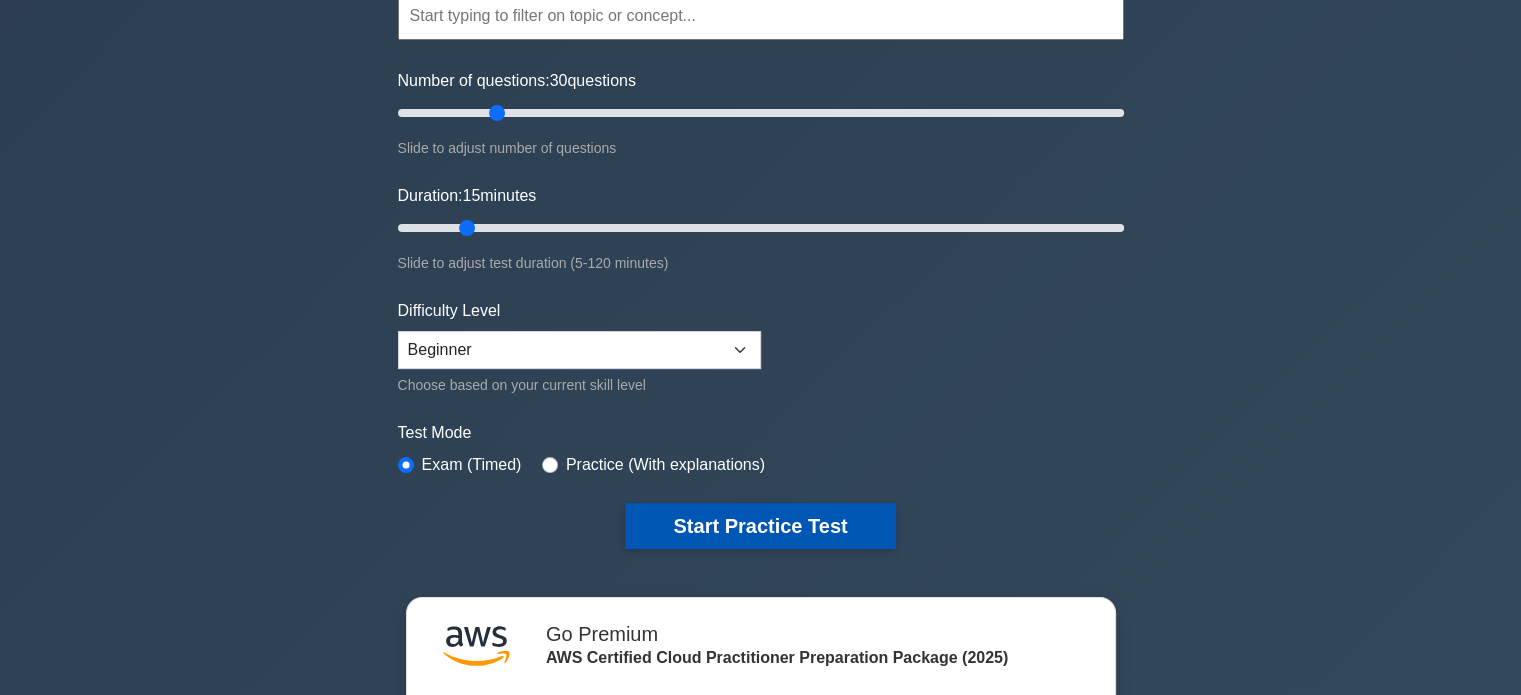 click on "Start Practice Test" at bounding box center (760, 526) 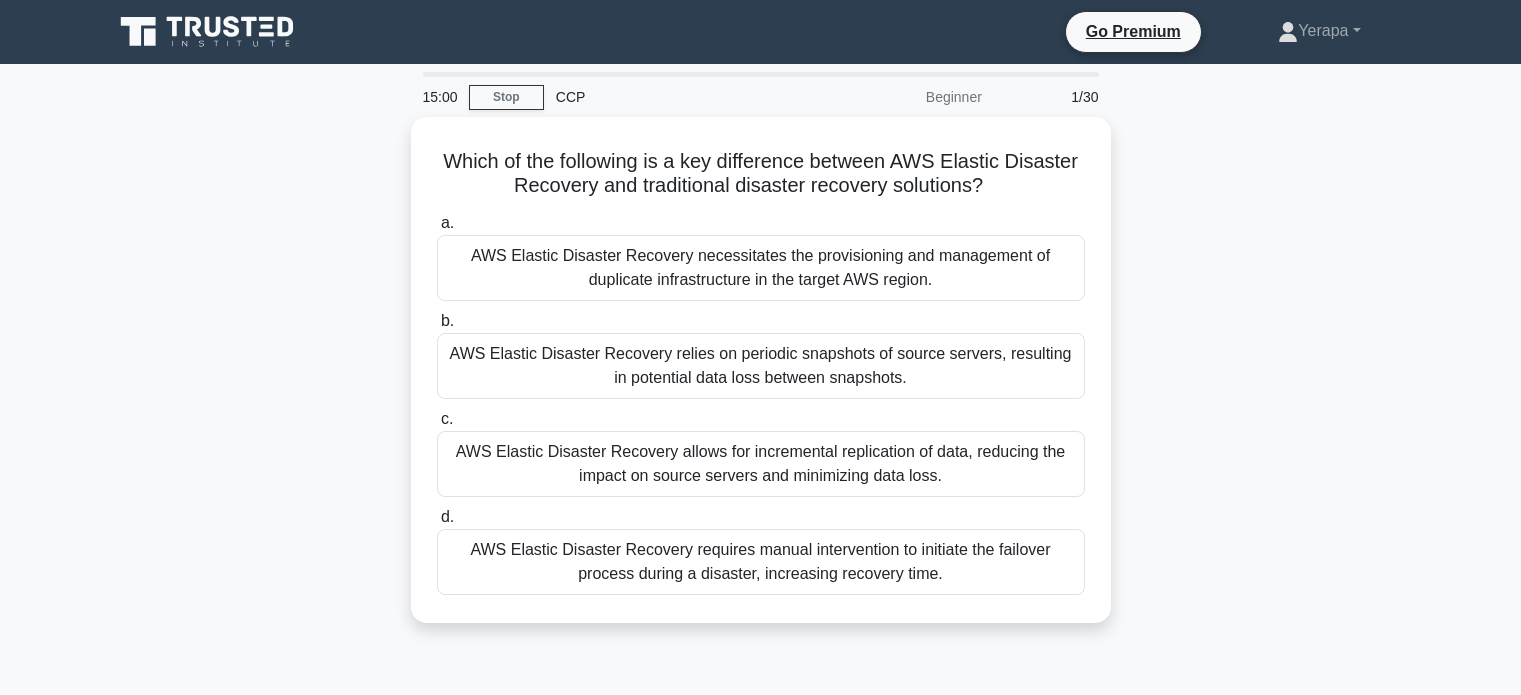 scroll, scrollTop: 0, scrollLeft: 0, axis: both 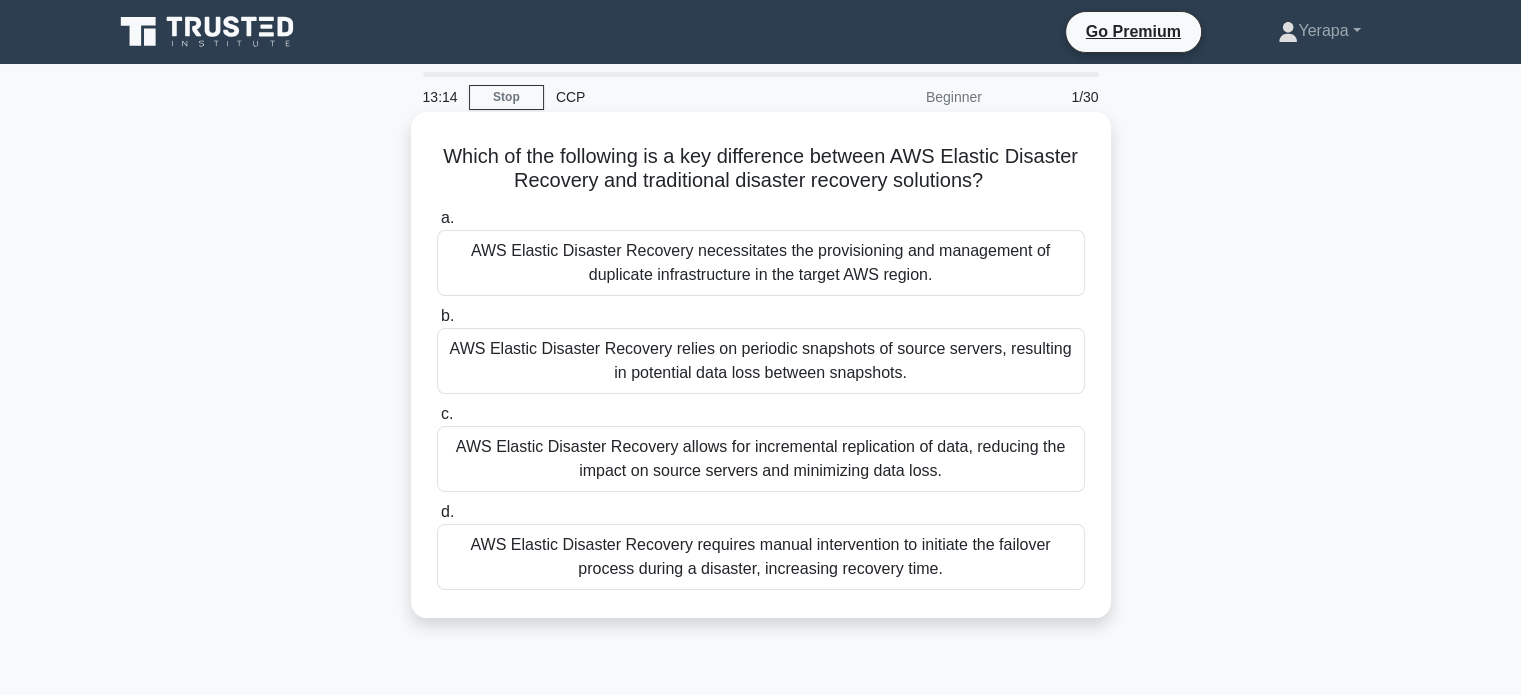 click on "AWS Elastic Disaster Recovery allows for incremental replication of data, reducing the impact on source servers and minimizing data loss." at bounding box center (761, 459) 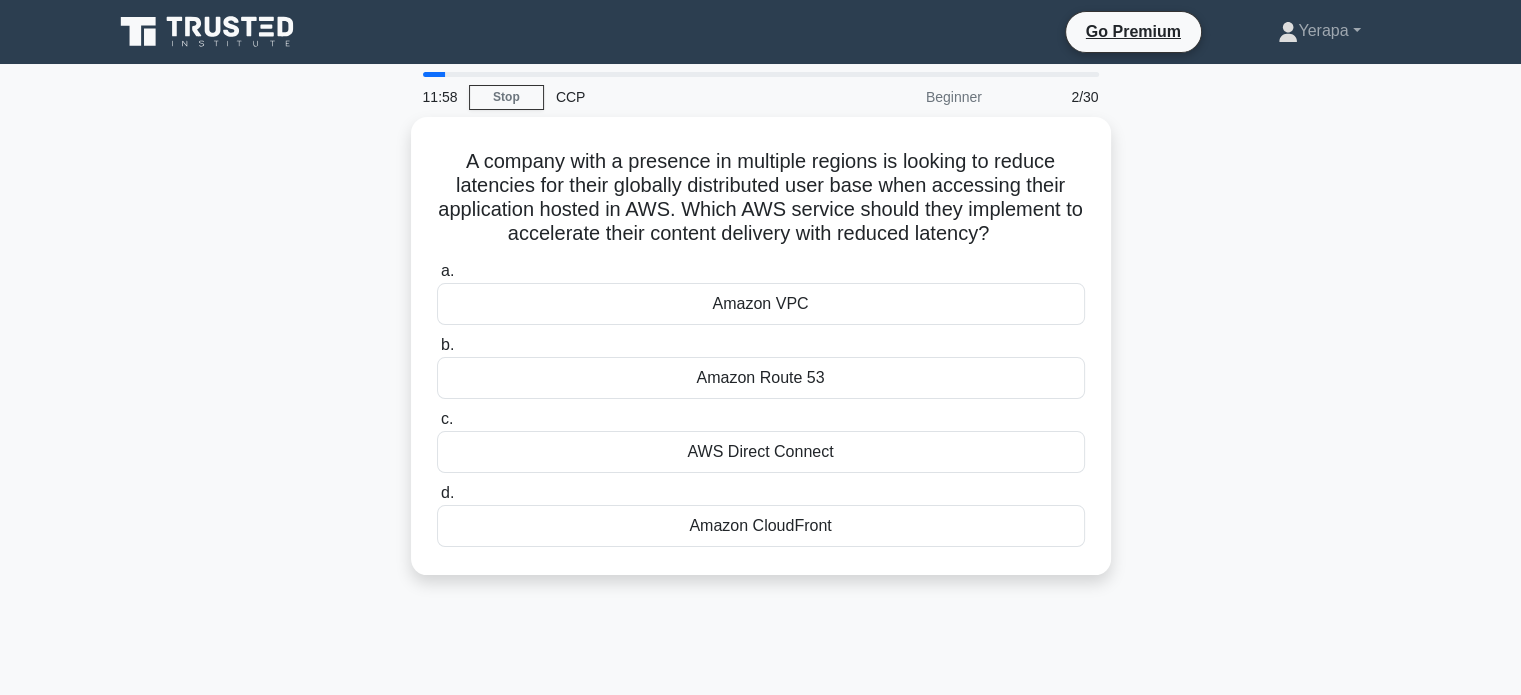 click on "A company with a presence in multiple regions is looking to reduce latencies for their globally distributed user base when accessing their application hosted in AWS. Which AWS service should they implement to accelerate their content delivery with reduced latency?
.spinner_0XTQ{transform-origin:center;animation:spinner_y6GP .75s linear infinite}@keyframes spinner_y6GP{100%{transform:rotate(360deg)}}
a.
b." at bounding box center (761, 358) 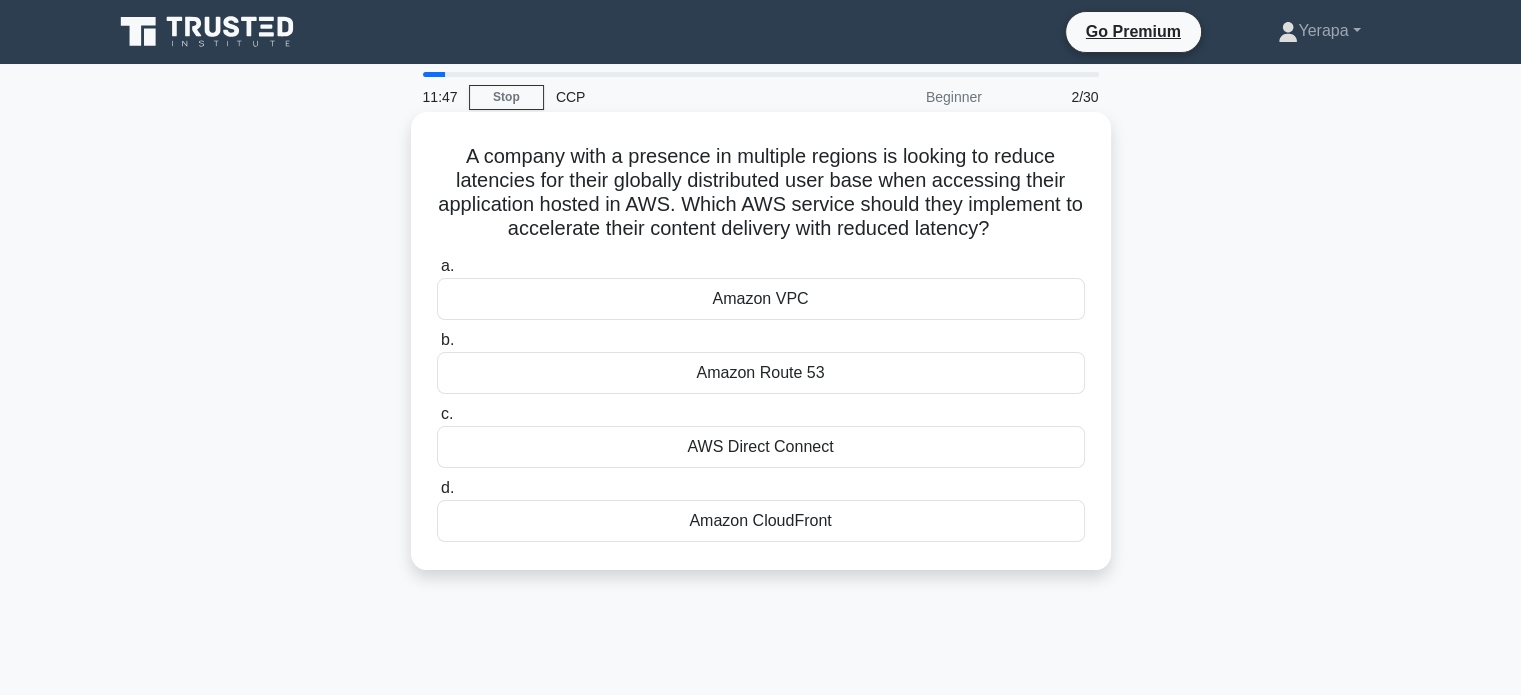 click on "AWS Direct Connect" at bounding box center (761, 447) 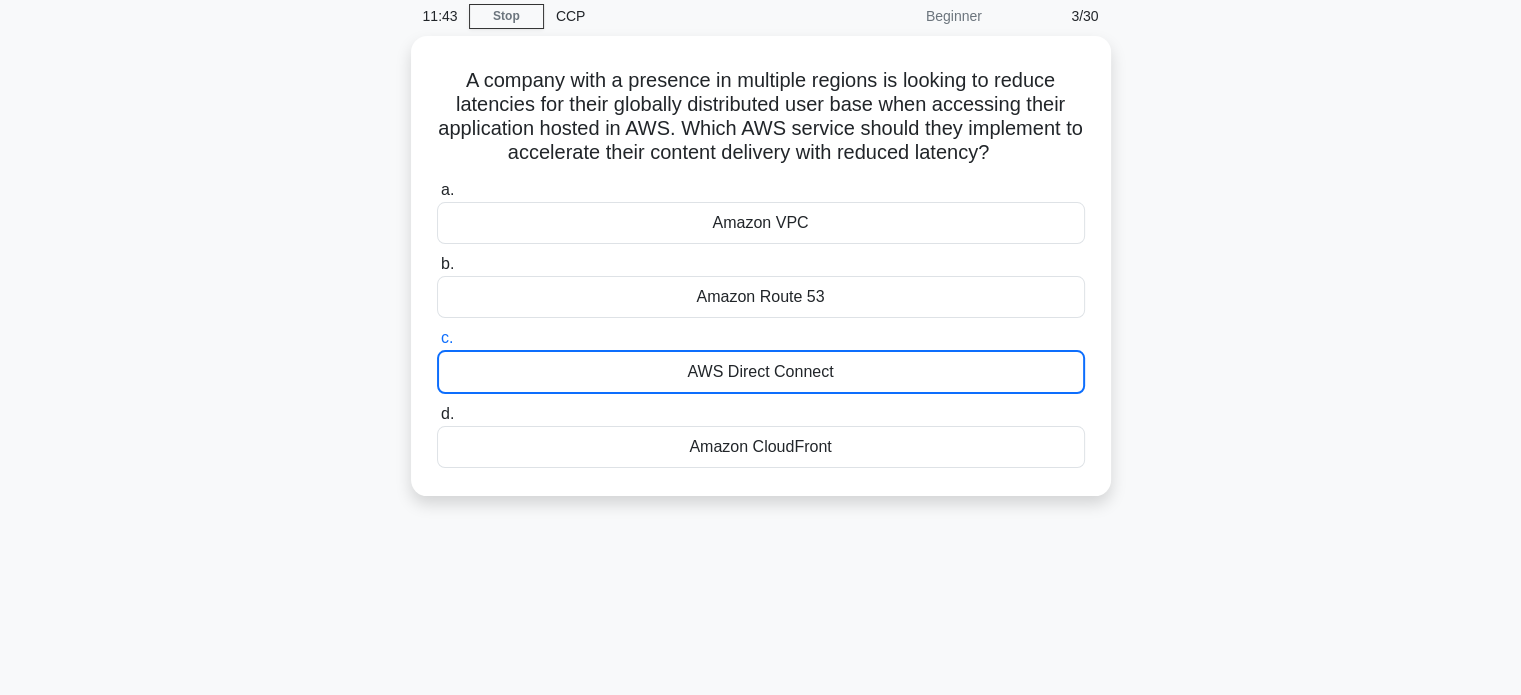 scroll, scrollTop: 0, scrollLeft: 0, axis: both 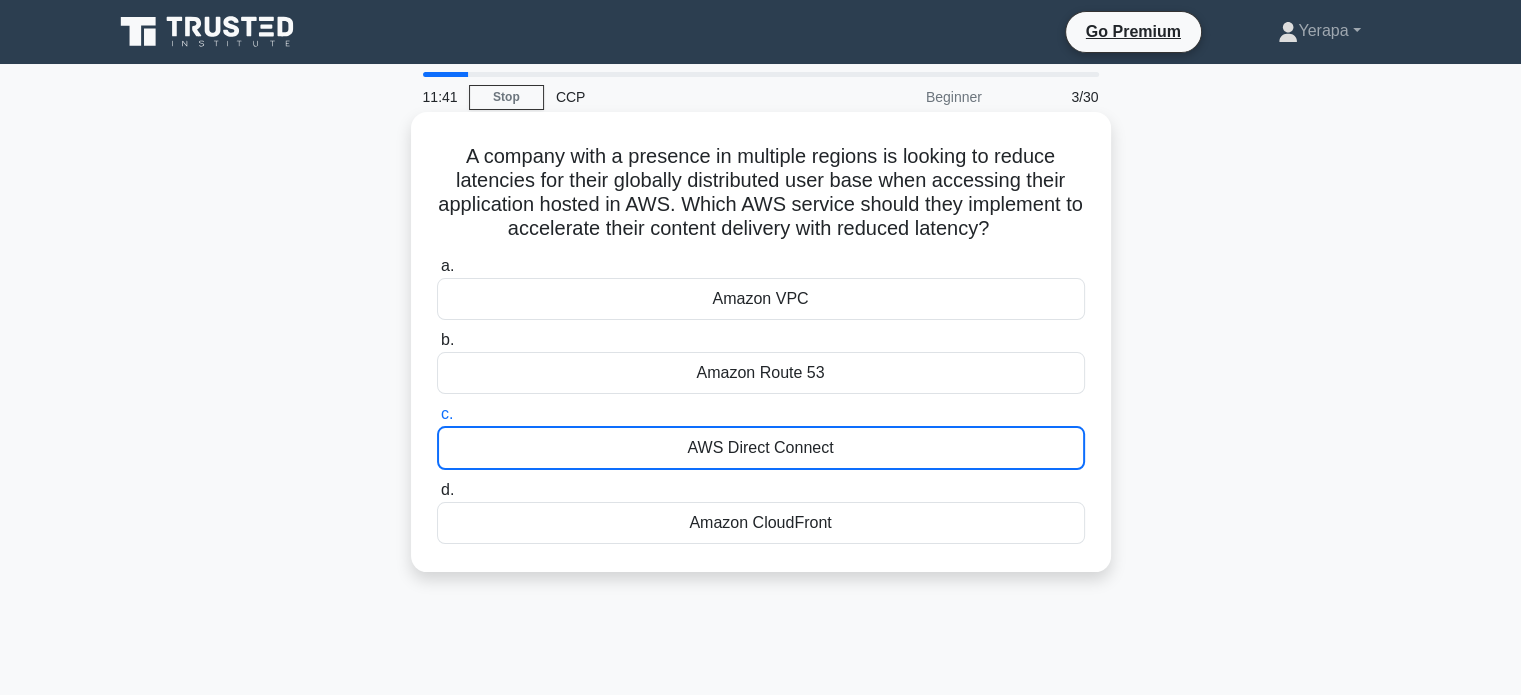 click on "AWS Direct Connect" at bounding box center (761, 448) 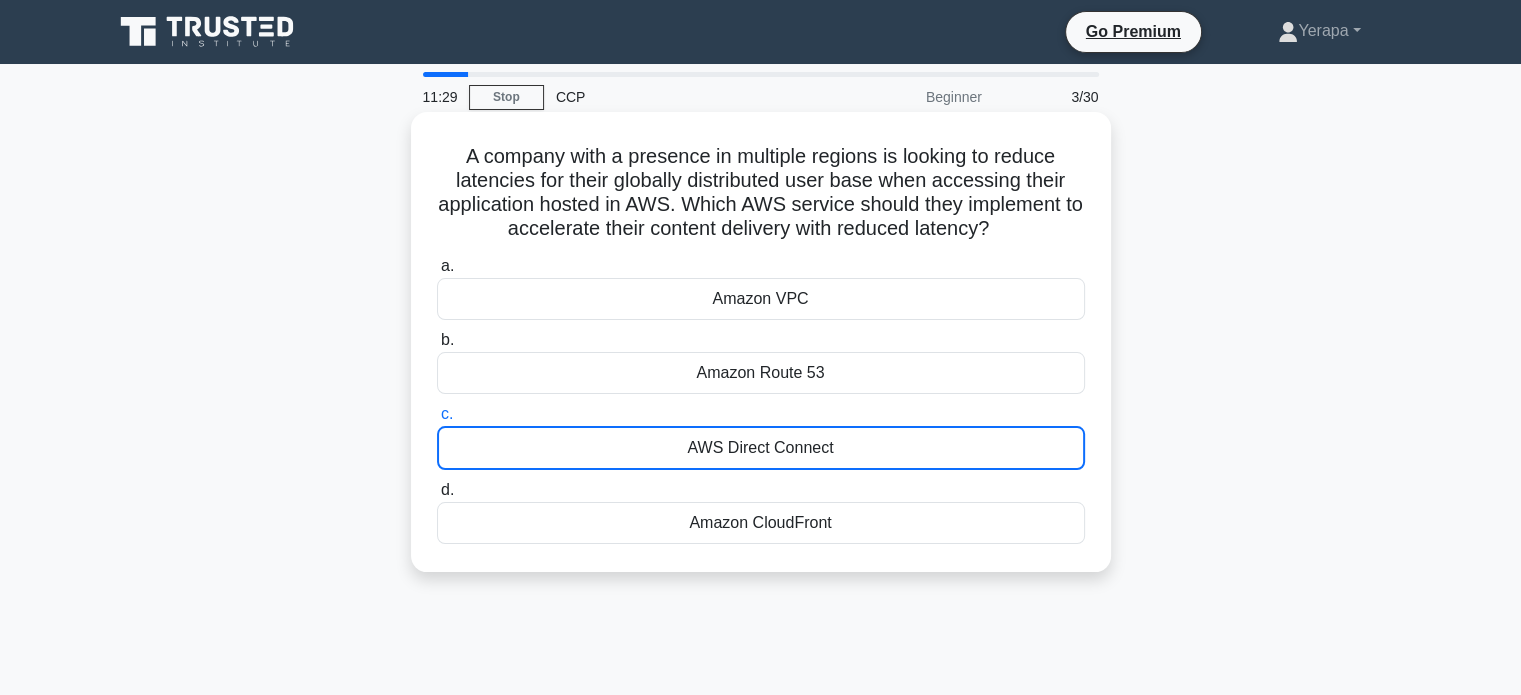 click on "AWS Direct Connect" at bounding box center (761, 448) 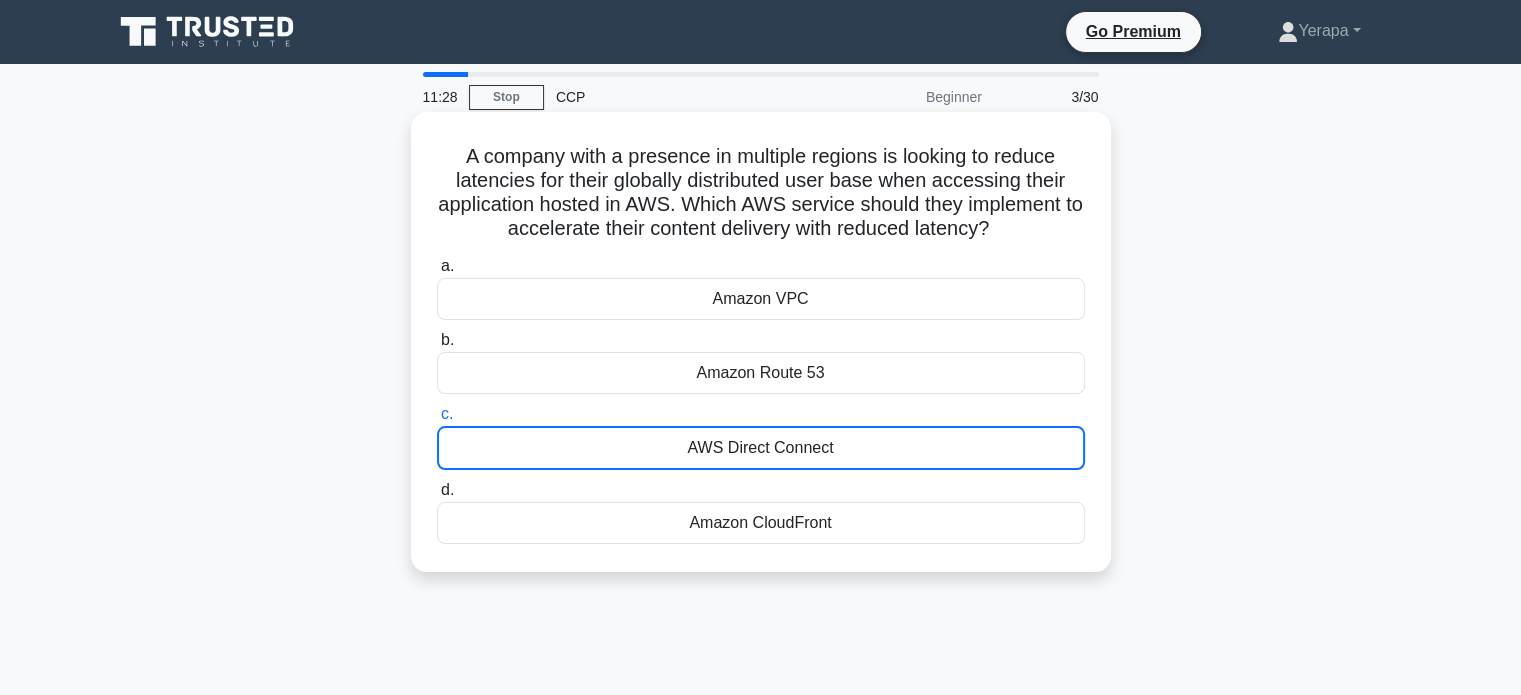 click on "AWS Direct Connect" at bounding box center [761, 448] 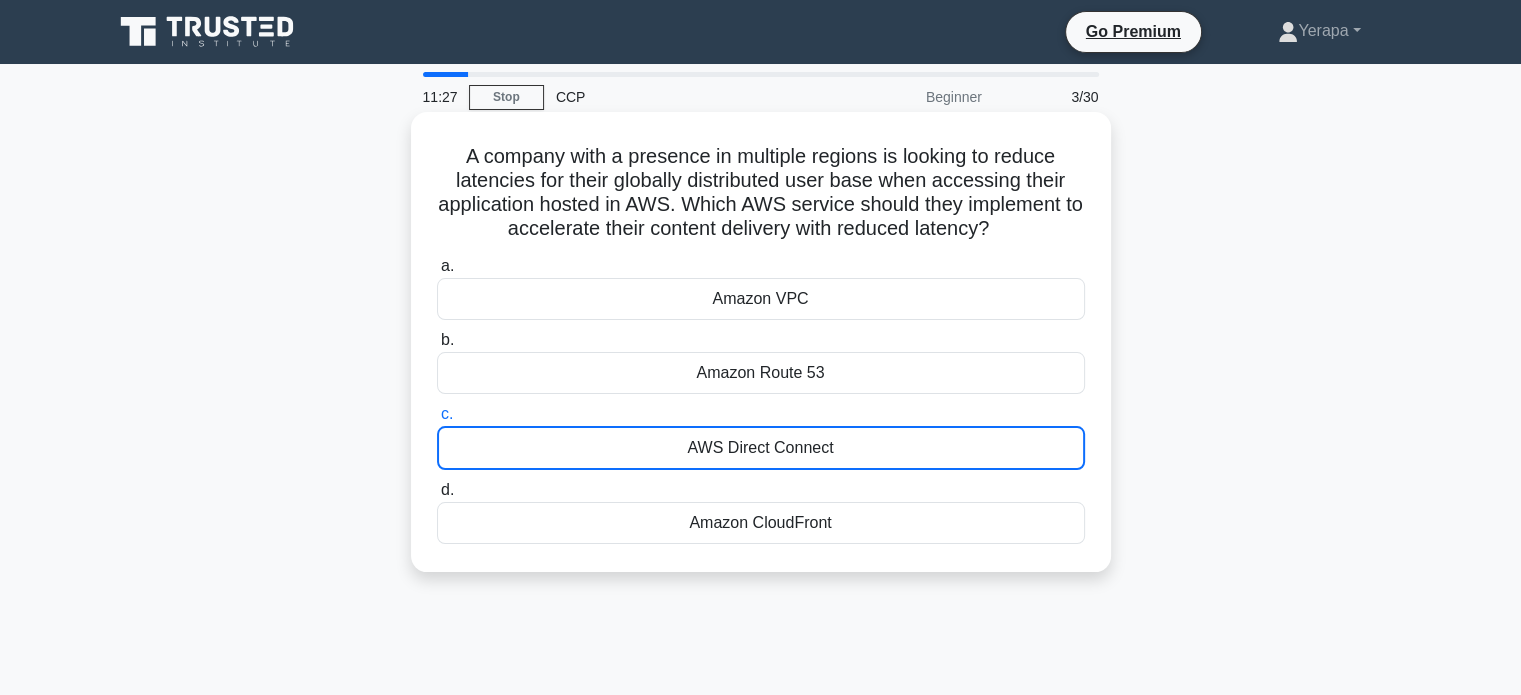 click on "Amazon Route 53" at bounding box center (761, 373) 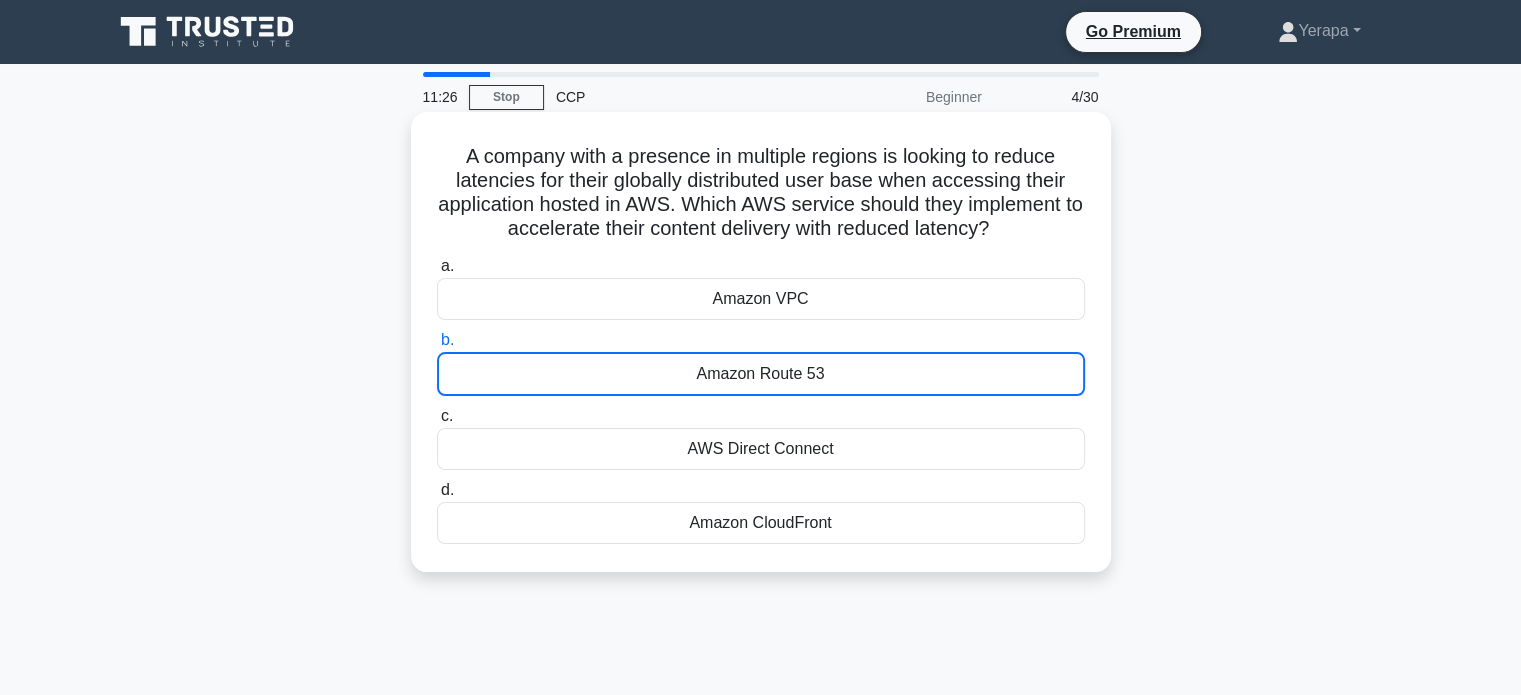 click on "AWS Direct Connect" at bounding box center [761, 449] 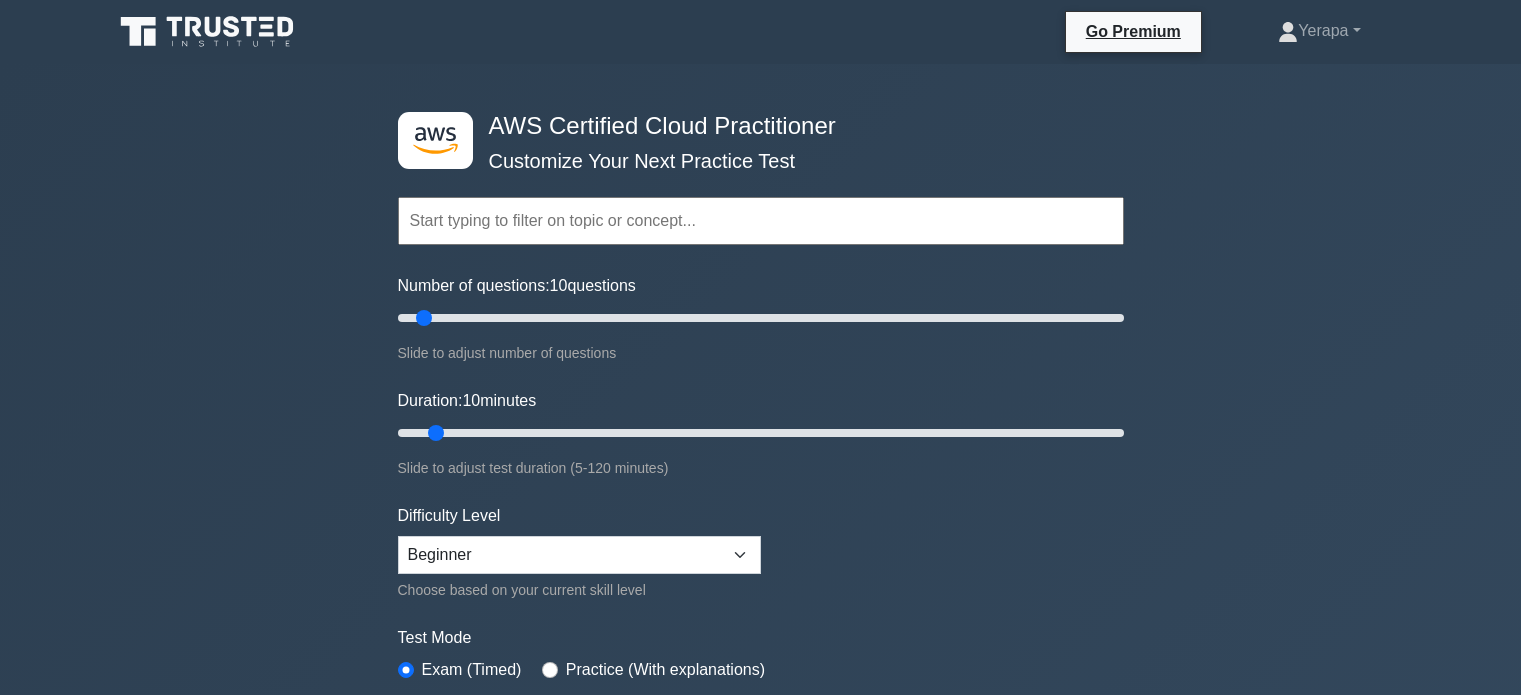 scroll, scrollTop: 0, scrollLeft: 0, axis: both 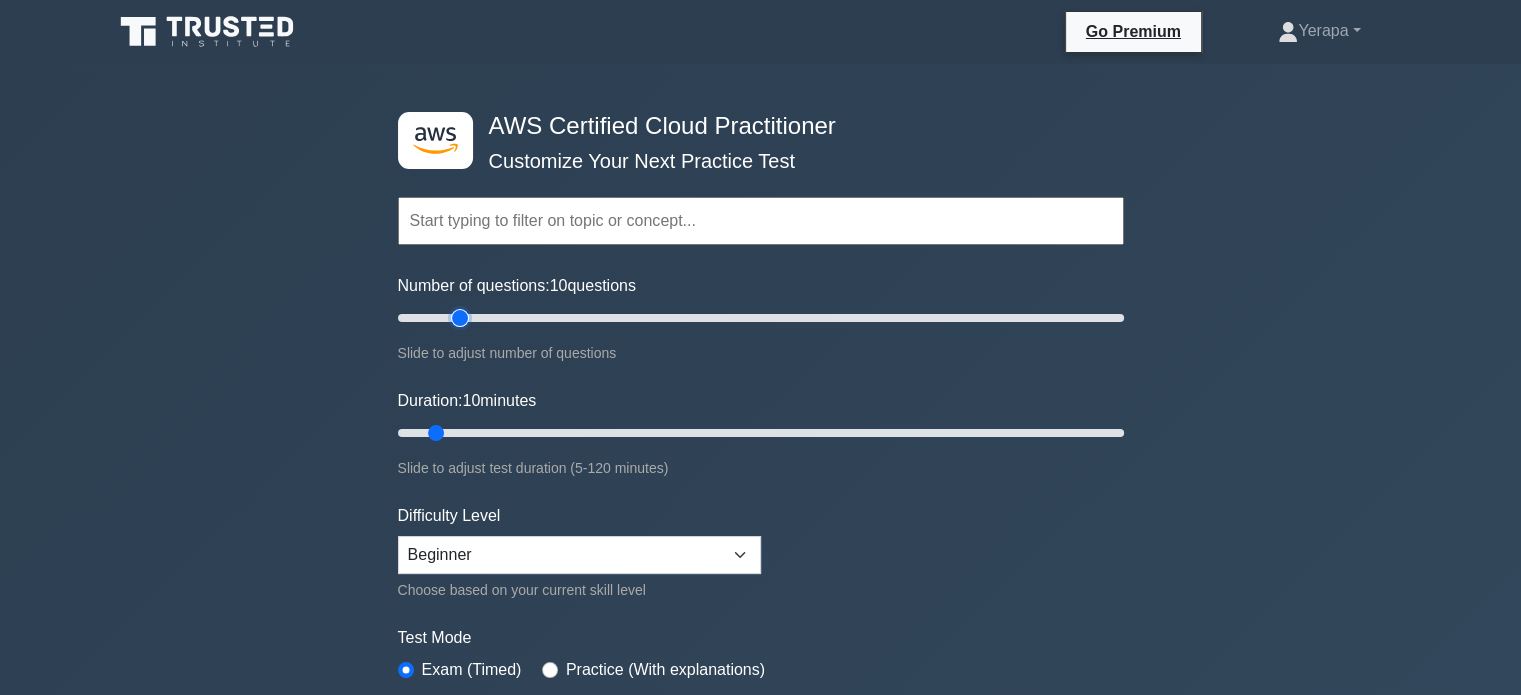 type on "20" 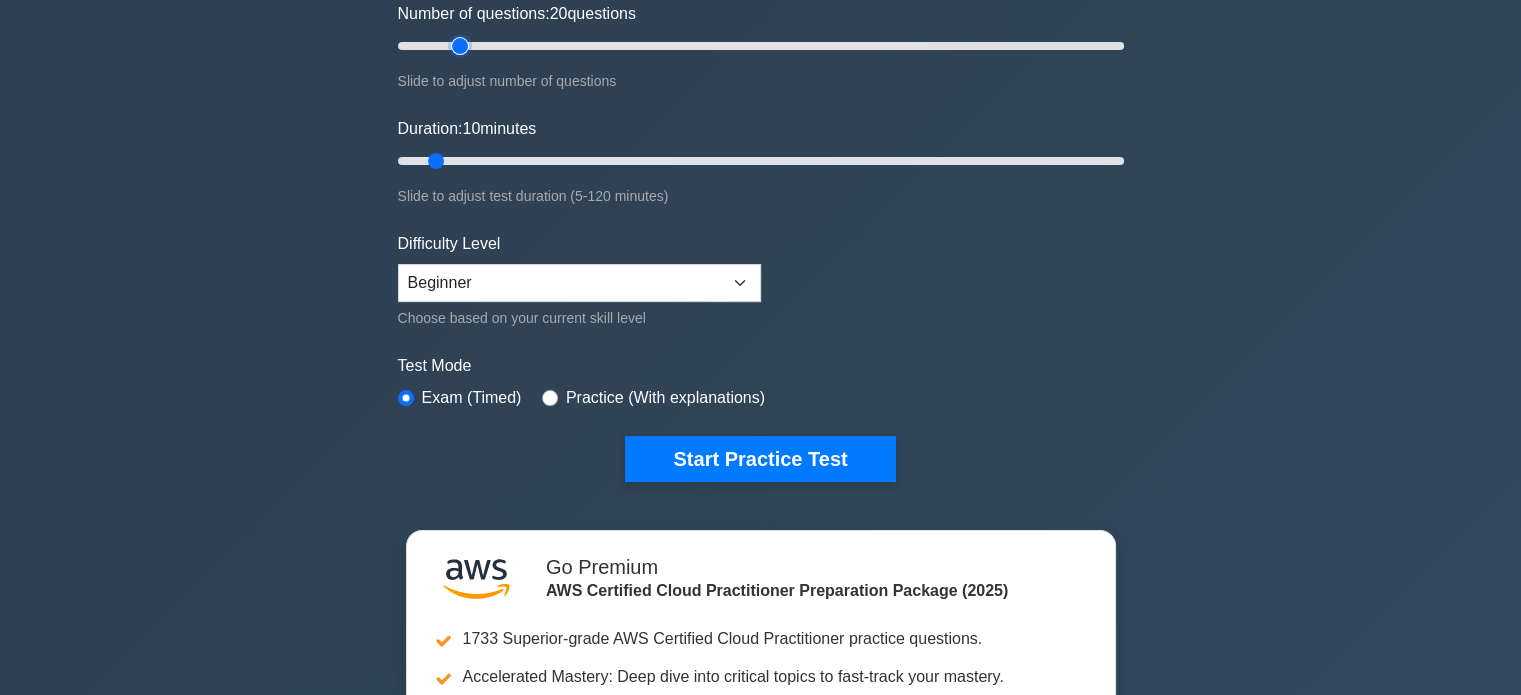 scroll, scrollTop: 280, scrollLeft: 0, axis: vertical 